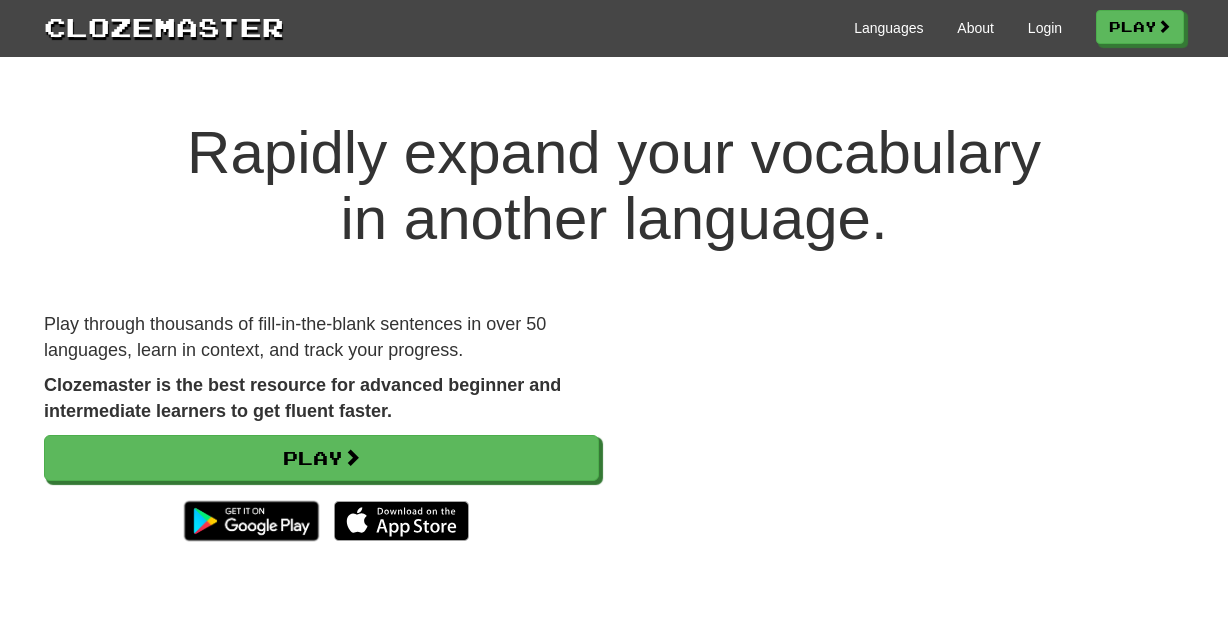 scroll, scrollTop: 0, scrollLeft: 0, axis: both 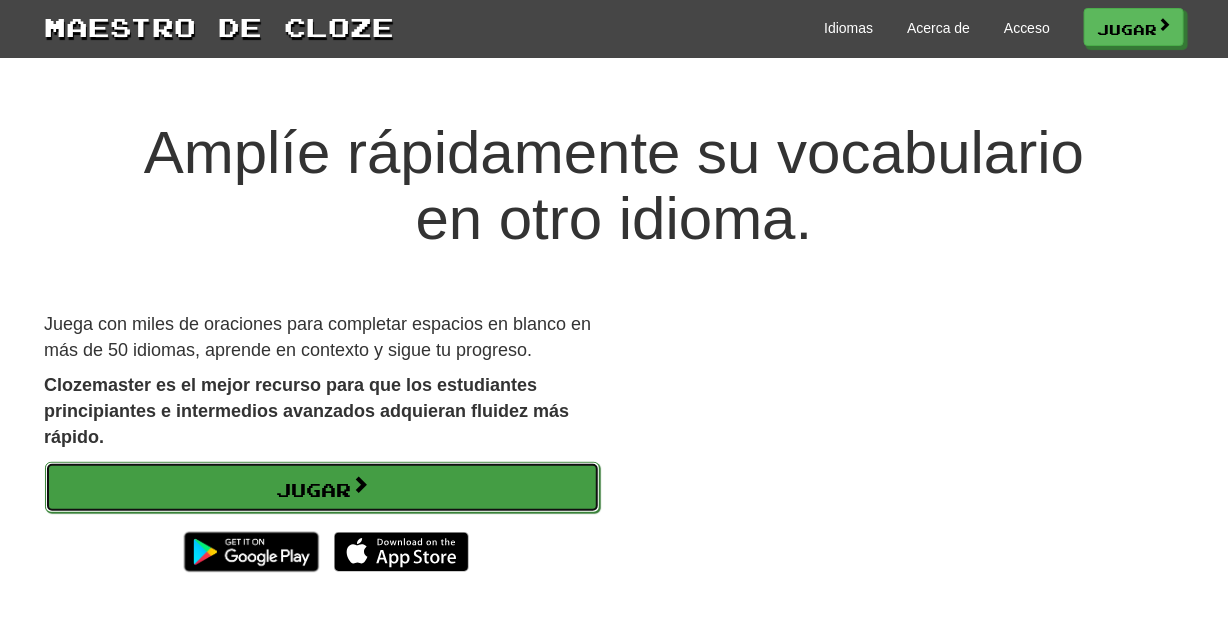 click on "Jugar" at bounding box center [322, 488] 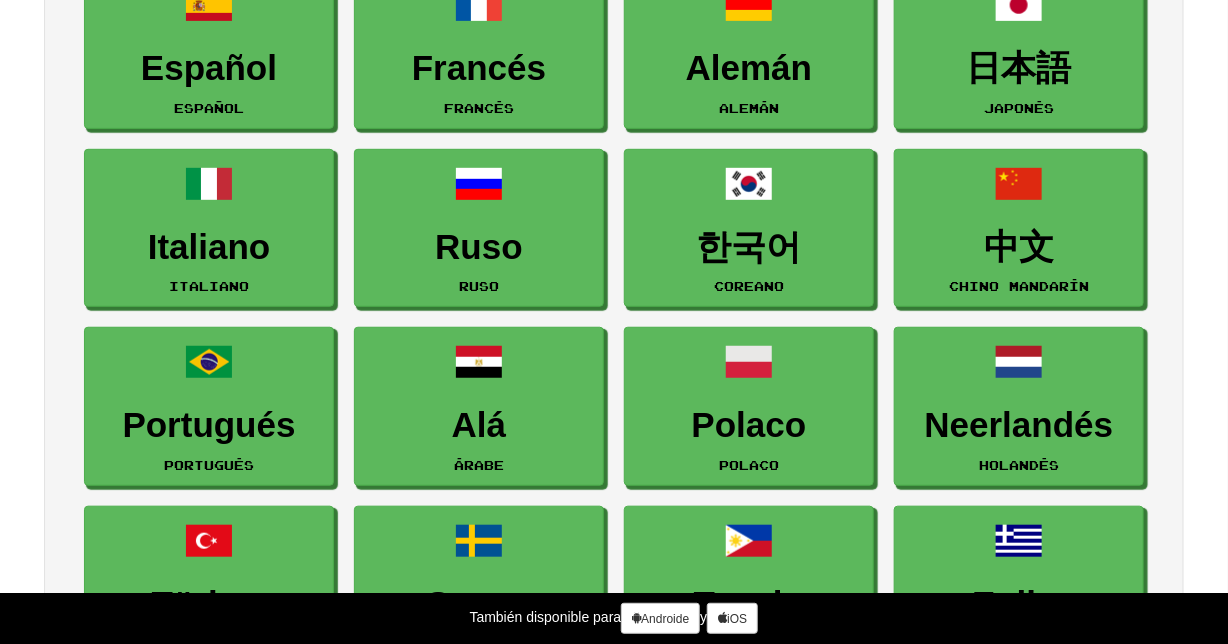 scroll, scrollTop: 352, scrollLeft: 0, axis: vertical 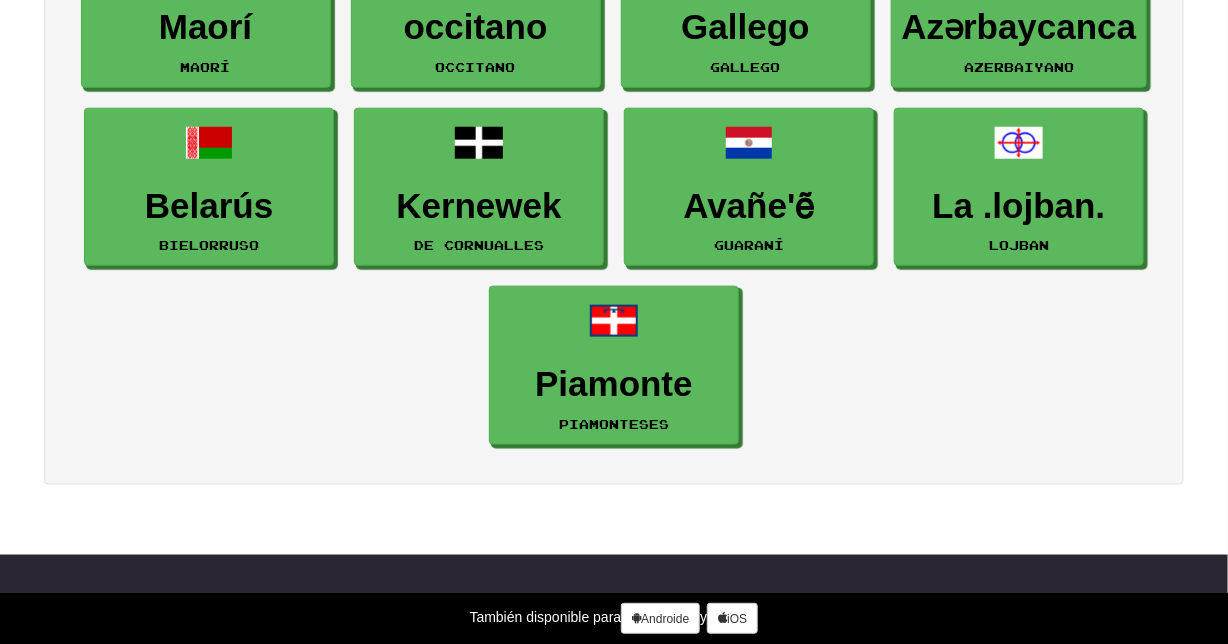 click on "Recursos de italiano intermedio" at bounding box center (1041, 715) 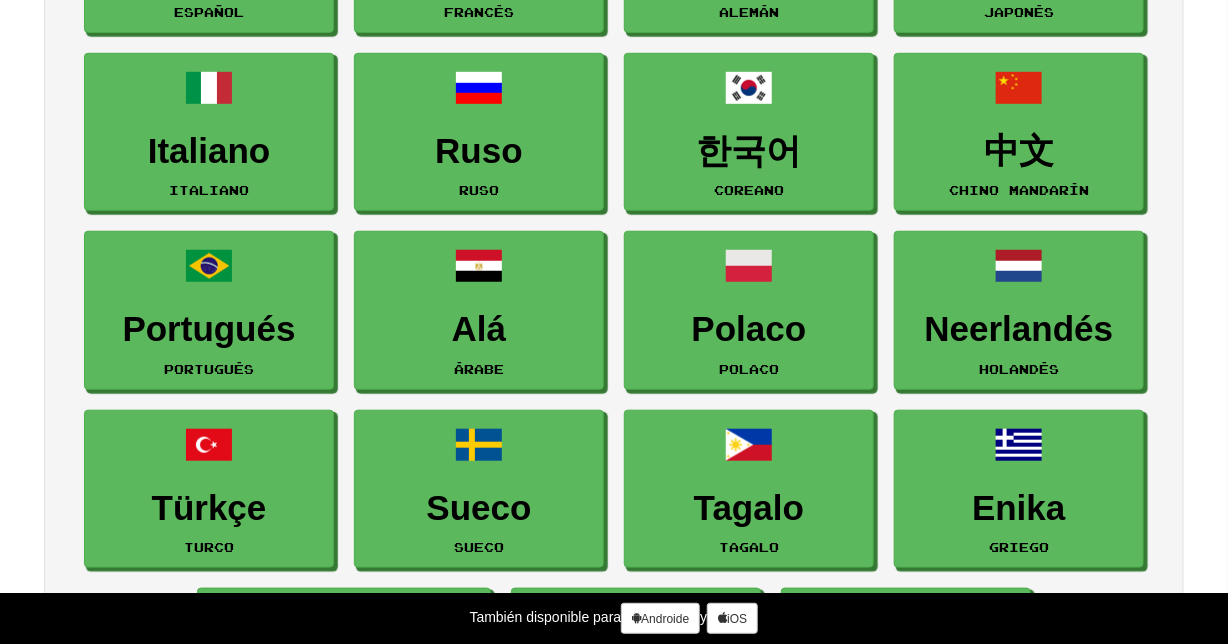 scroll, scrollTop: 0, scrollLeft: 0, axis: both 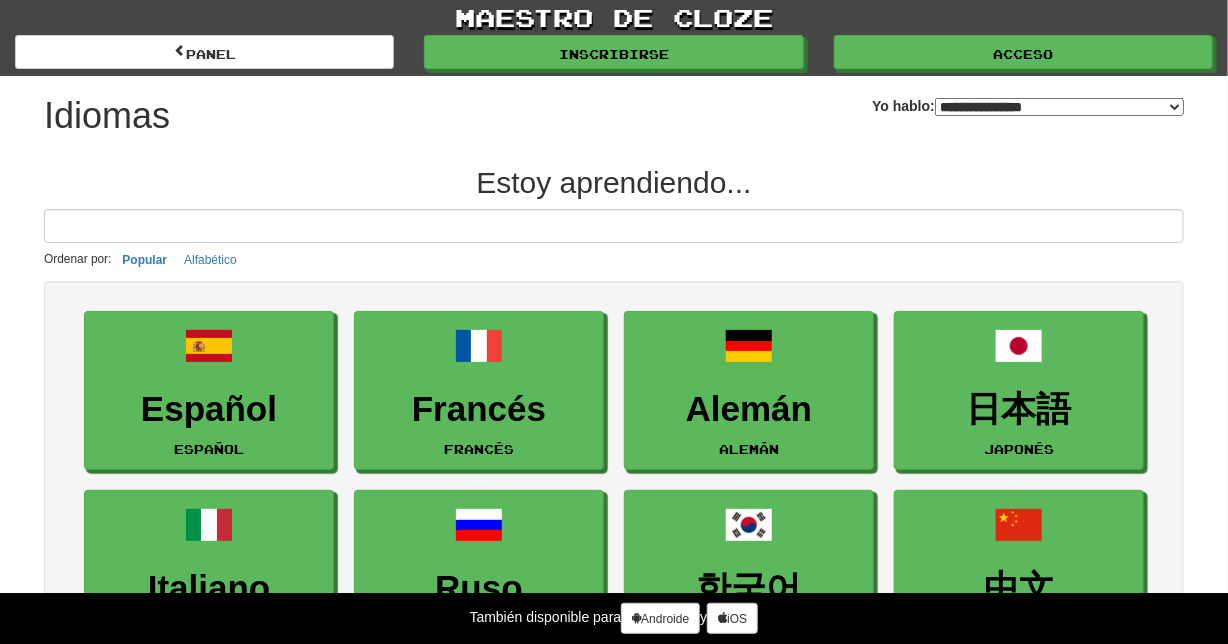 click on "**********" at bounding box center (1059, 107) 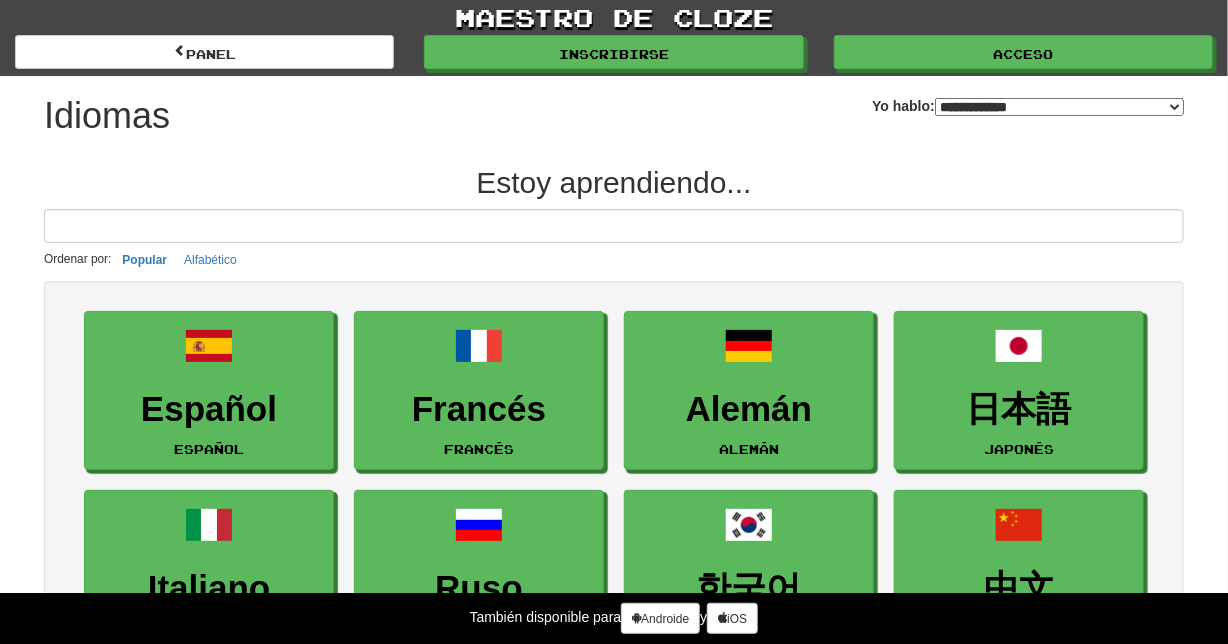 click on "**********" at bounding box center (1059, 107) 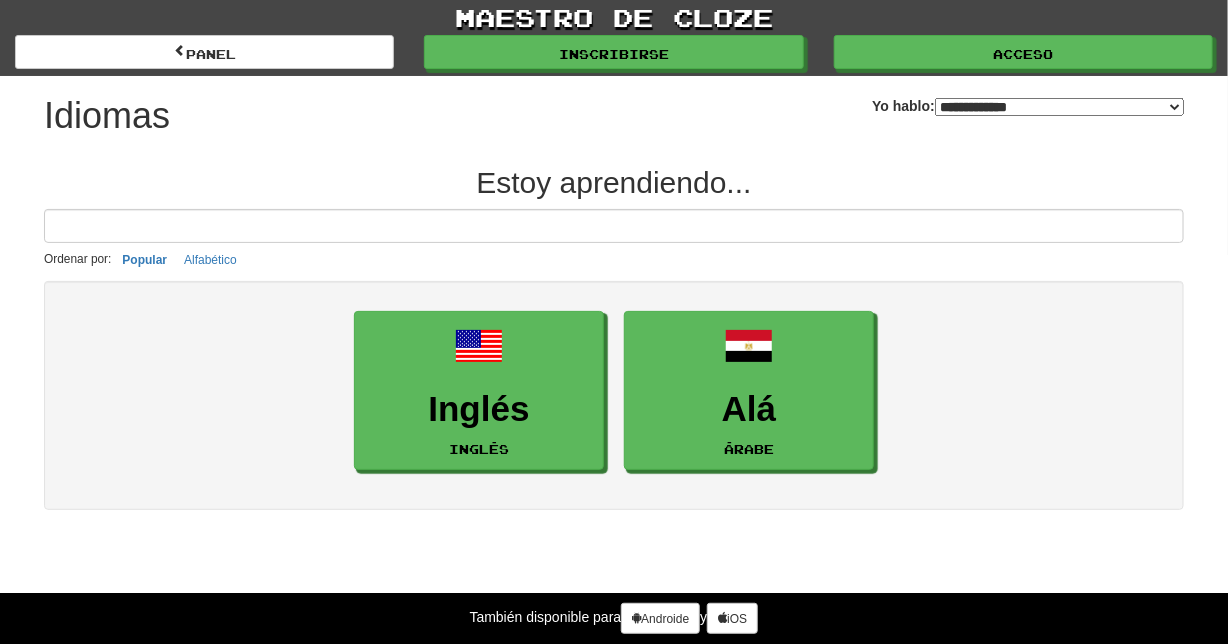 click on "**********" at bounding box center [1059, 107] 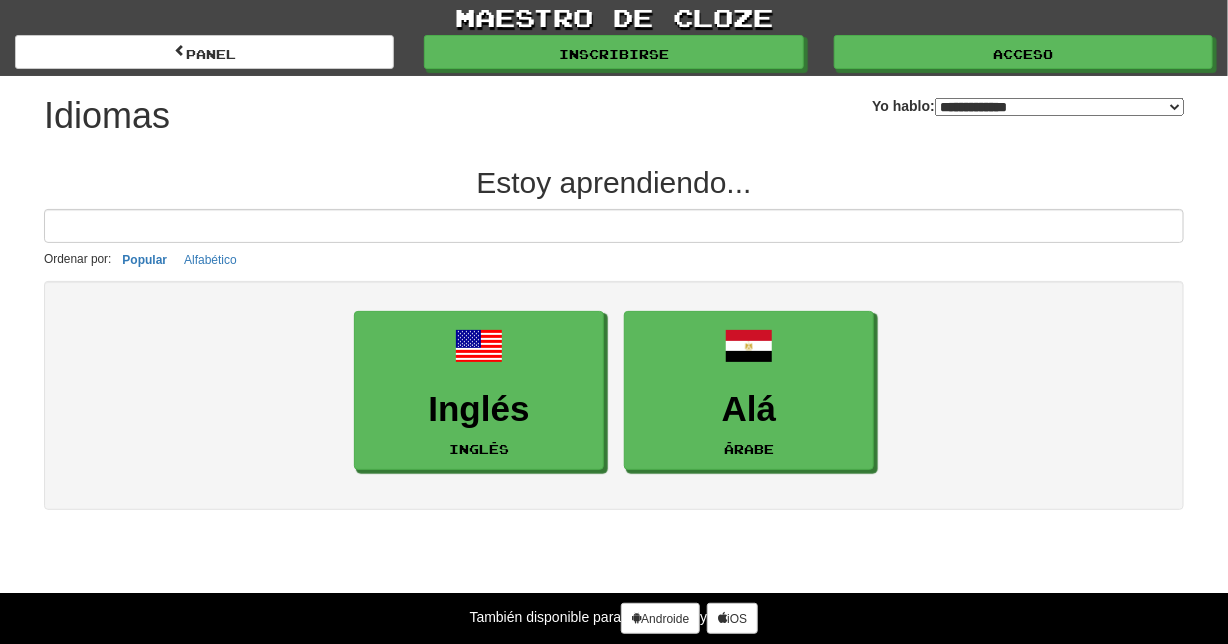 select on "*******" 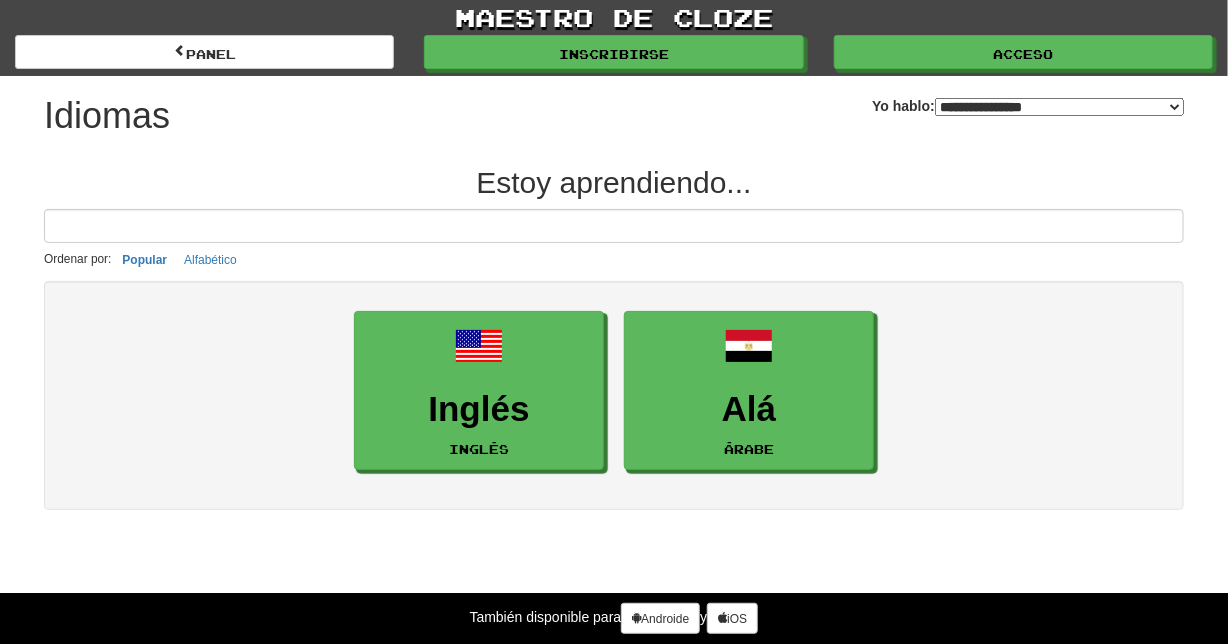 click on "**********" at bounding box center (1059, 107) 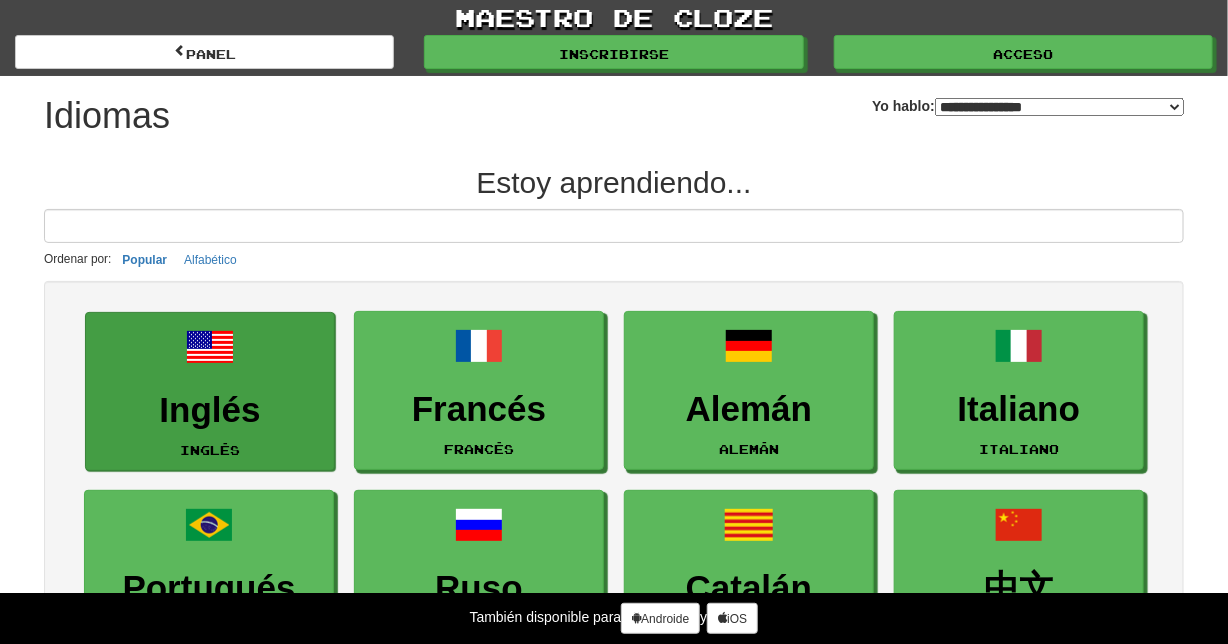 click on "Inglés" at bounding box center (210, 410) 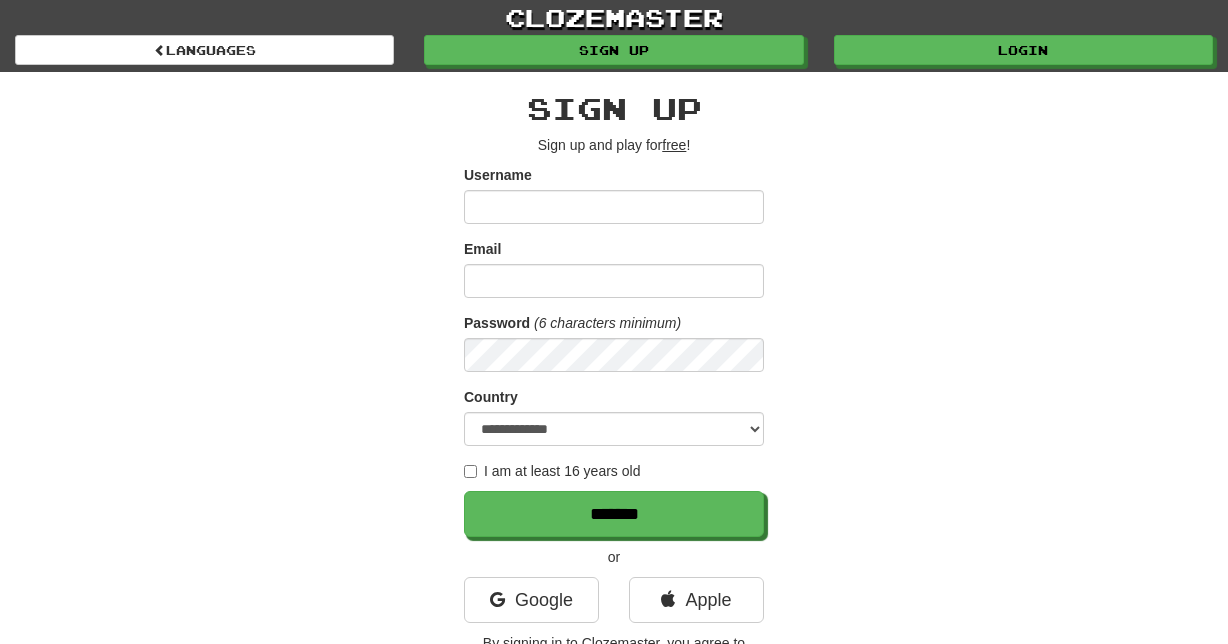 scroll, scrollTop: 0, scrollLeft: 0, axis: both 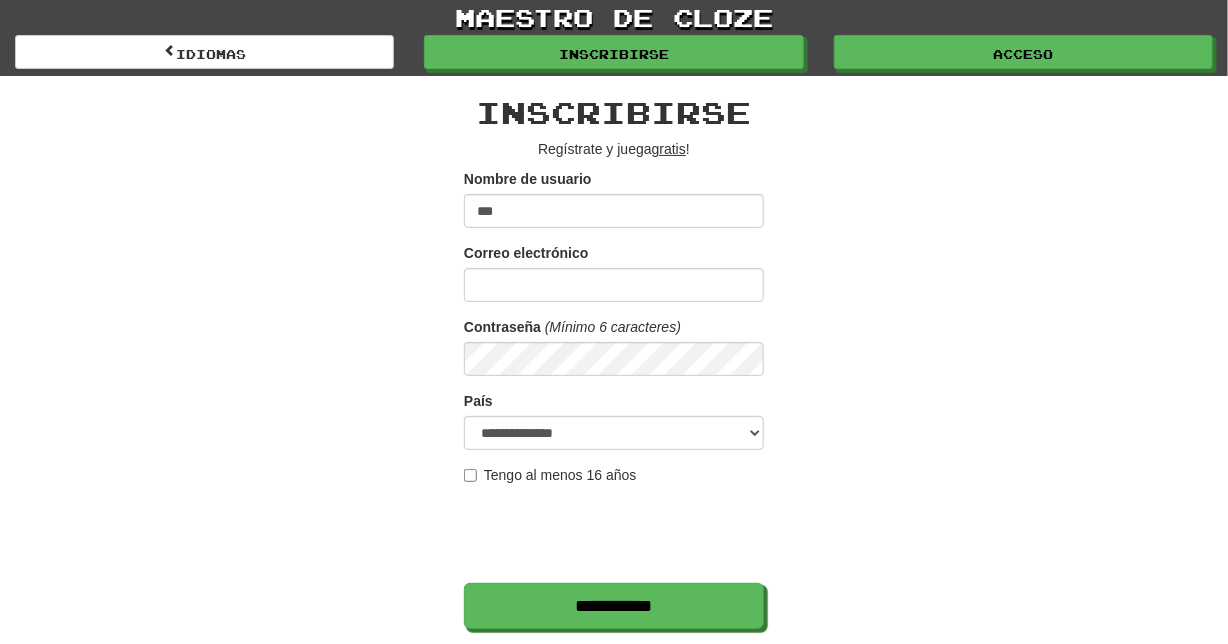 type on "***" 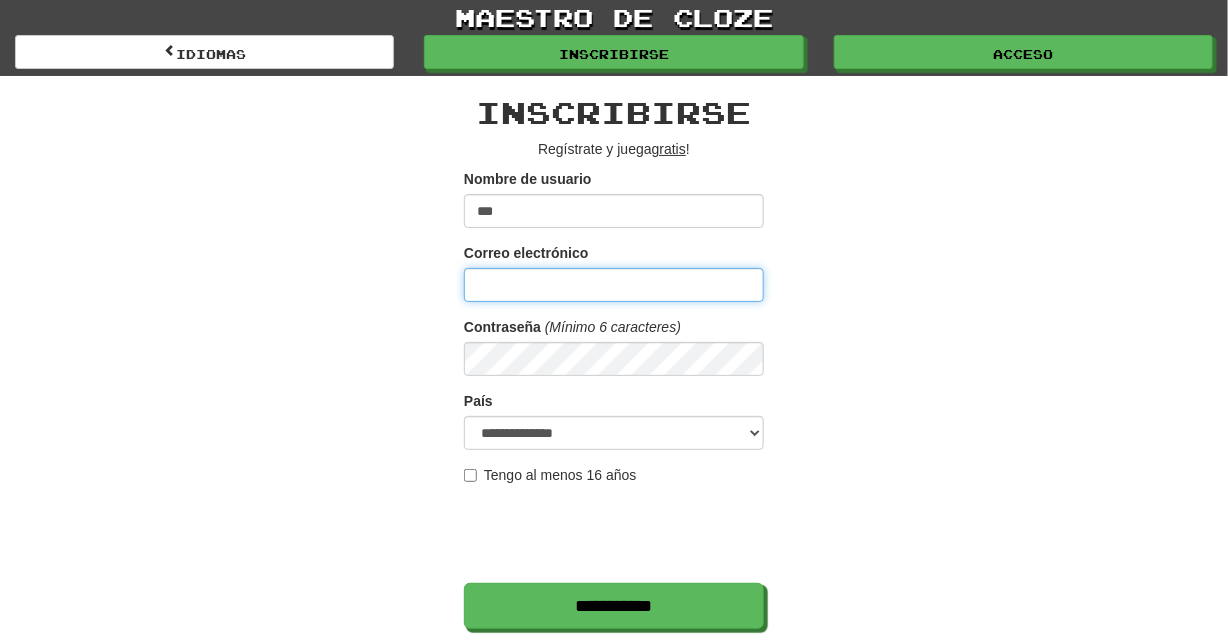 click on "Correo electrónico" at bounding box center [614, 285] 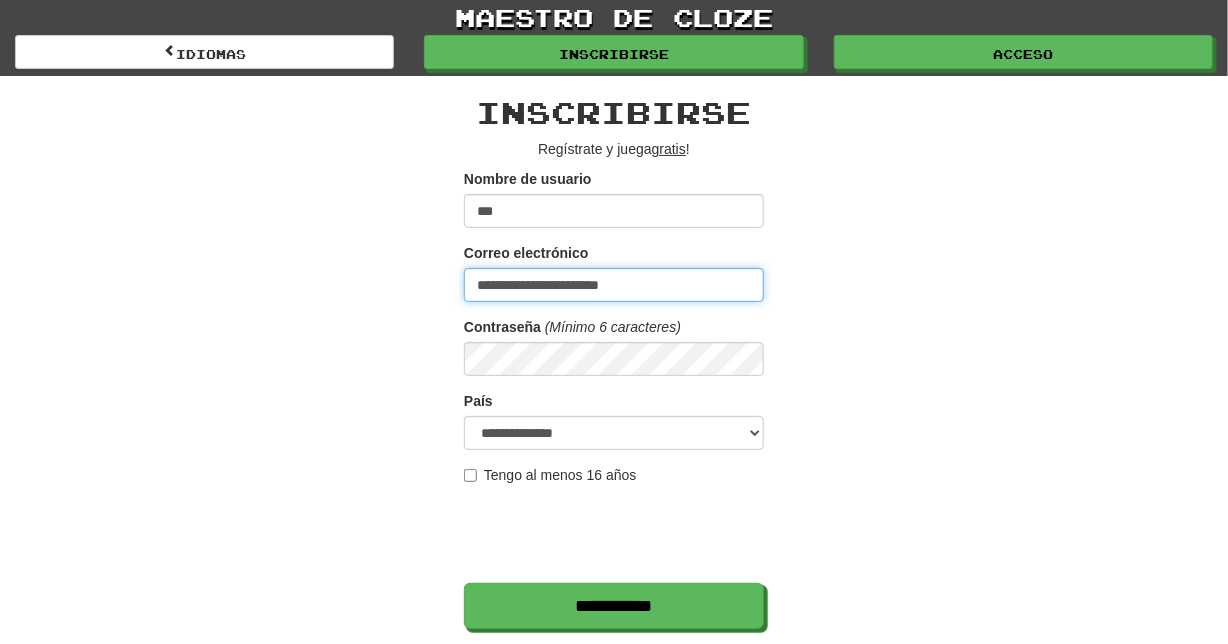 type on "**********" 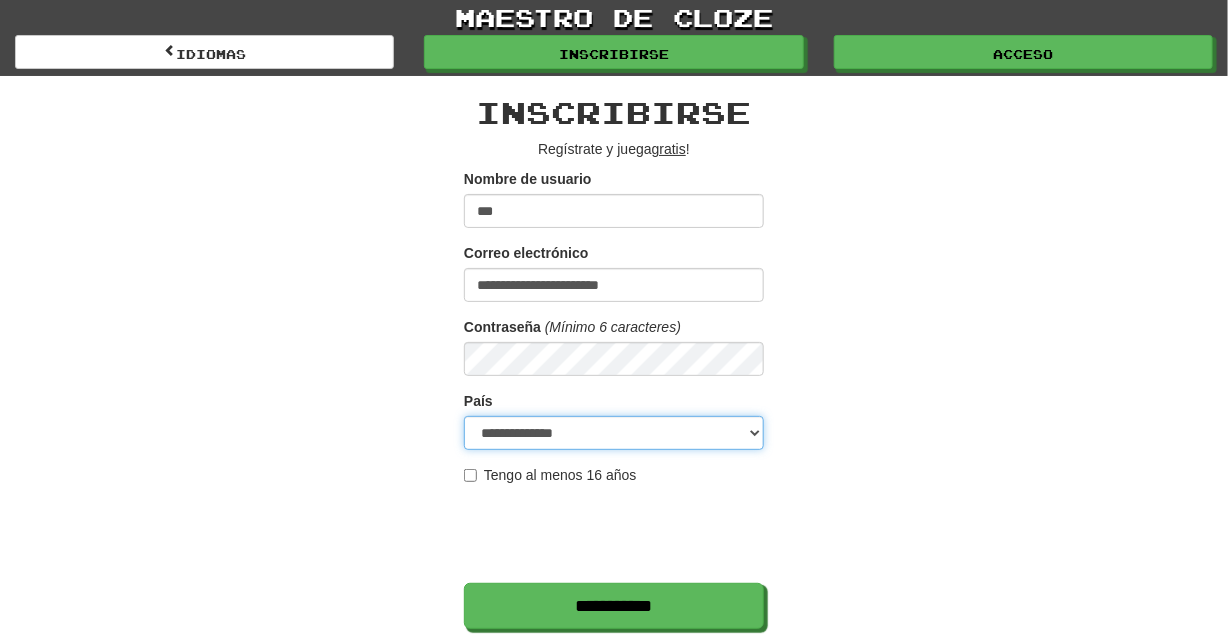 click on "**********" at bounding box center (614, 433) 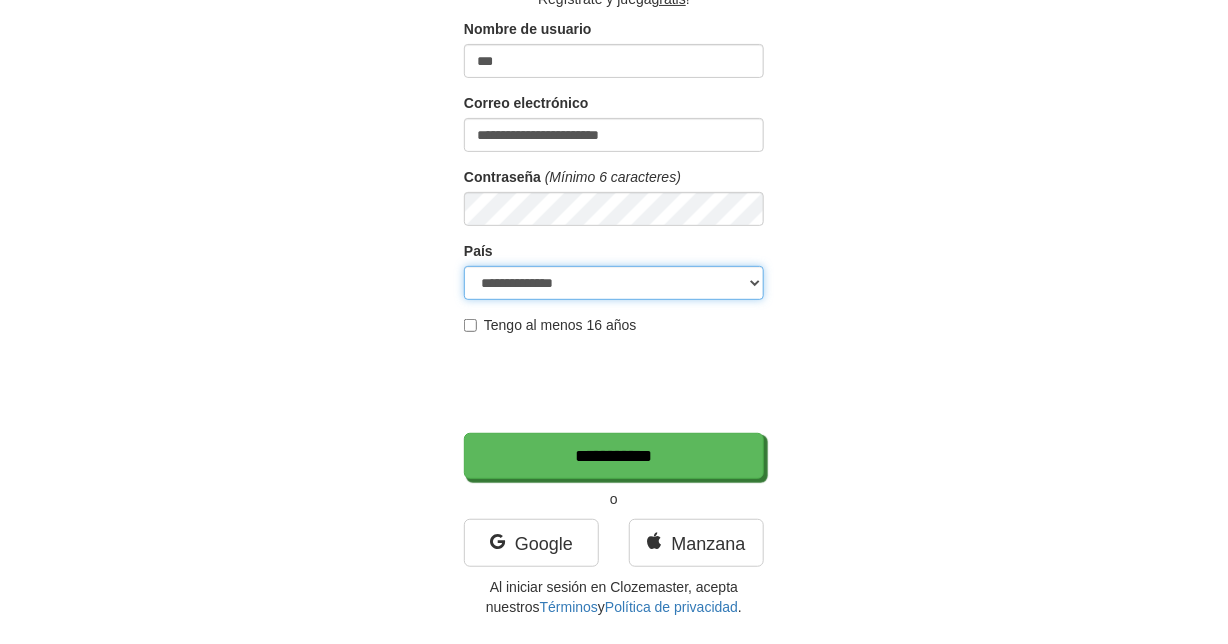 scroll, scrollTop: 168, scrollLeft: 0, axis: vertical 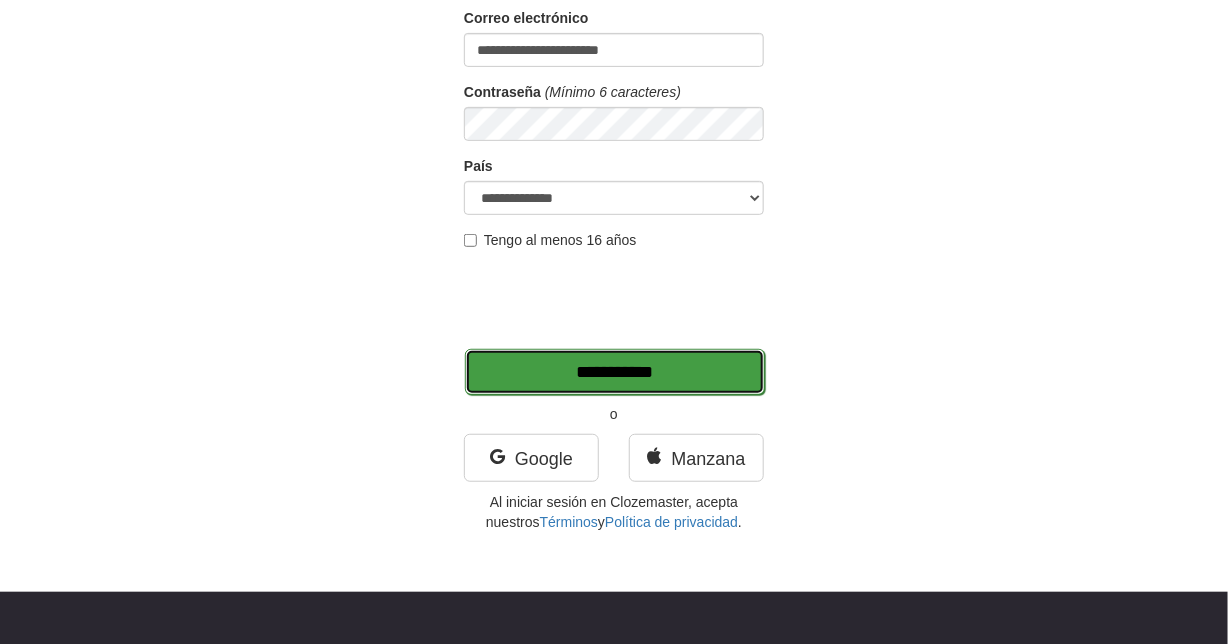 click on "**********" at bounding box center [615, 372] 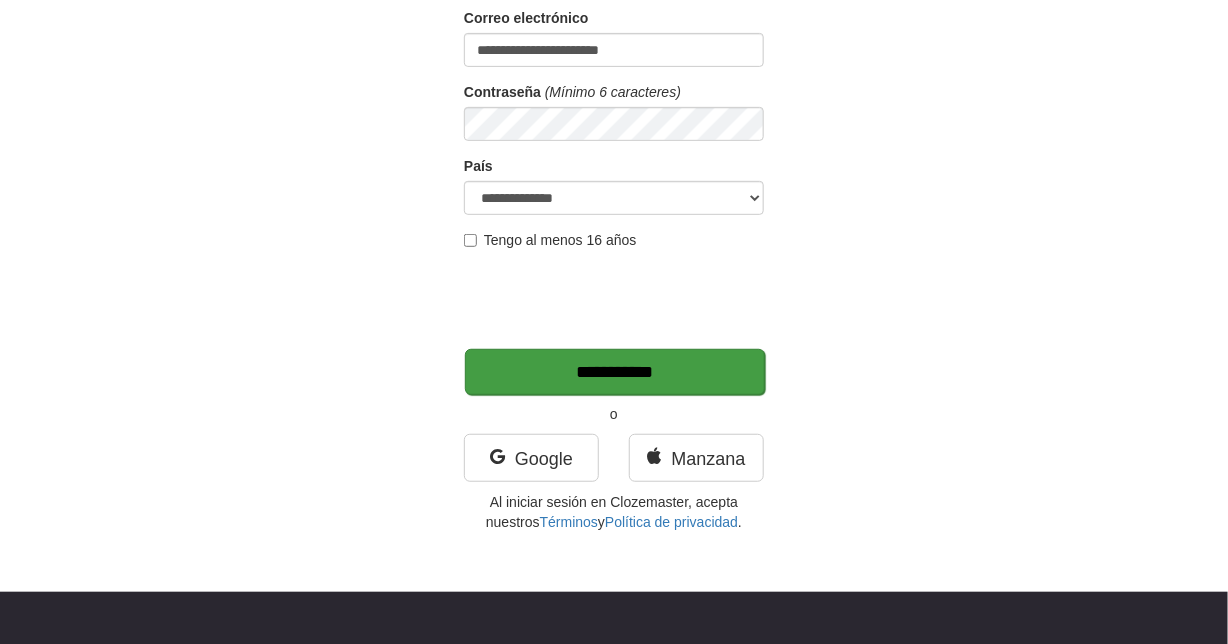 type on "*******" 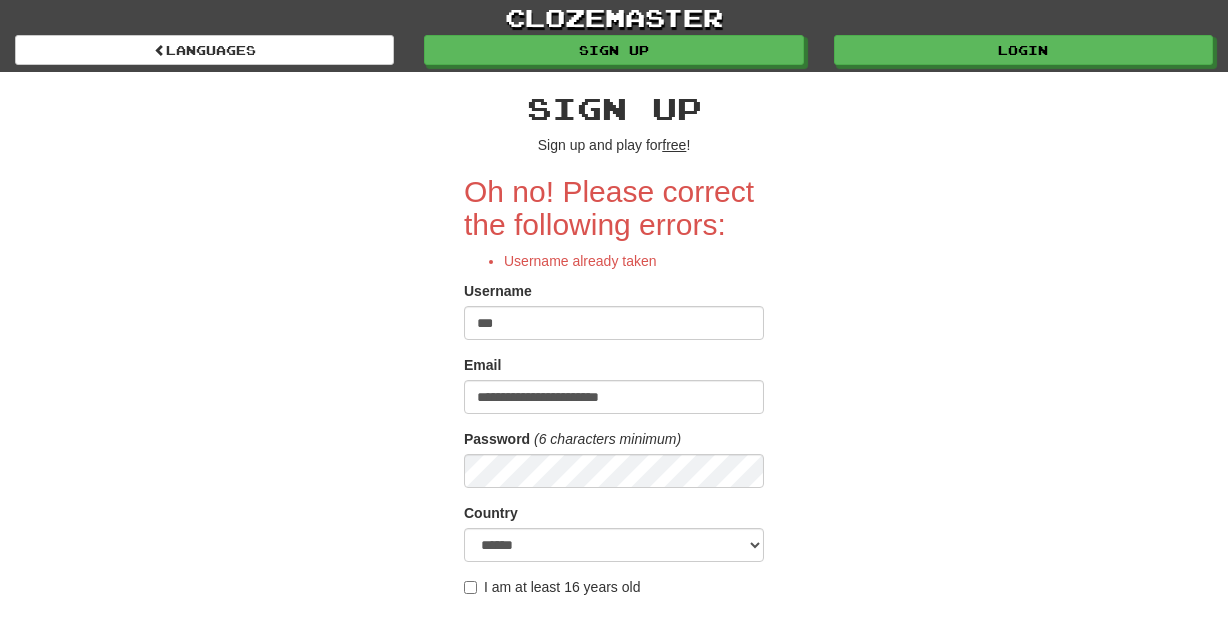 scroll, scrollTop: 0, scrollLeft: 0, axis: both 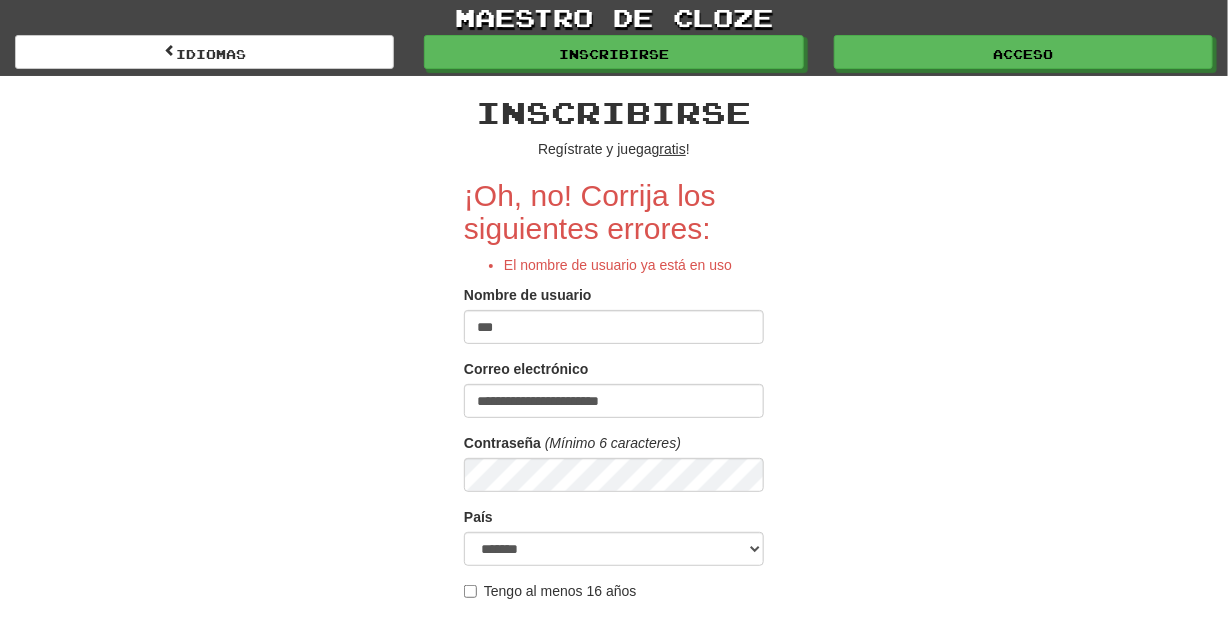click on "***" at bounding box center (614, 327) 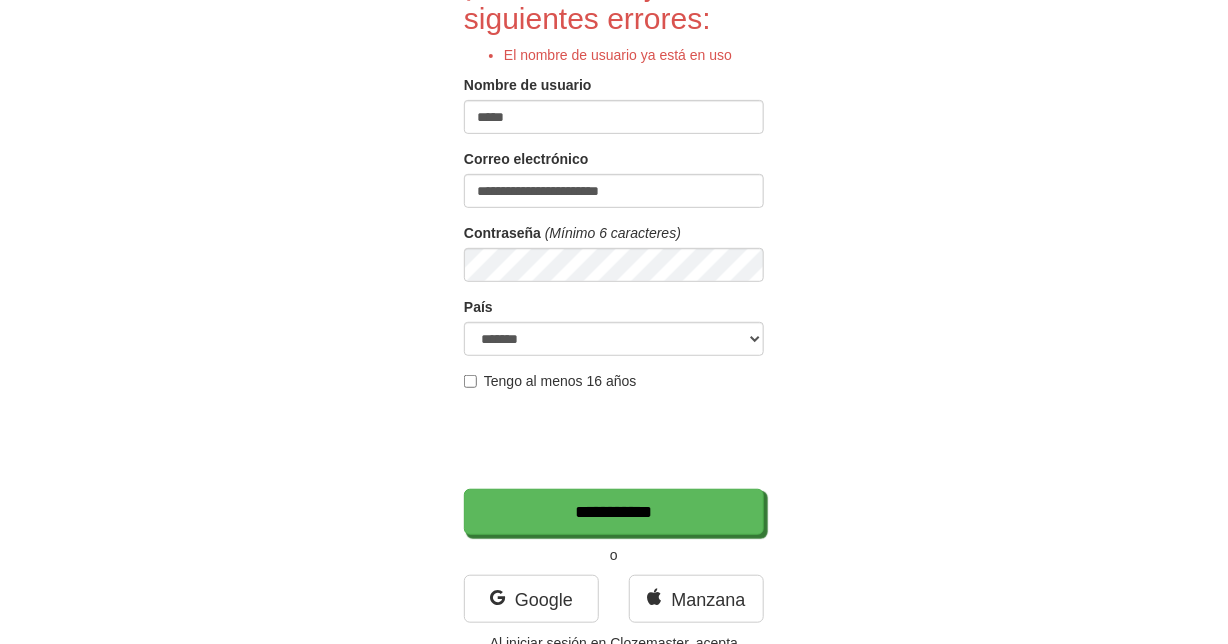 scroll, scrollTop: 291, scrollLeft: 0, axis: vertical 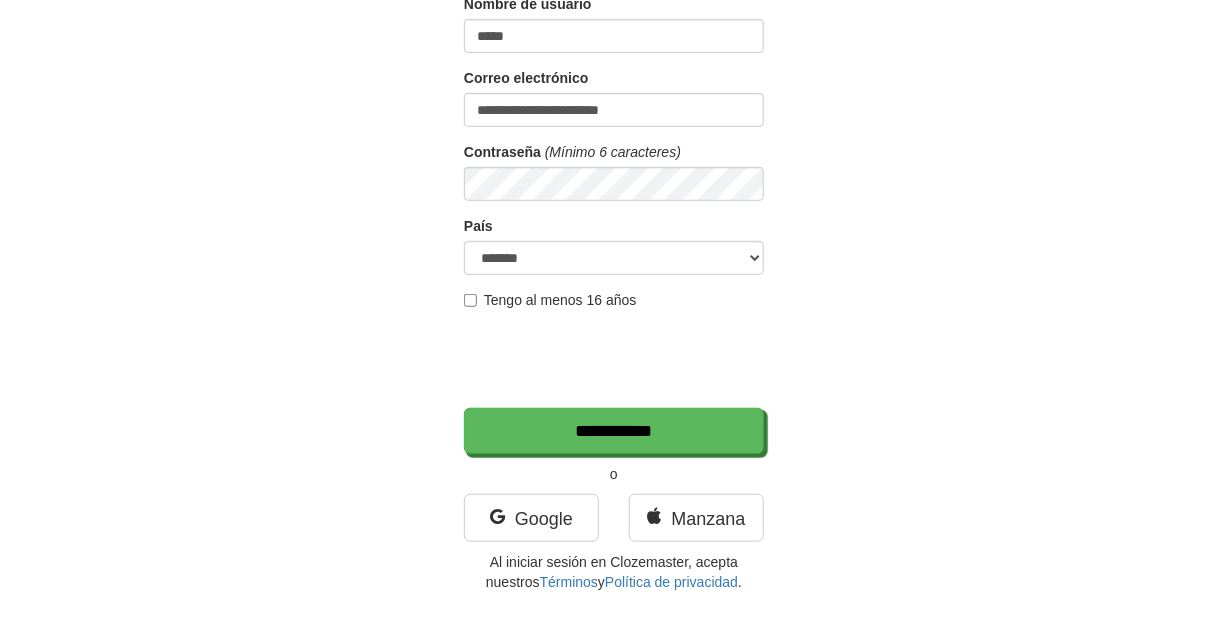 type on "*****" 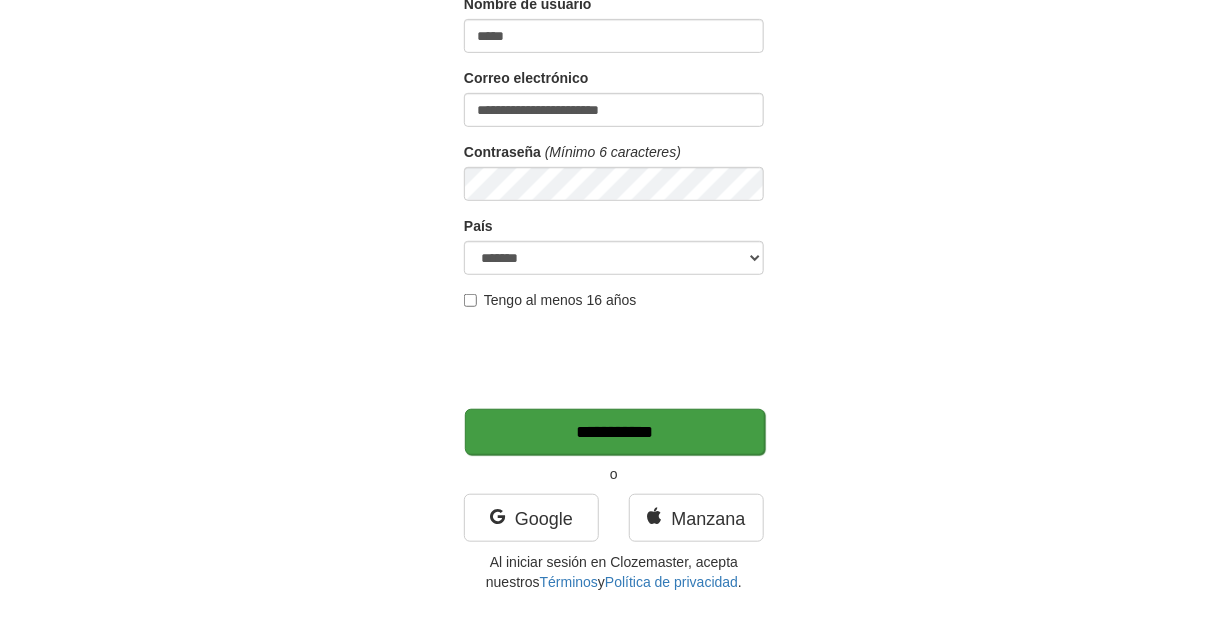 click on "**********" at bounding box center [615, 432] 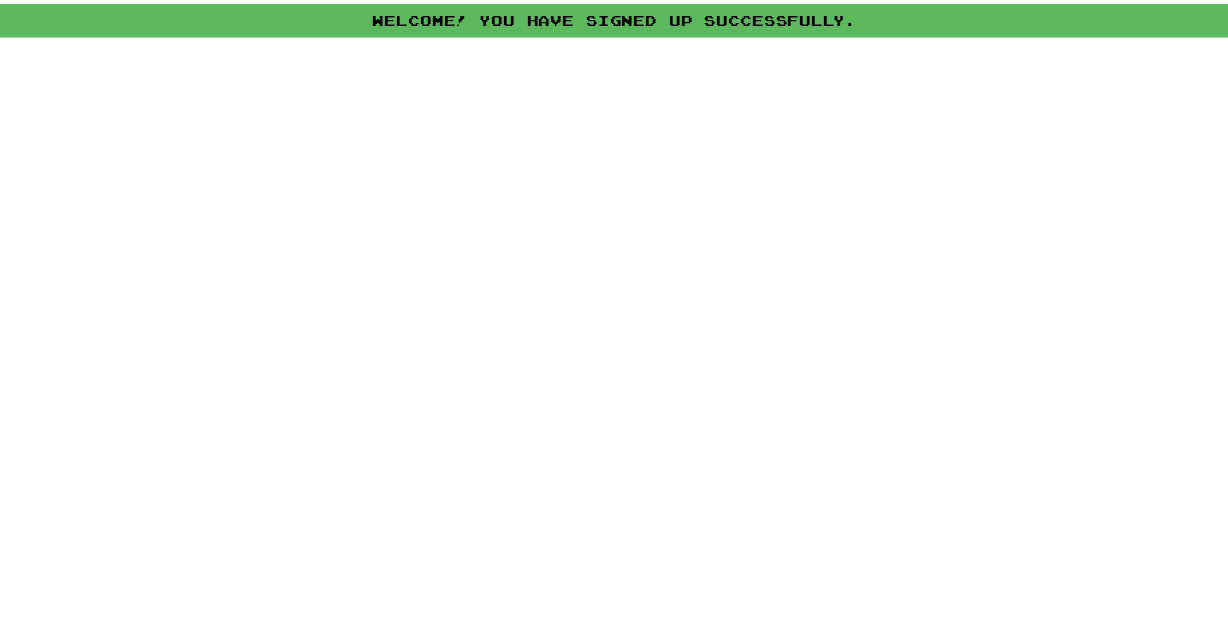 scroll, scrollTop: 0, scrollLeft: 0, axis: both 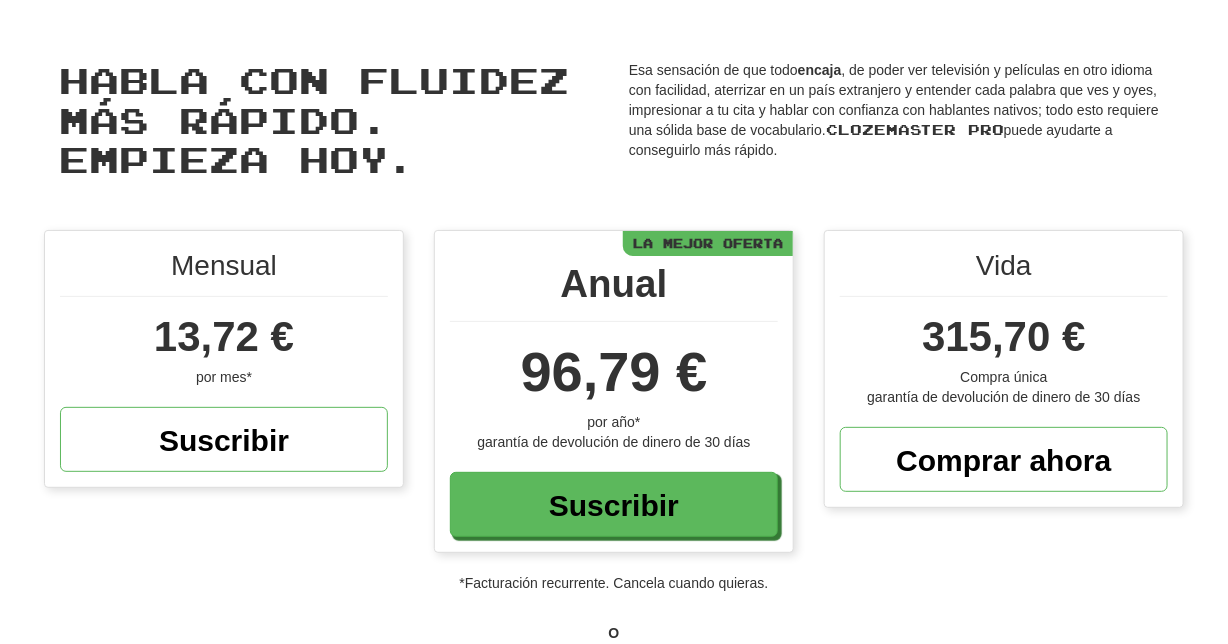 click on "Habla con fluidez más rápido. Empieza hoy.
Habla con fluidez más rápido. Empieza hoy." at bounding box center [329, 119] 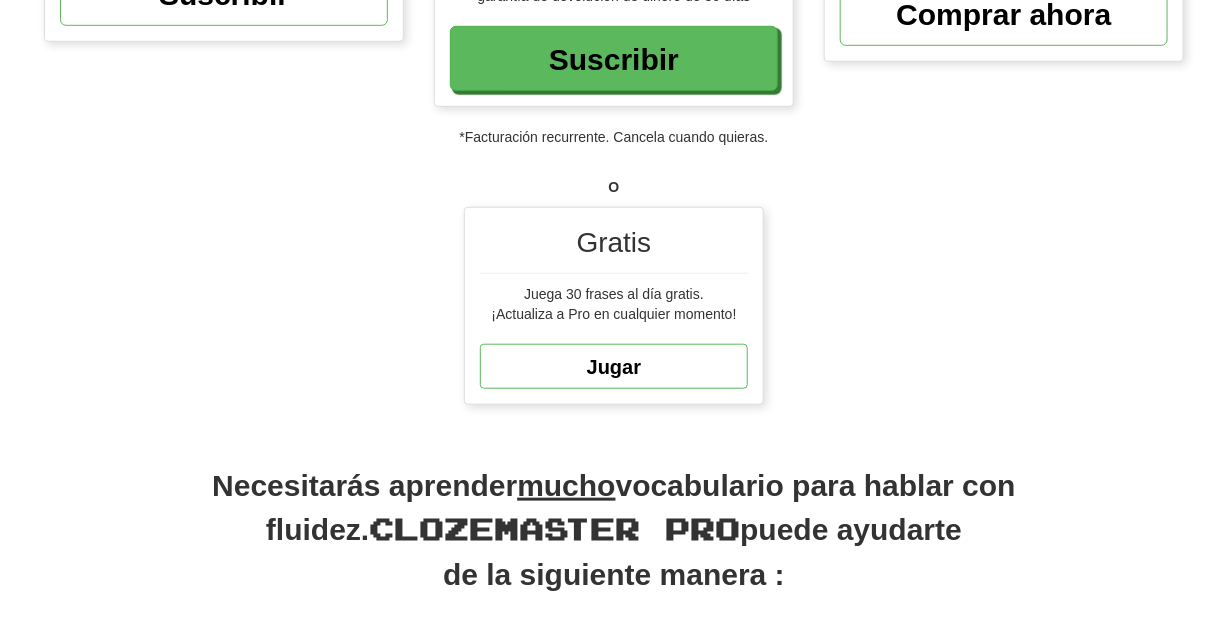 scroll, scrollTop: 452, scrollLeft: 0, axis: vertical 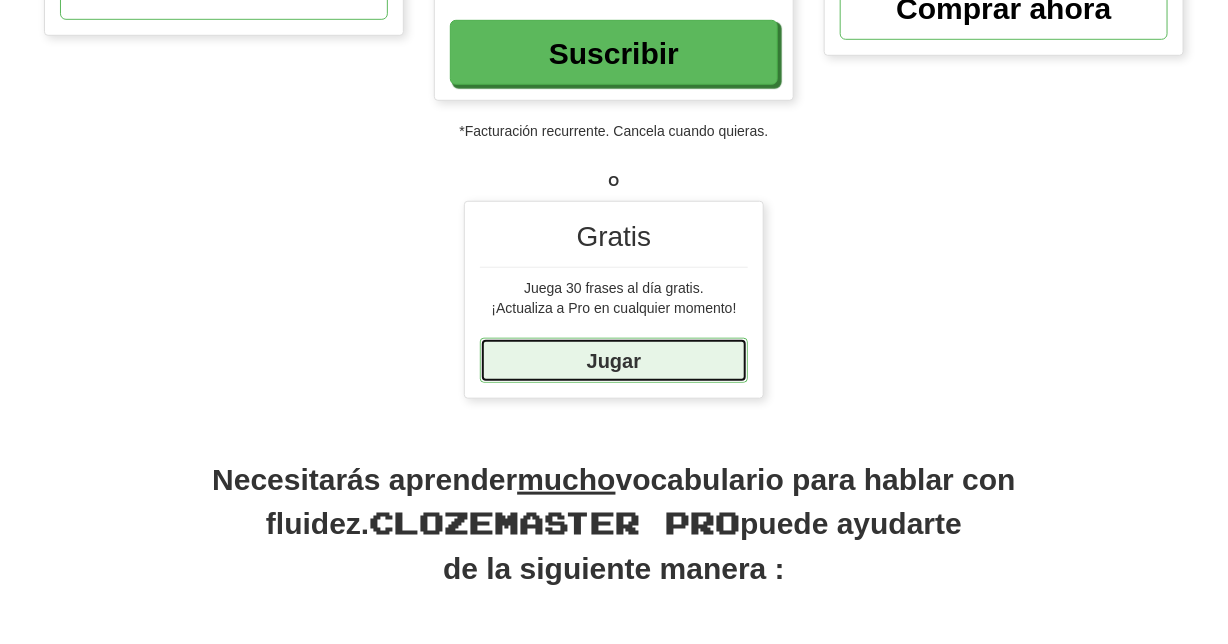 click on "Jugar" at bounding box center [614, 360] 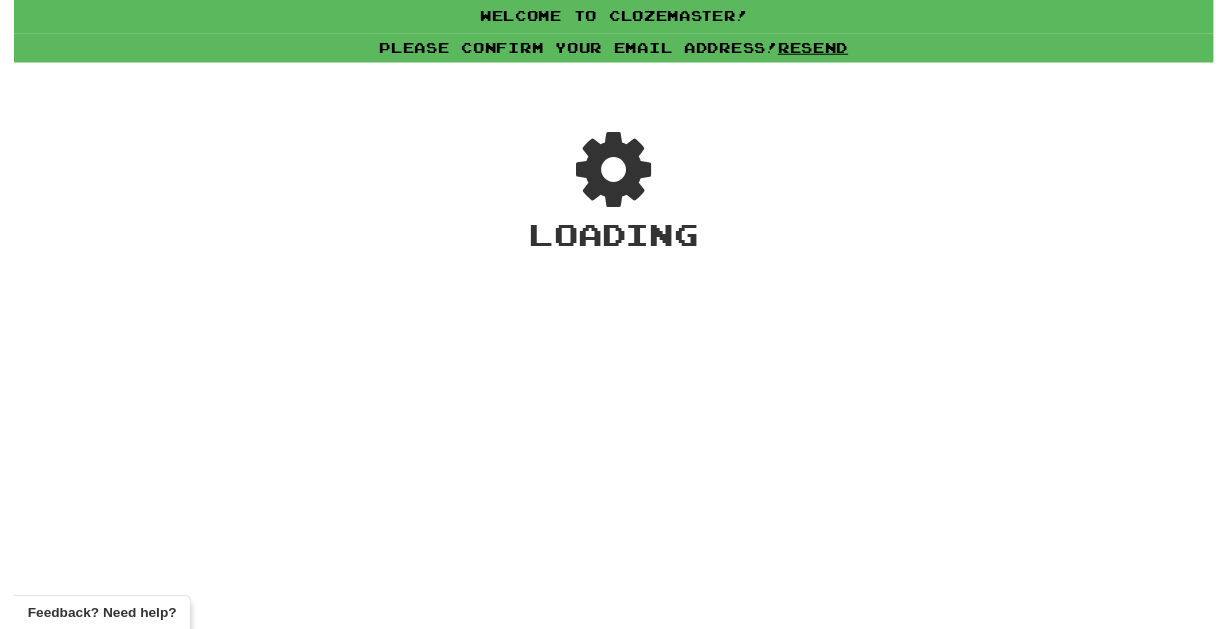 scroll, scrollTop: 0, scrollLeft: 0, axis: both 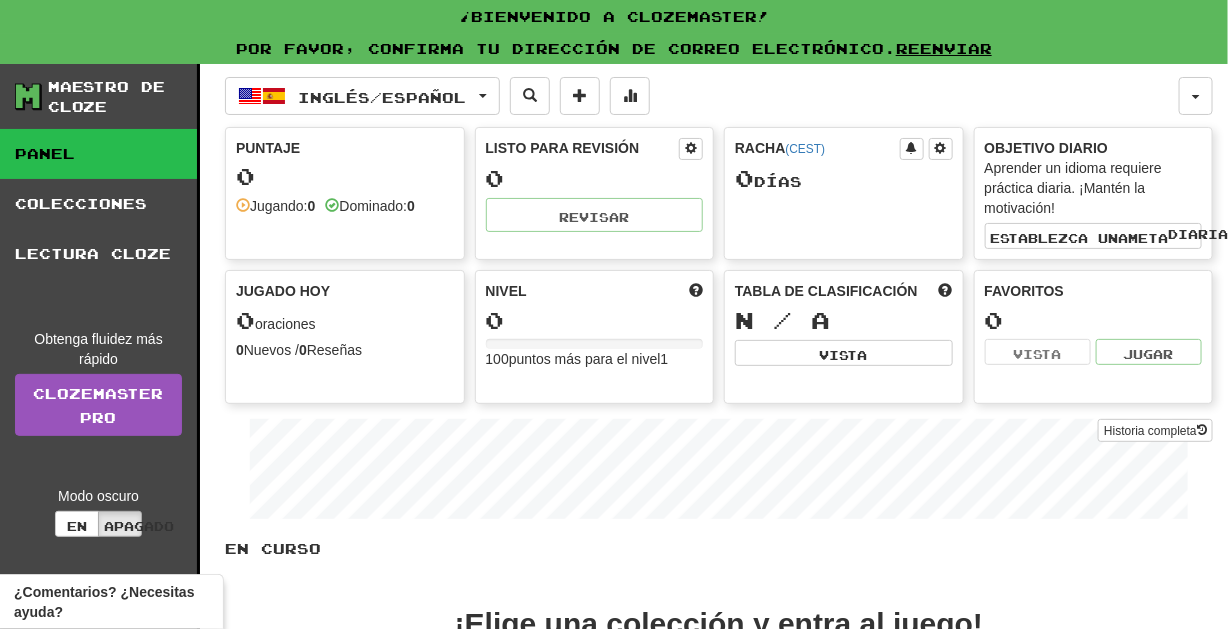 click on "0" at bounding box center (345, 176) 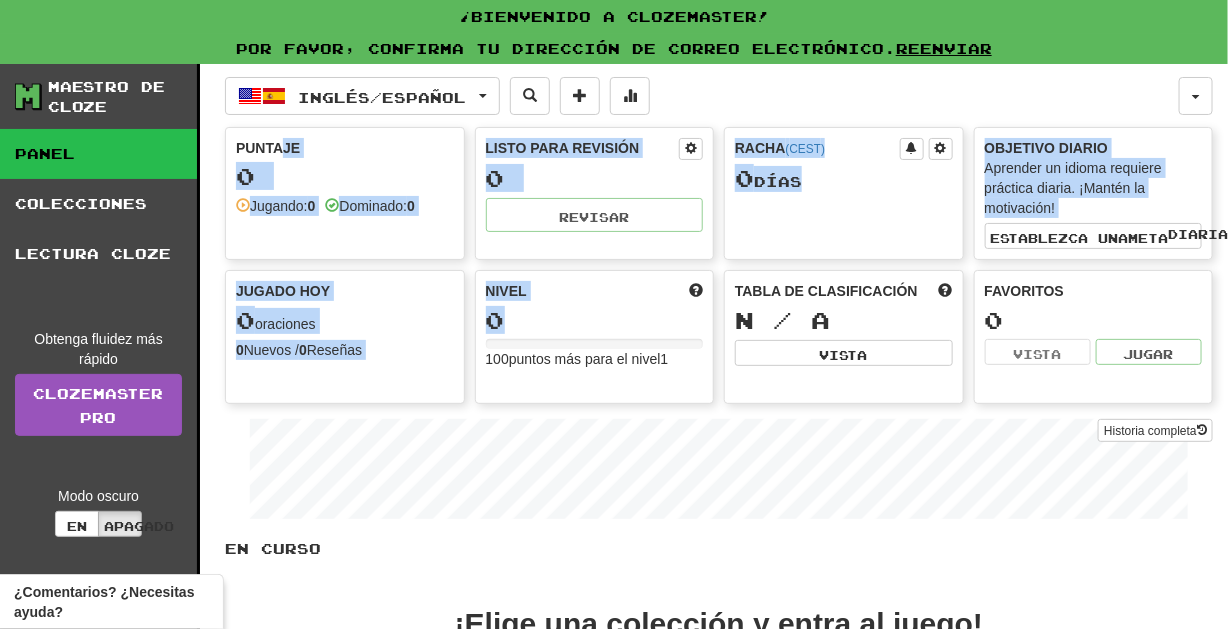 drag, startPoint x: 280, startPoint y: 138, endPoint x: 609, endPoint y: 337, distance: 384.5023 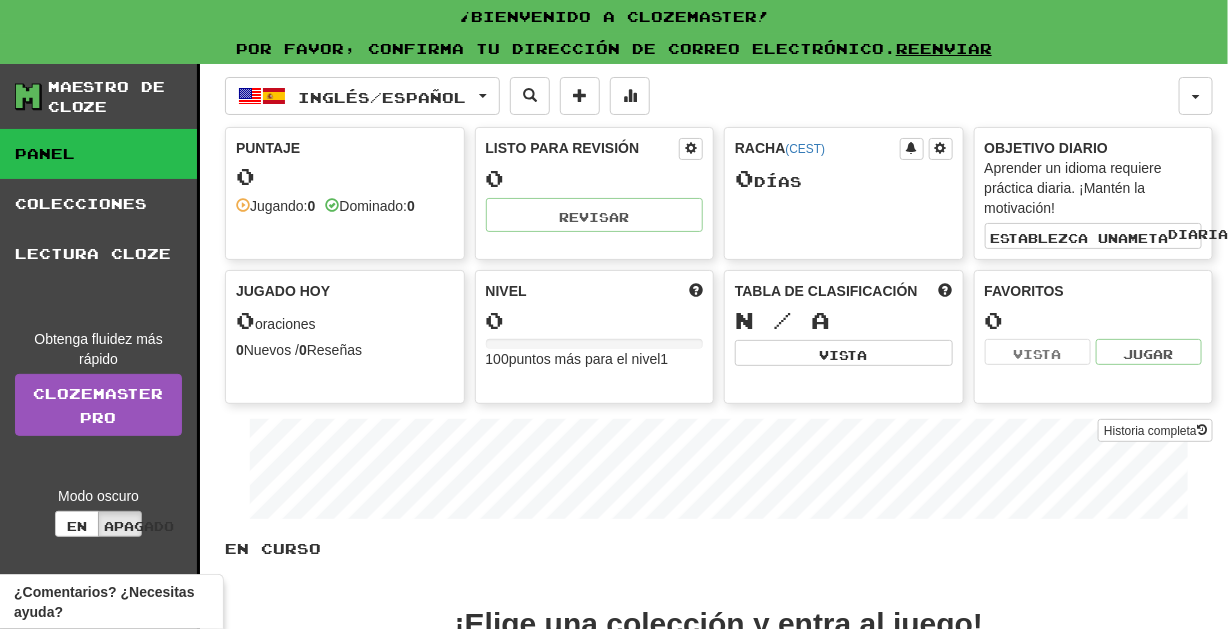 click on "puntos más para el nivel" at bounding box center [585, 359] 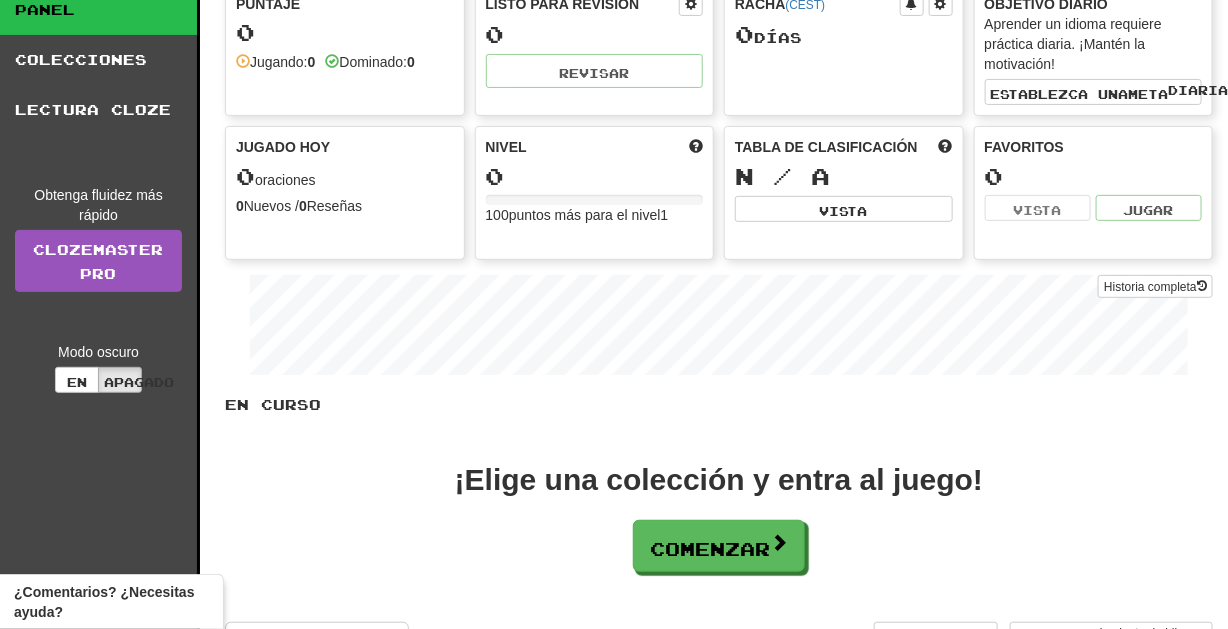 scroll, scrollTop: 148, scrollLeft: 0, axis: vertical 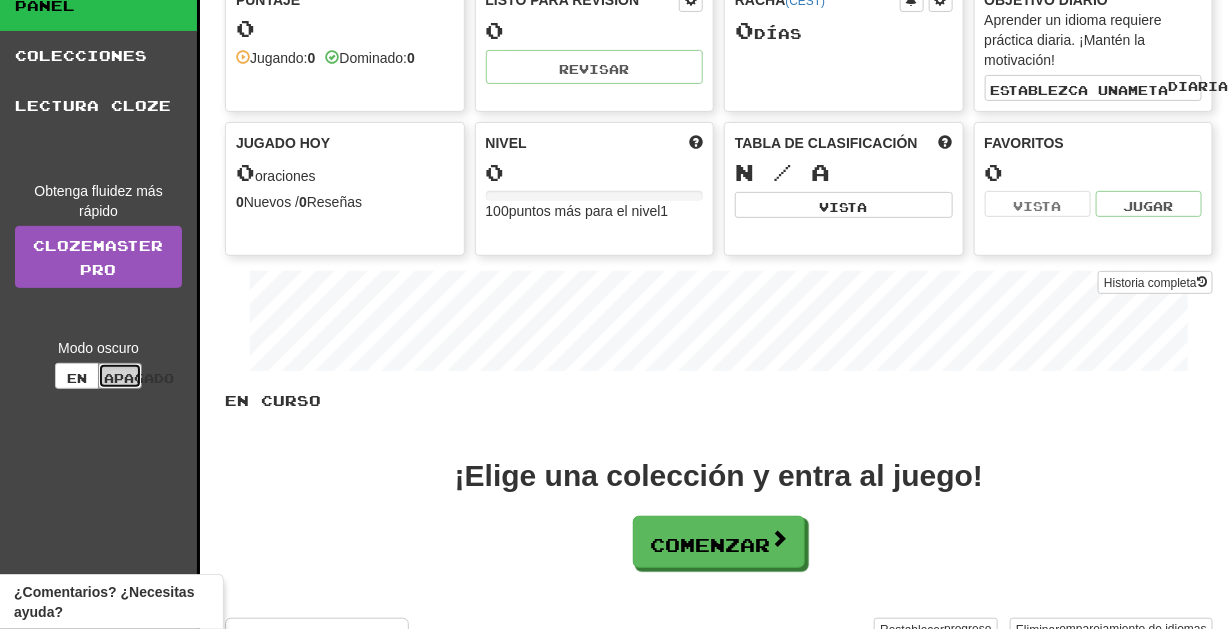 click on "Apagado" at bounding box center (139, 378) 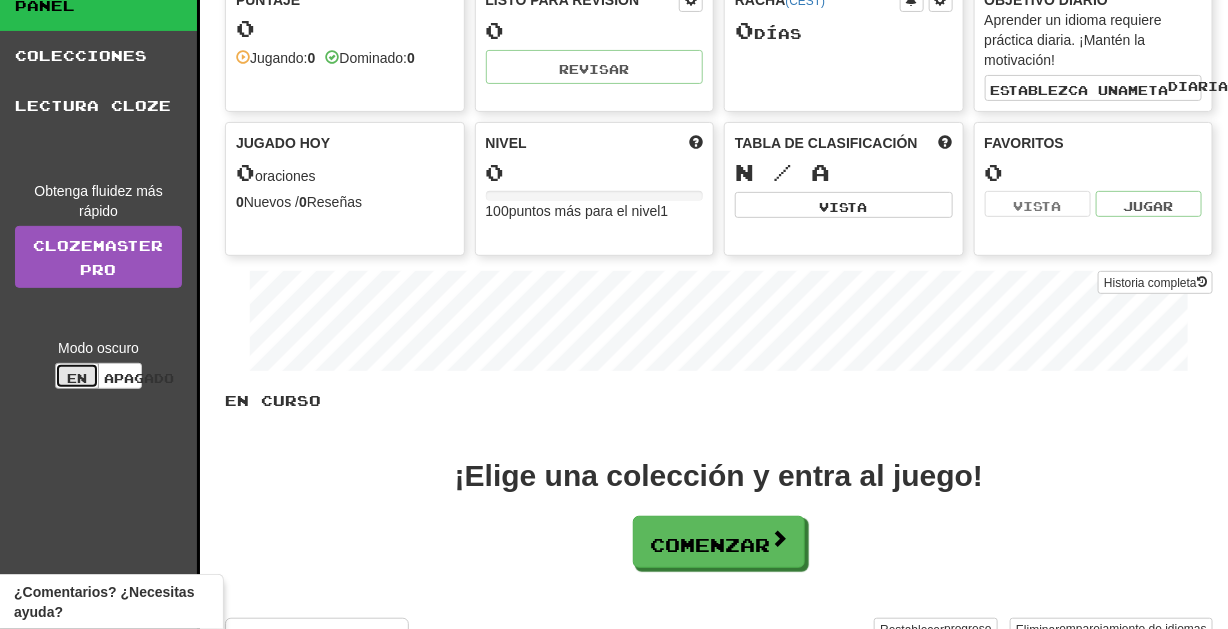 click on "En" at bounding box center (77, 376) 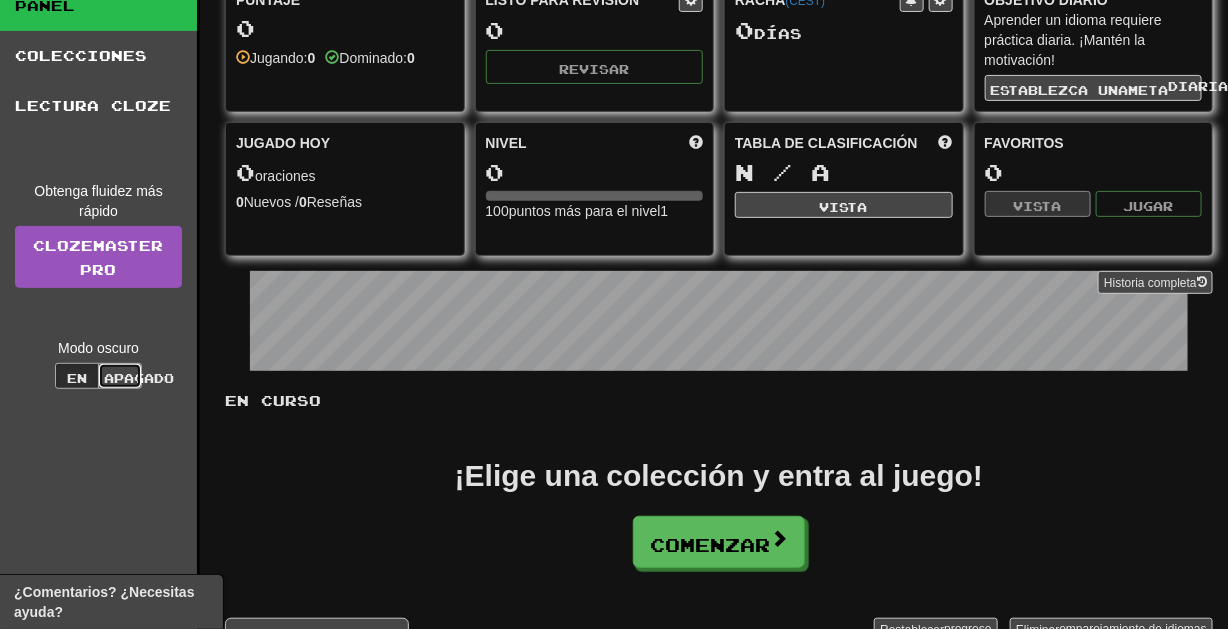 click on "Apagado" at bounding box center (139, 378) 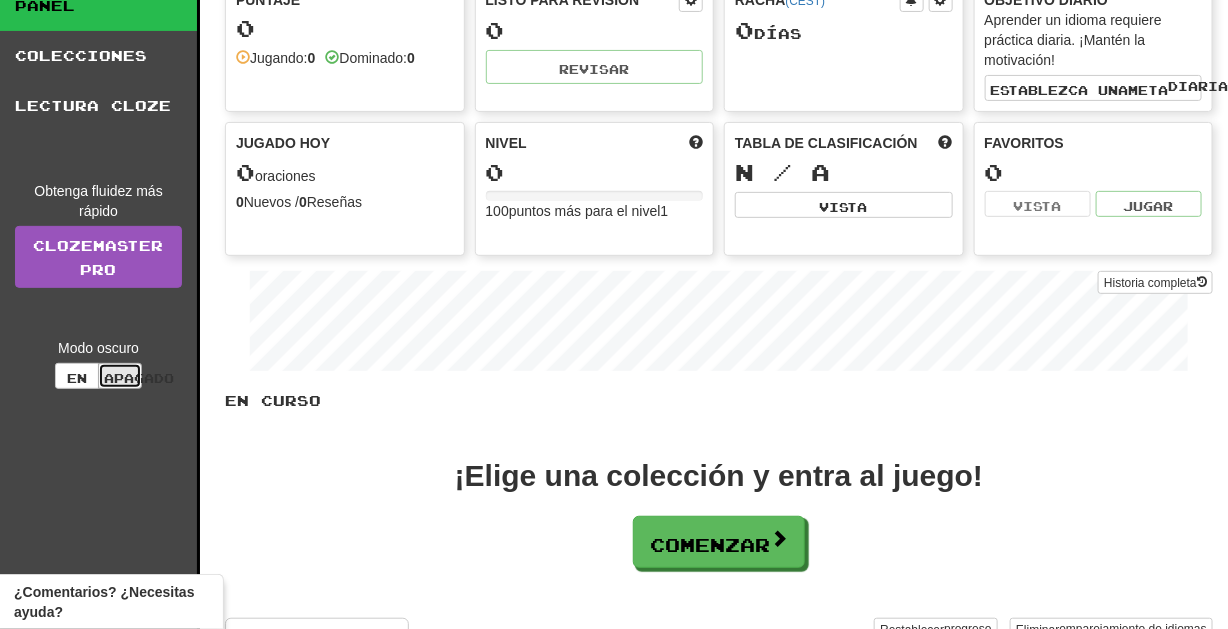 click on "Apagado" at bounding box center (120, 376) 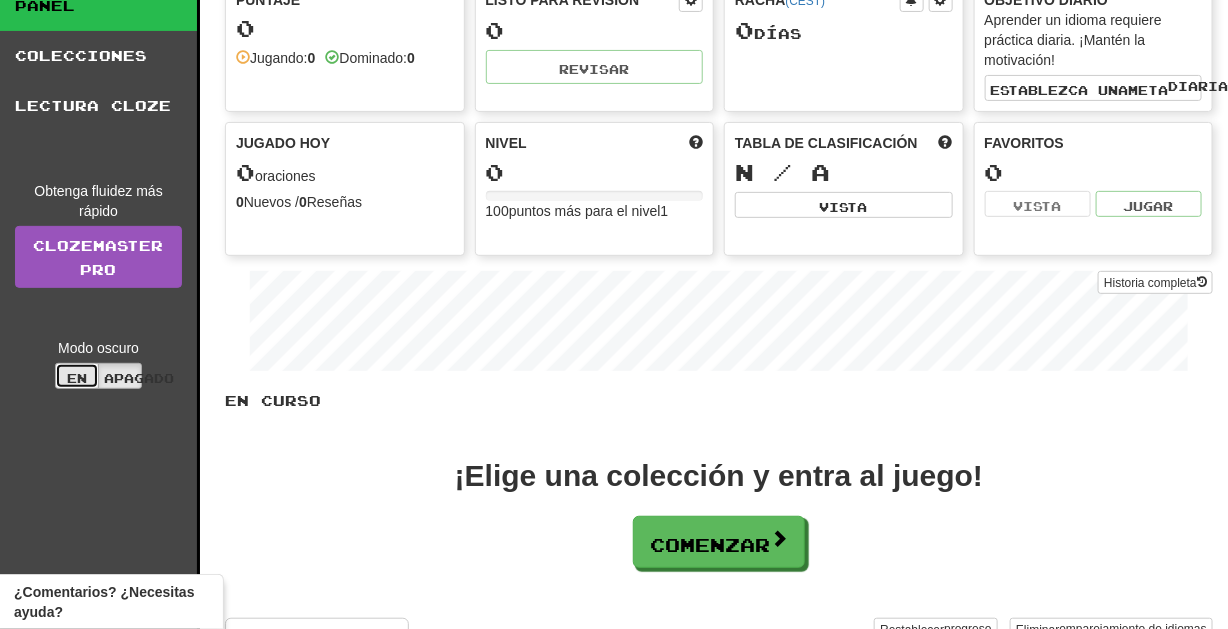 click on "En" at bounding box center (77, 376) 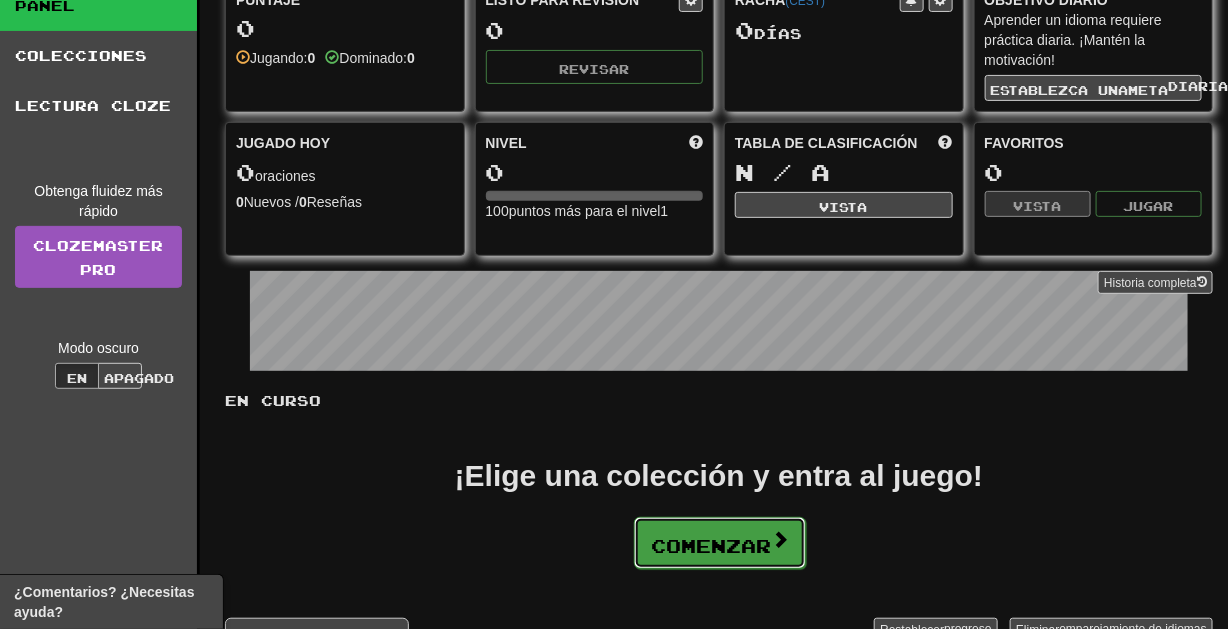 click on "Comenzar" at bounding box center [711, 546] 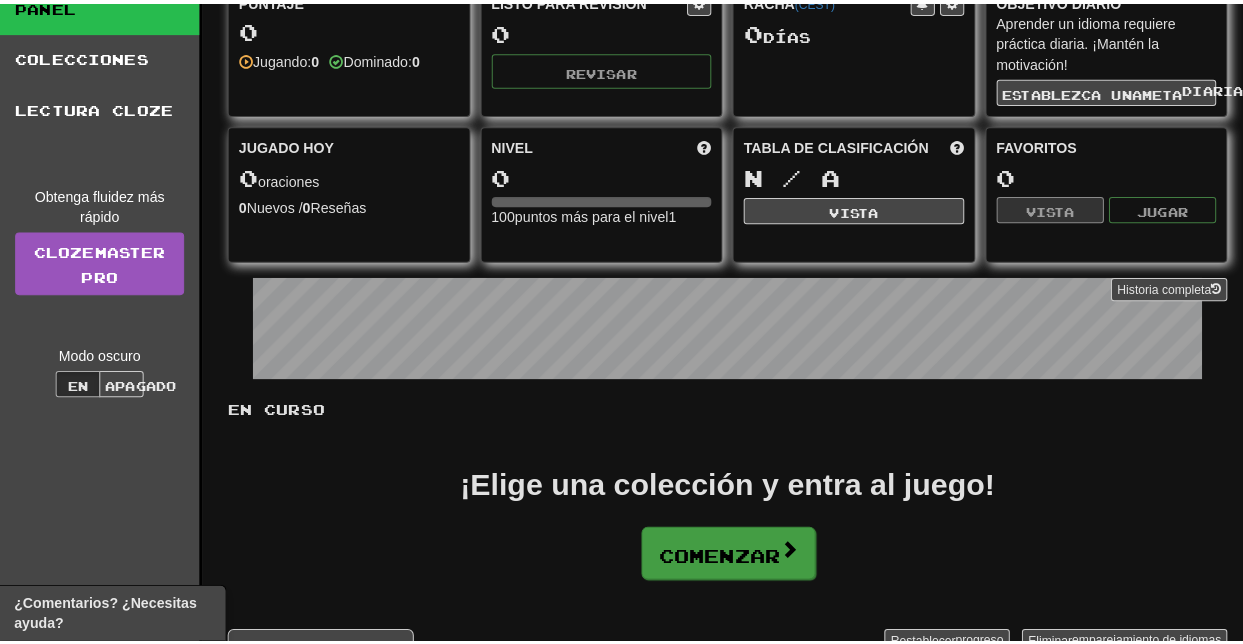 scroll, scrollTop: 0, scrollLeft: 0, axis: both 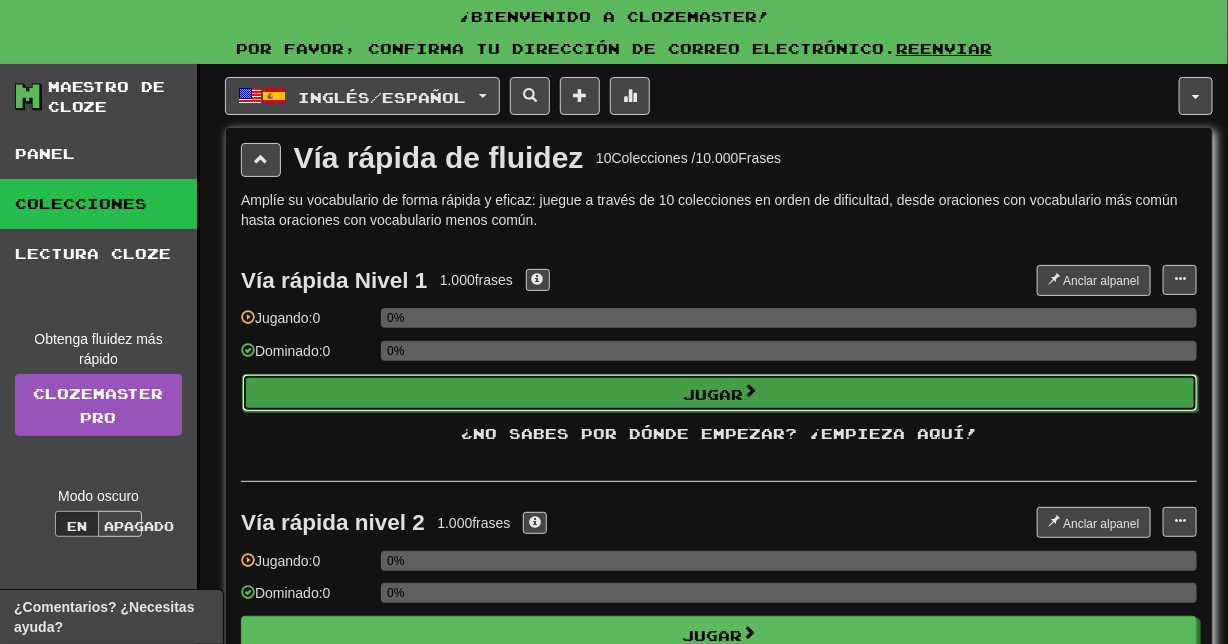 click on "Jugar" at bounding box center (720, 393) 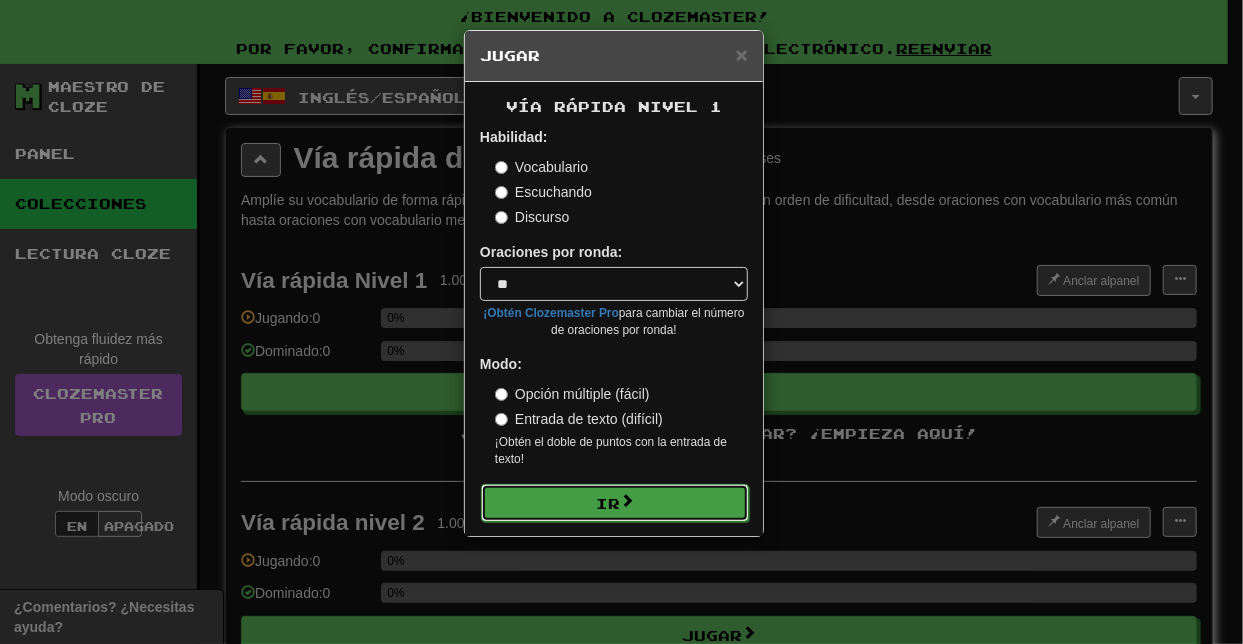 click on "Ir" at bounding box center [615, 503] 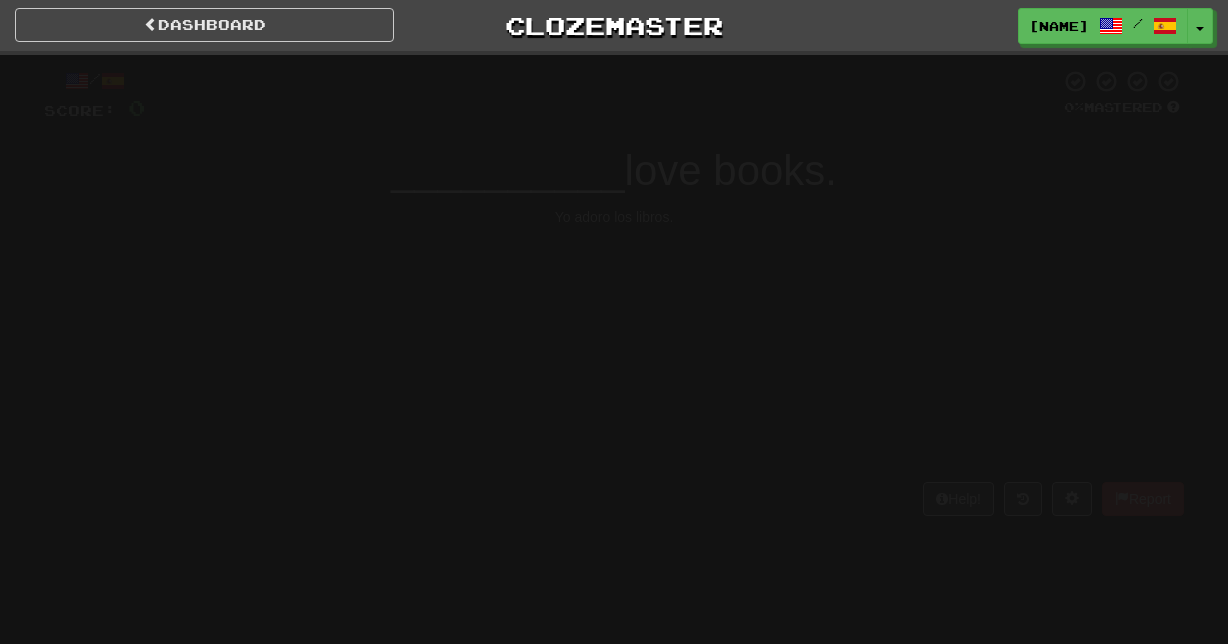 scroll, scrollTop: 0, scrollLeft: 0, axis: both 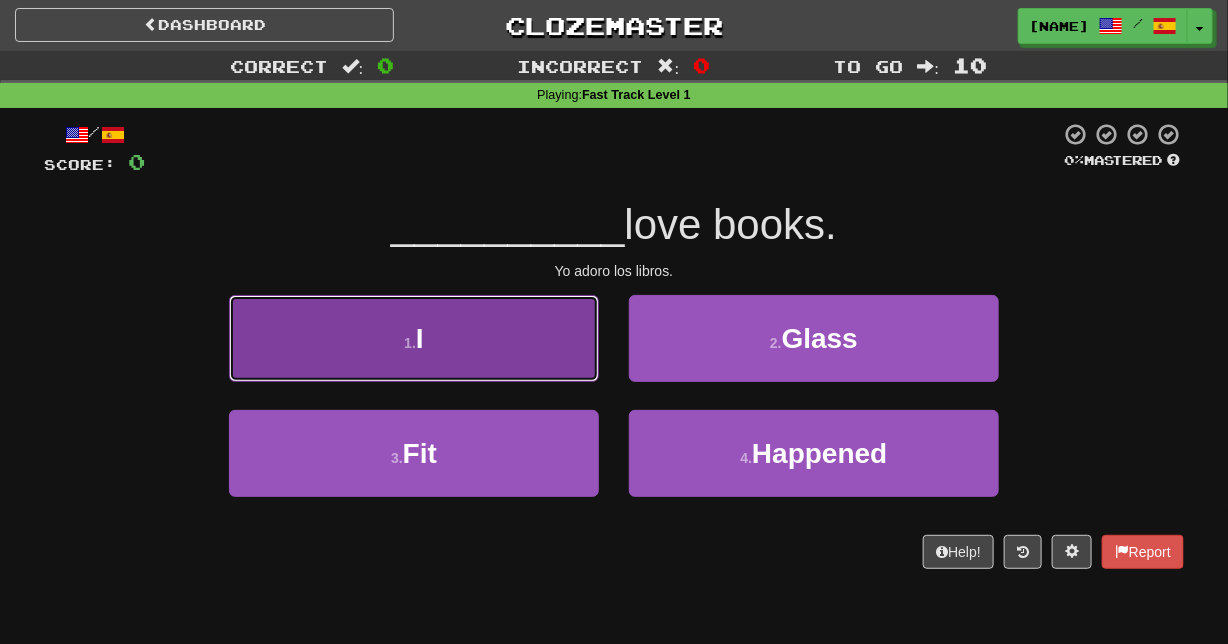 click on "1 .  I" at bounding box center [414, 338] 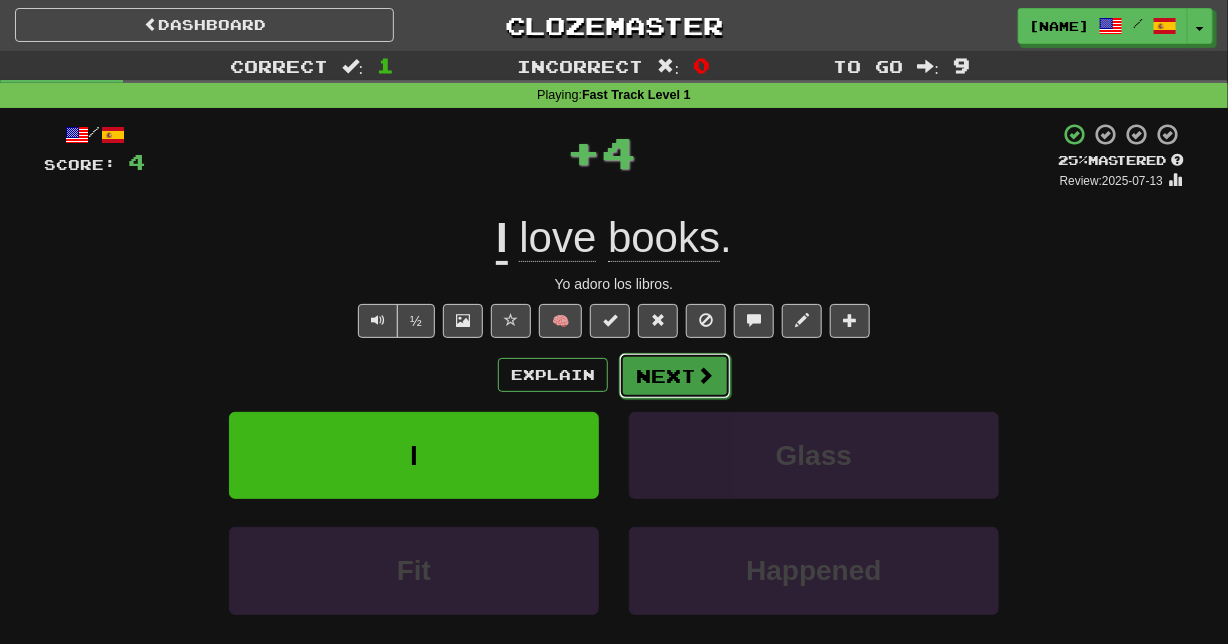 click on "Next" at bounding box center (675, 376) 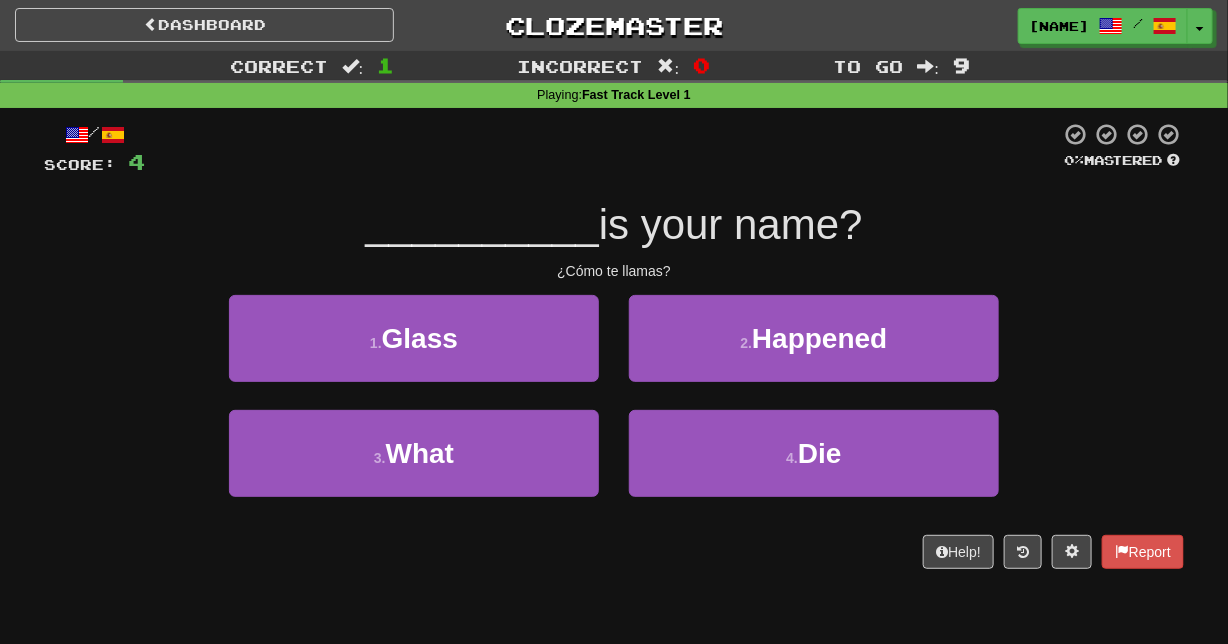click on "1 .  Glass" at bounding box center (414, 352) 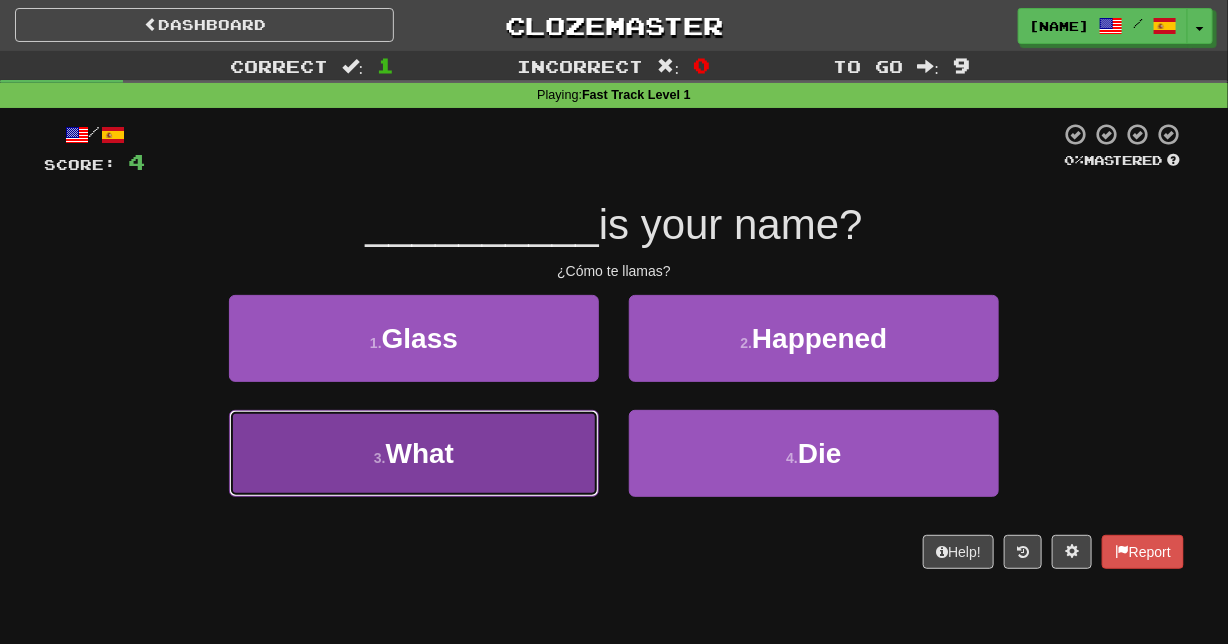 click on "3 .  What" at bounding box center (414, 453) 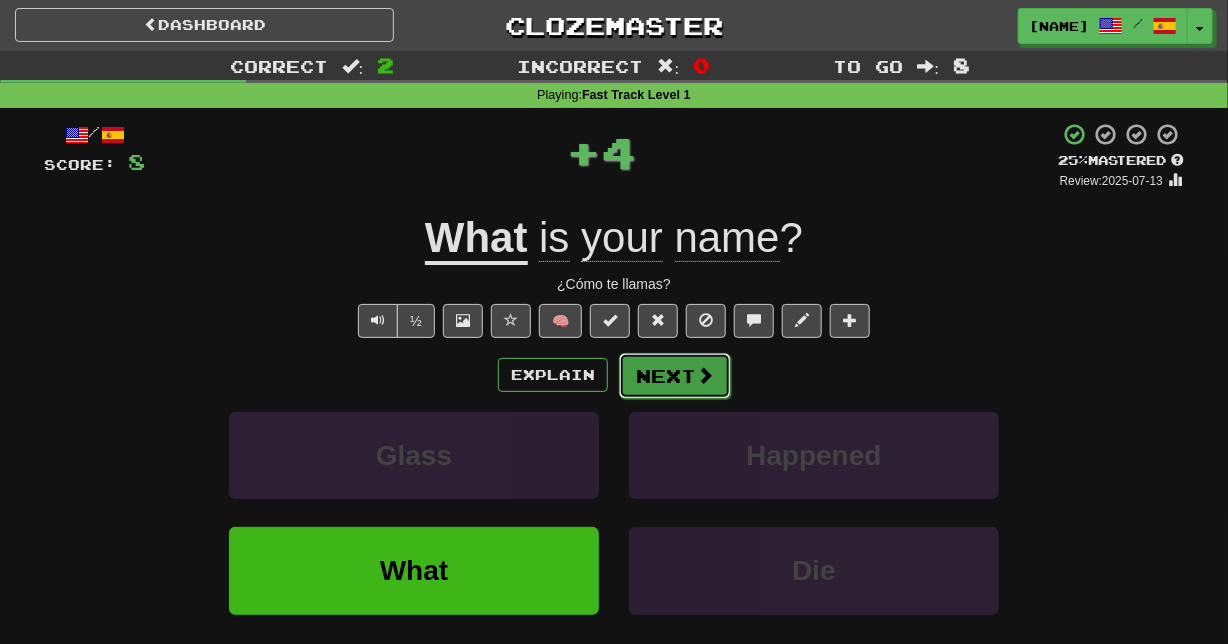 click on "Next" at bounding box center [675, 376] 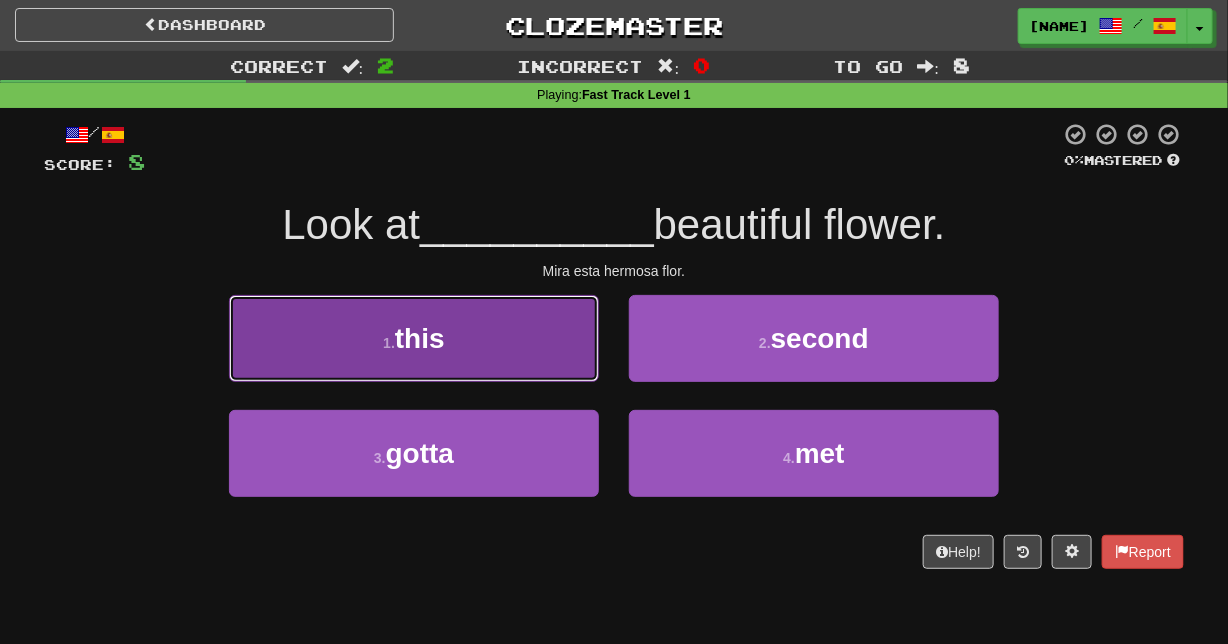 click on "1 .  this" at bounding box center (414, 338) 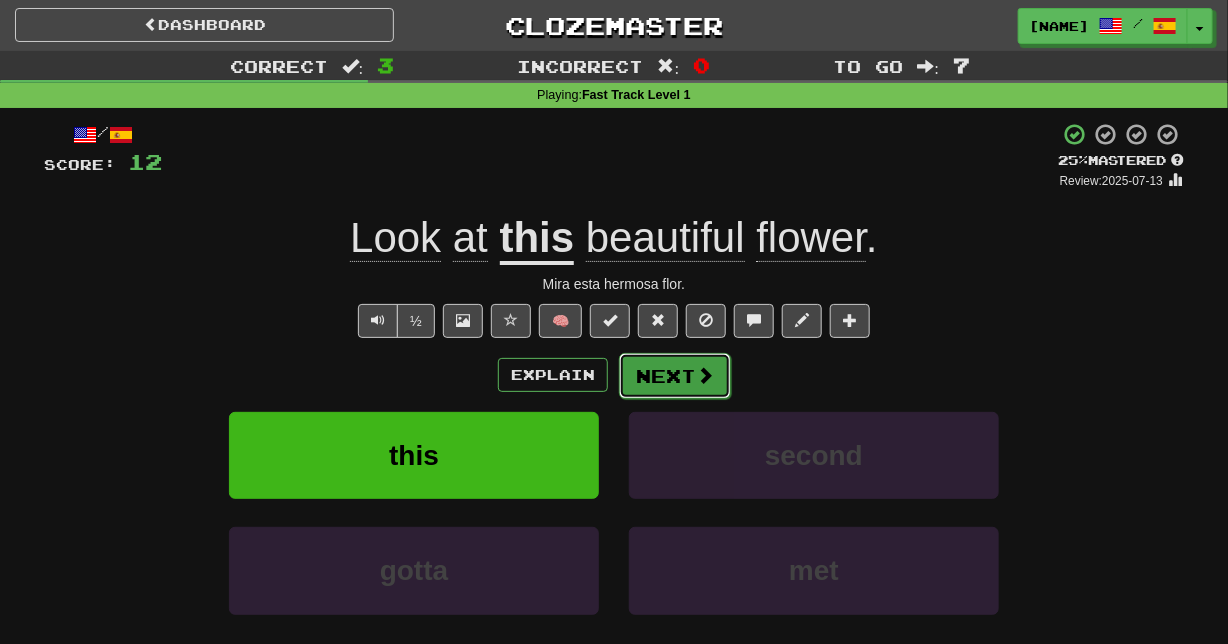 click on "Next" at bounding box center [675, 376] 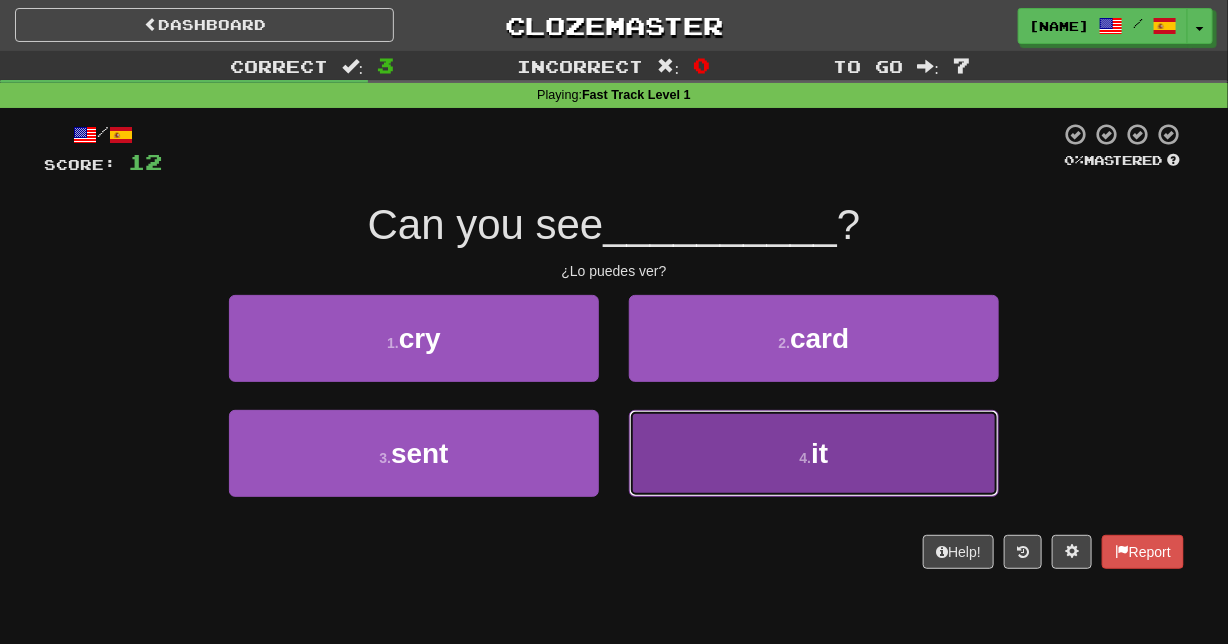 click on "4 .  it" at bounding box center [814, 453] 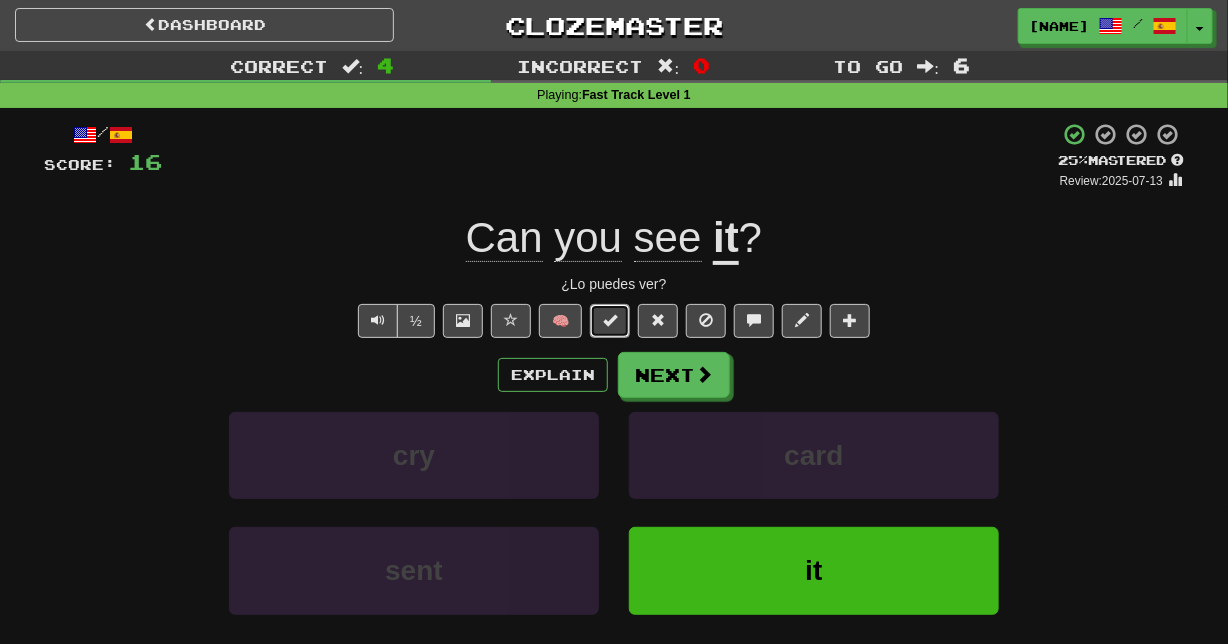 click at bounding box center (610, 320) 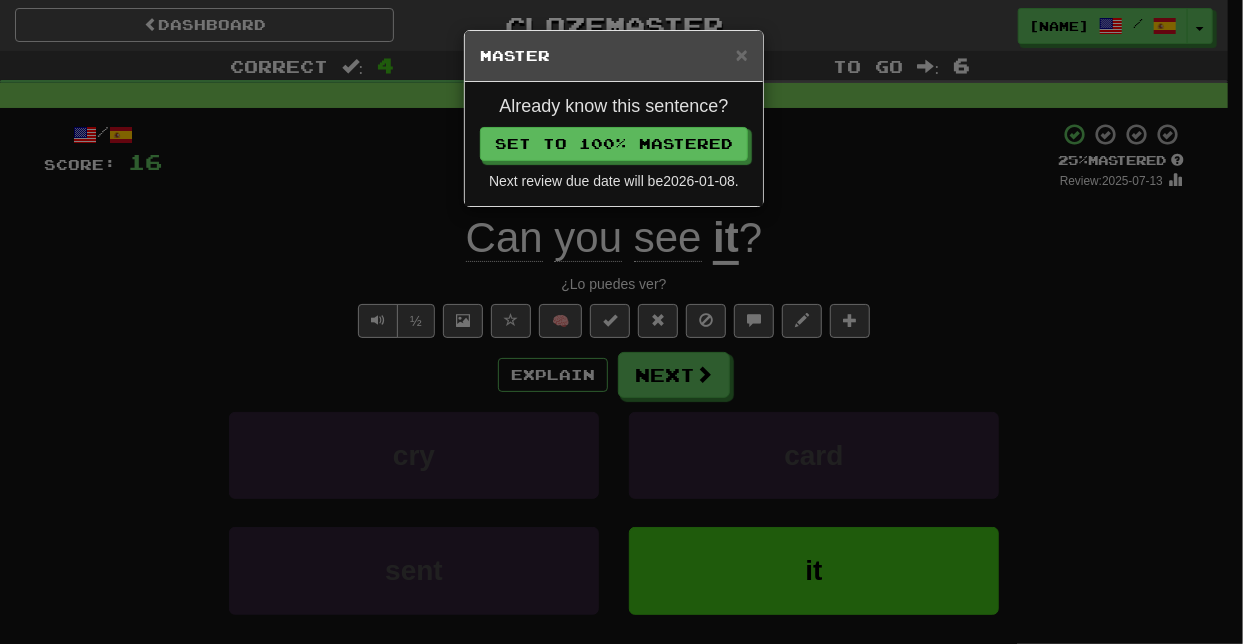 click on "× Master Already know this sentence? Set to 100% Mastered Next review due date will be  2026-01-08 ." at bounding box center (621, 322) 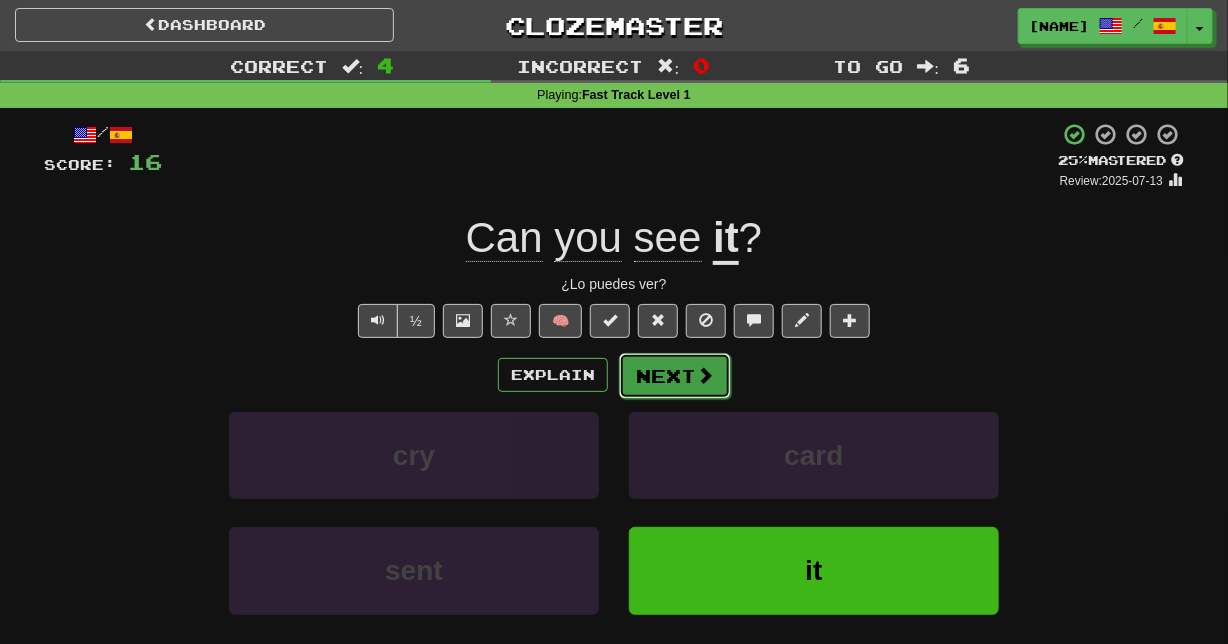 click on "Next" at bounding box center (675, 376) 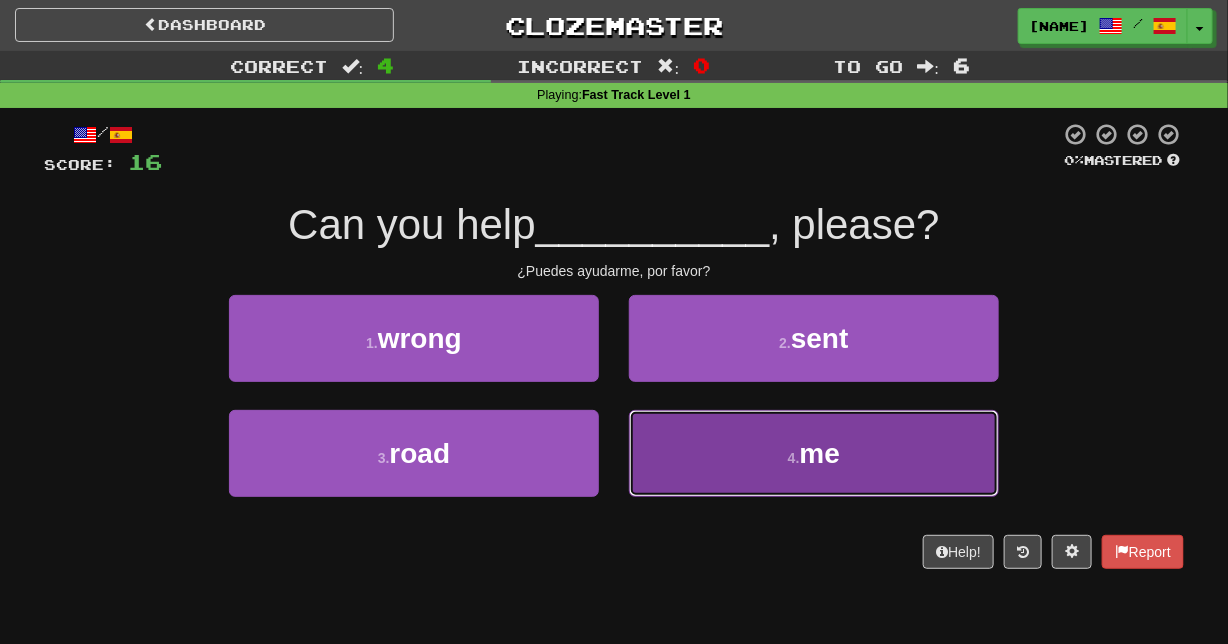 click on "4 ." at bounding box center [794, 458] 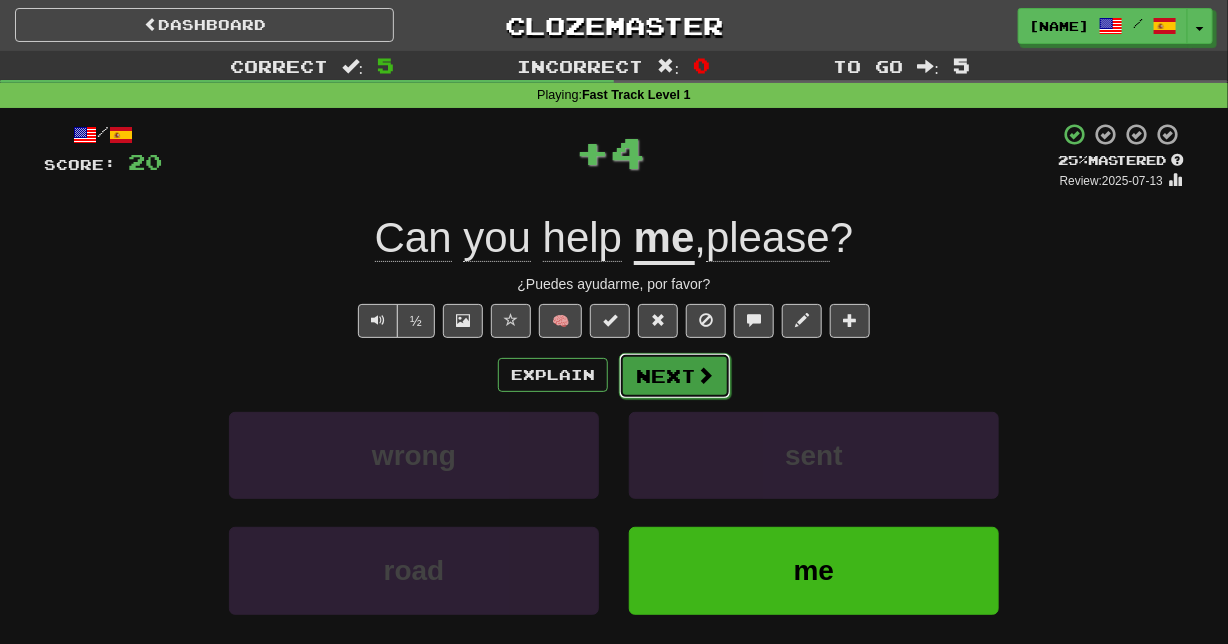 click on "Next" at bounding box center [675, 376] 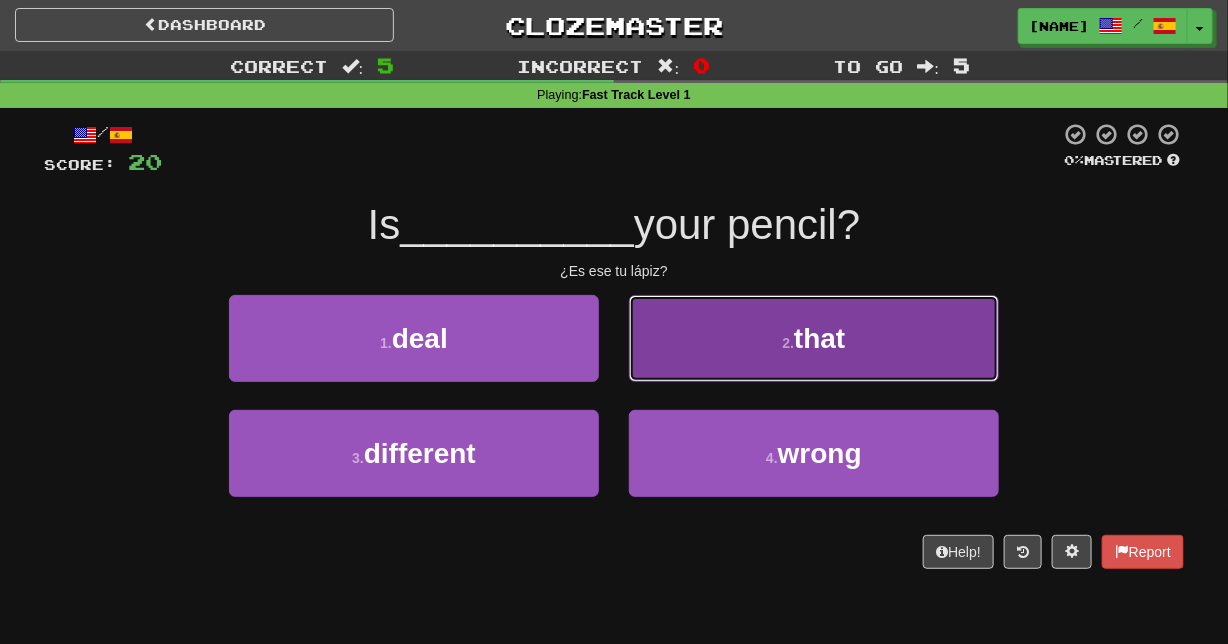 click on "2 .  that" at bounding box center (814, 338) 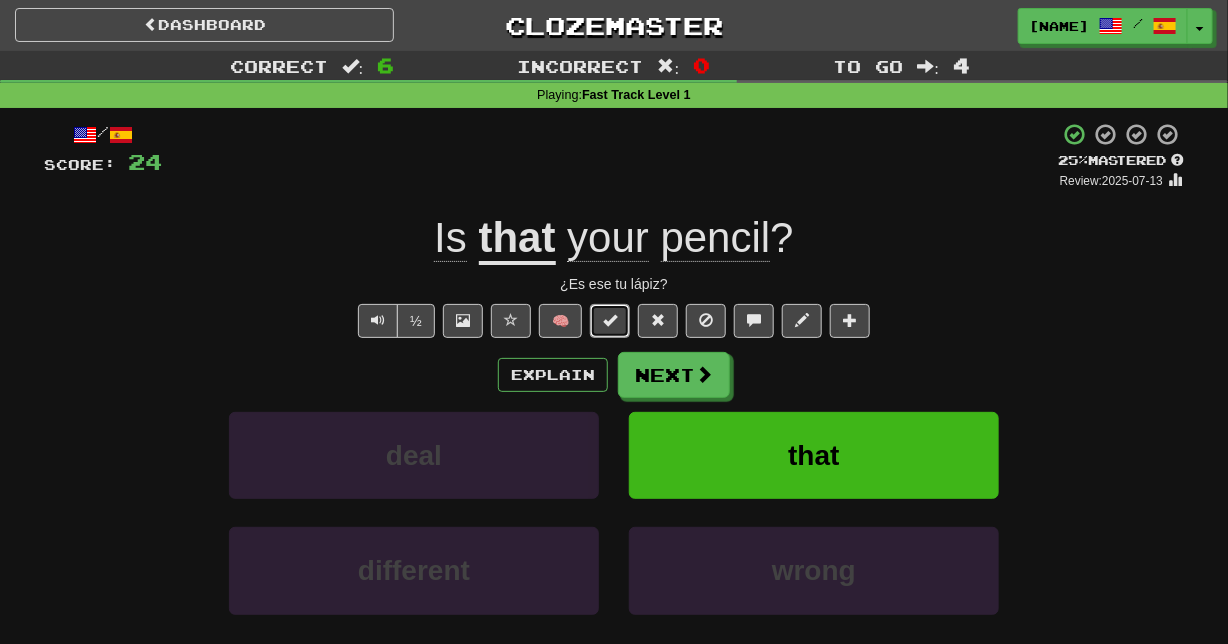 click at bounding box center (610, 321) 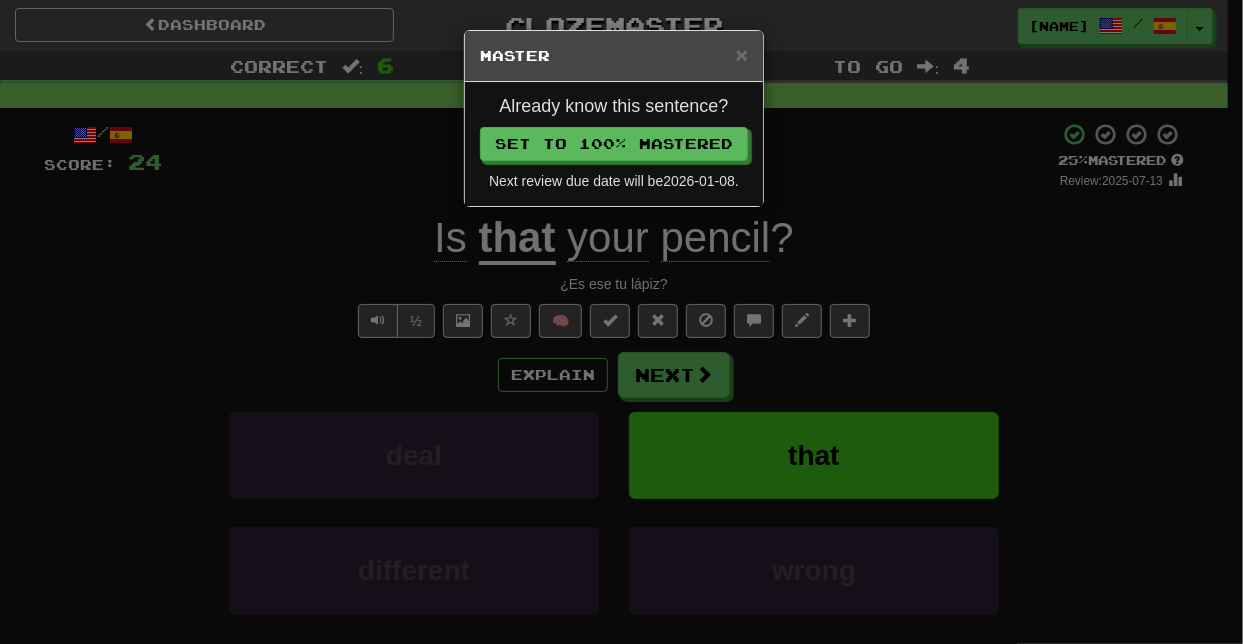 click on "× Master Already know this sentence? Set to 100% Mastered Next review due date will be  2026-01-08 ." at bounding box center (621, 322) 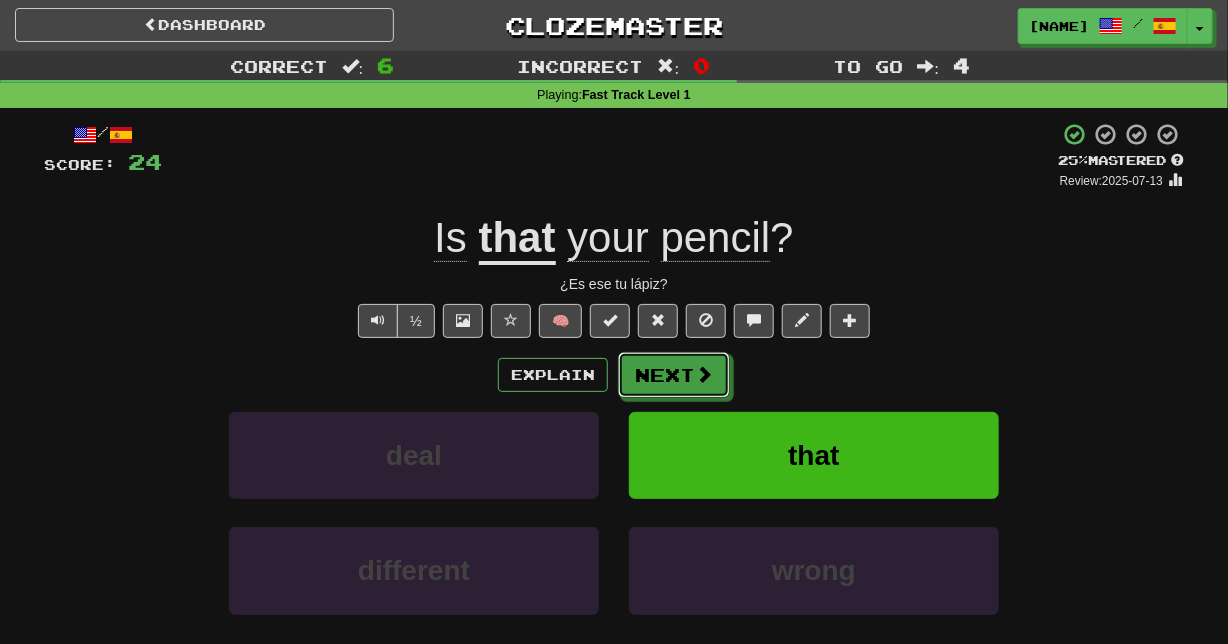 click on "Next" at bounding box center [674, 375] 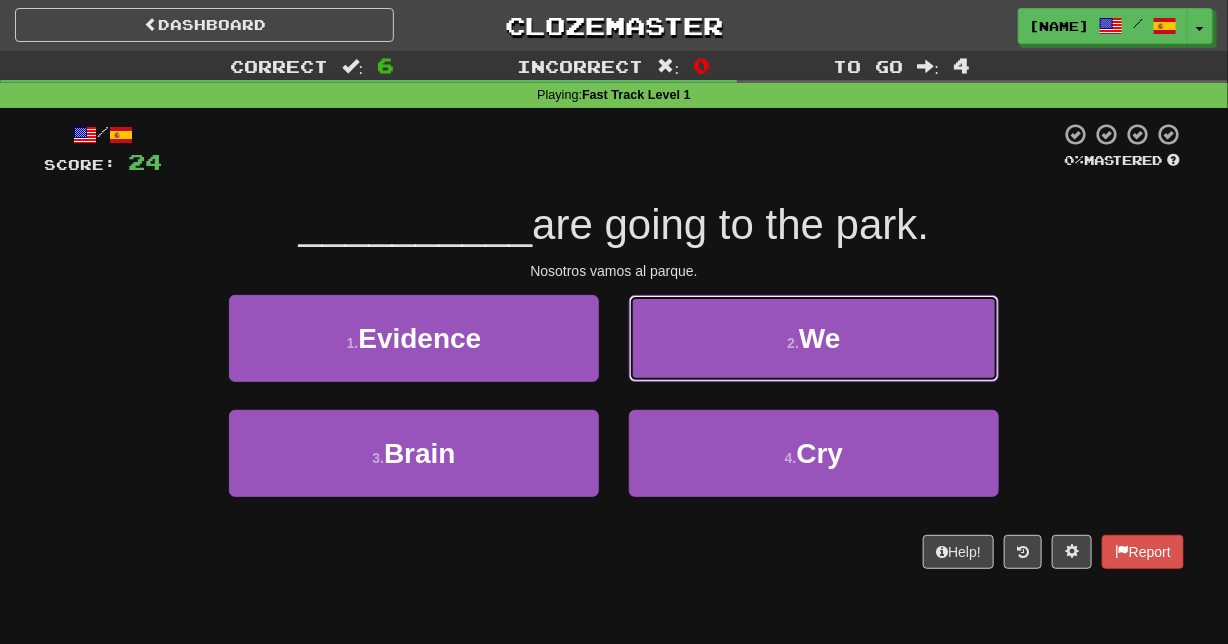 click on "2 .  We" at bounding box center (814, 338) 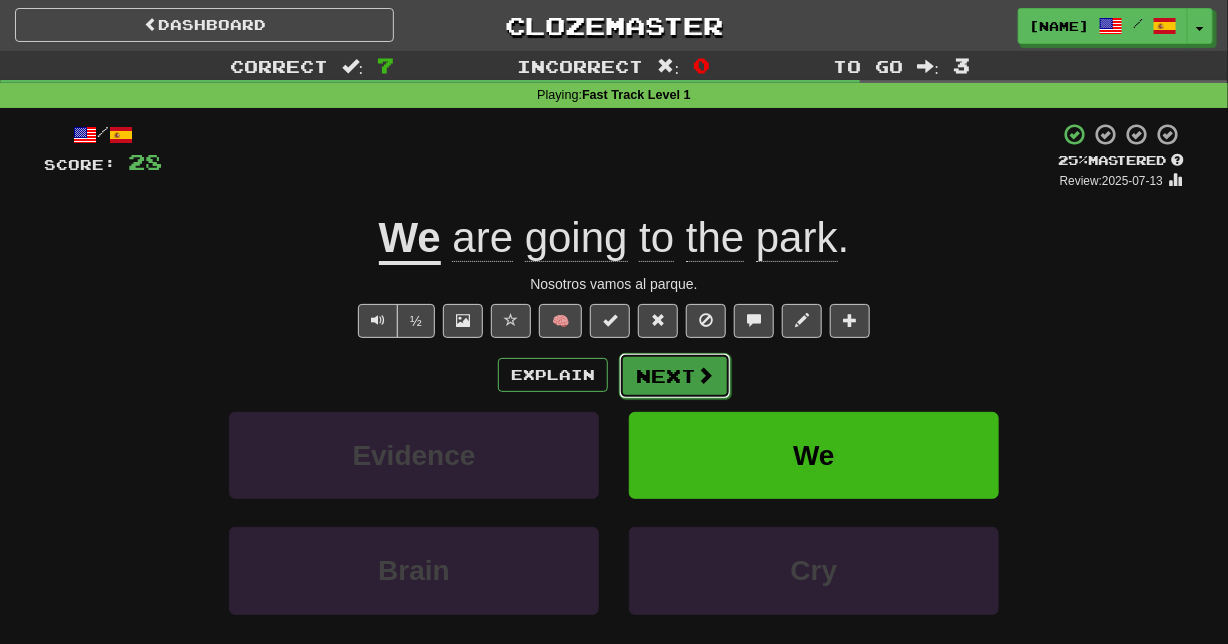 click on "Next" at bounding box center [675, 376] 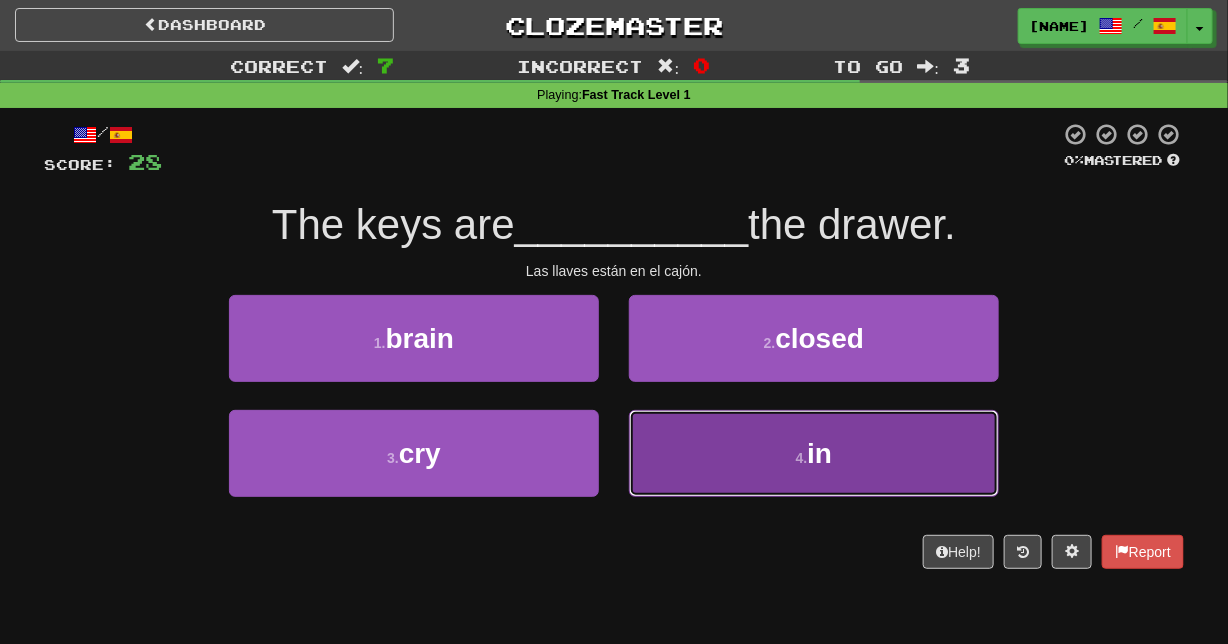 click on "4 .  in" at bounding box center [814, 453] 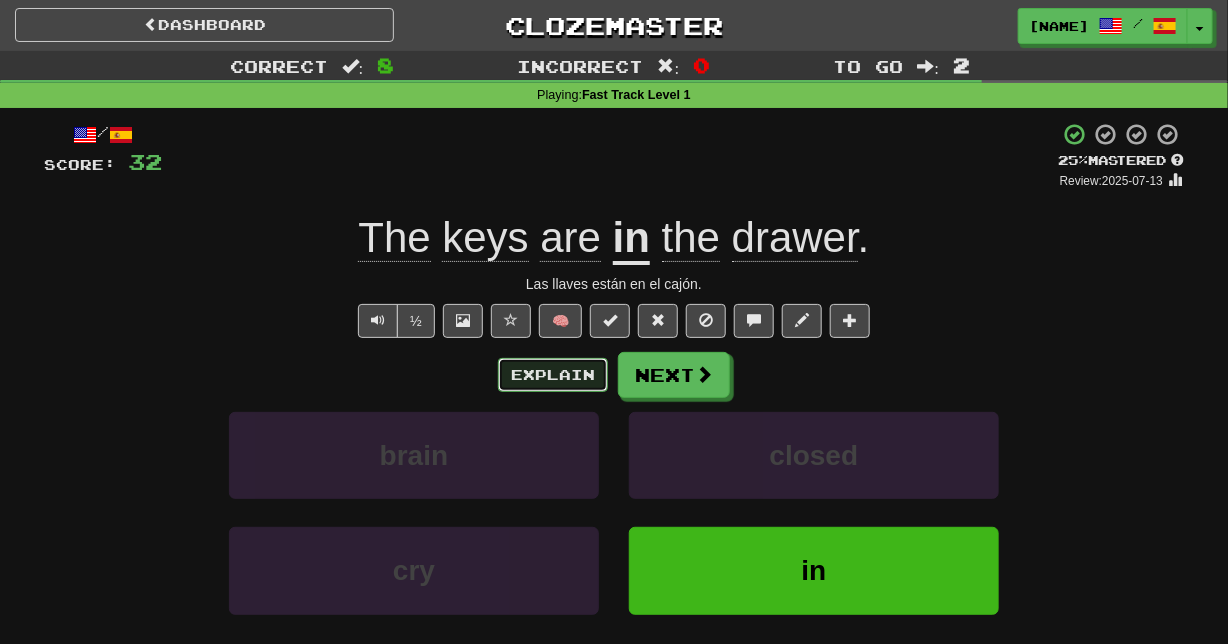 click on "Explain" at bounding box center (553, 375) 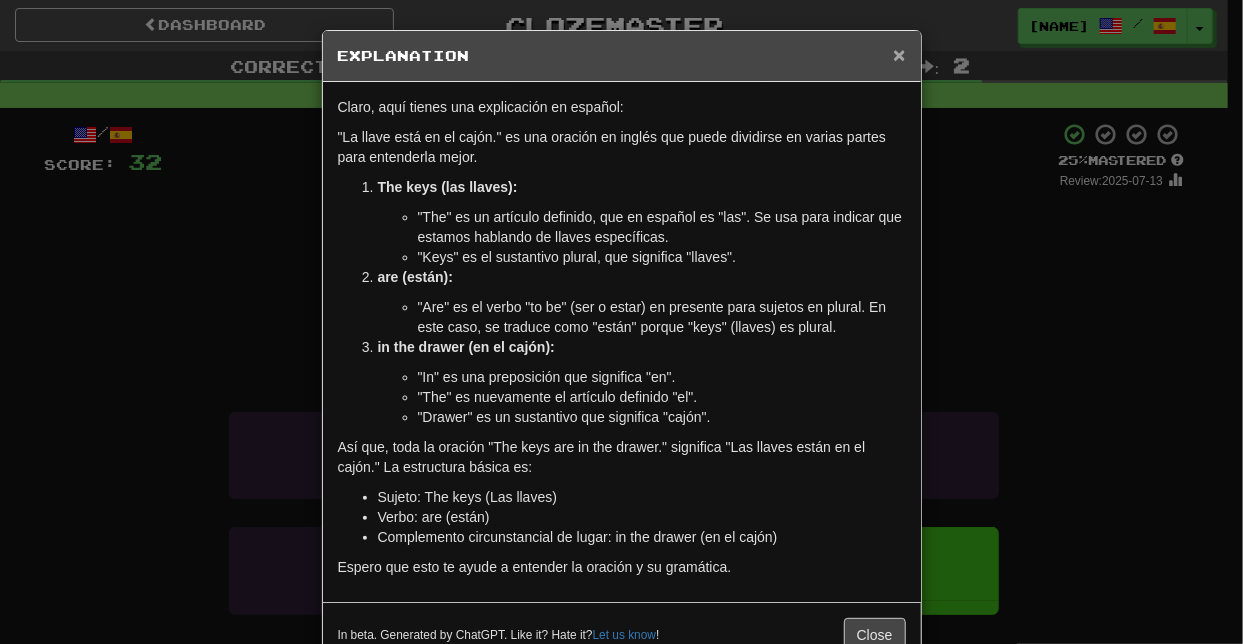 click on "×" at bounding box center (899, 54) 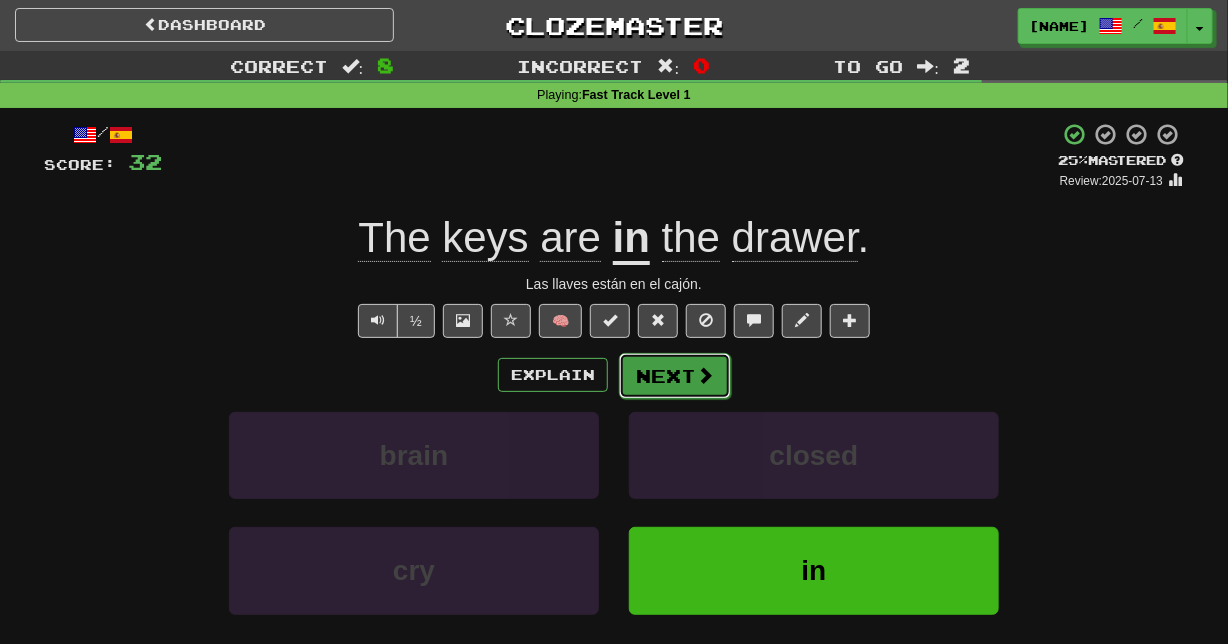click on "Next" at bounding box center (675, 376) 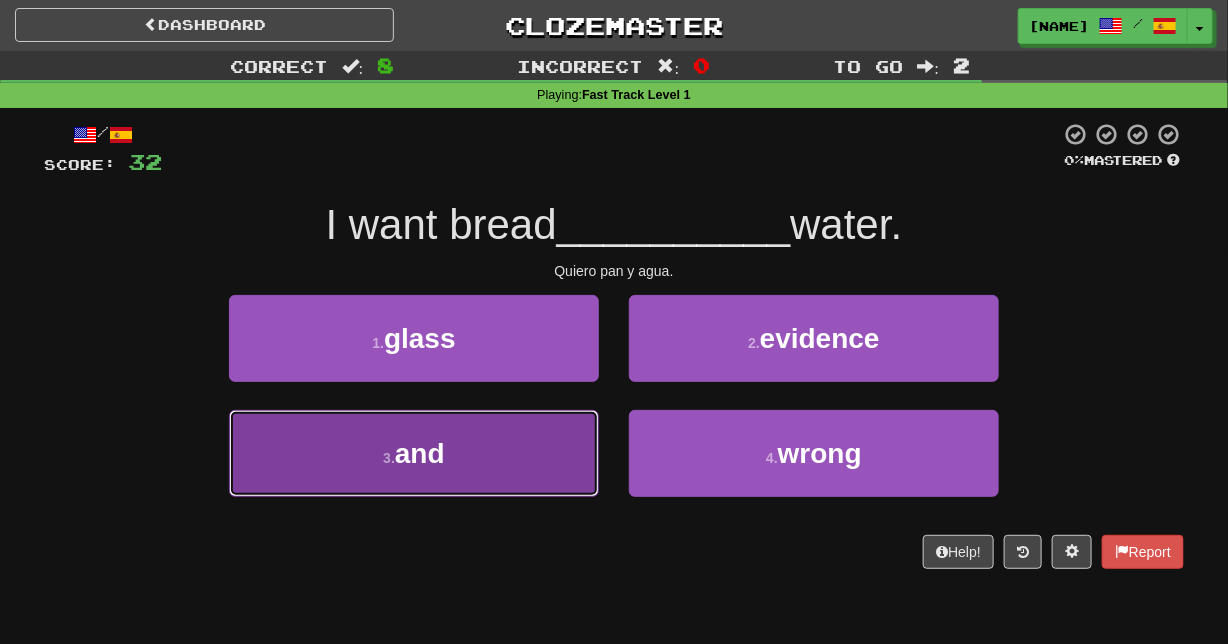 click on "3 .  and" at bounding box center (414, 453) 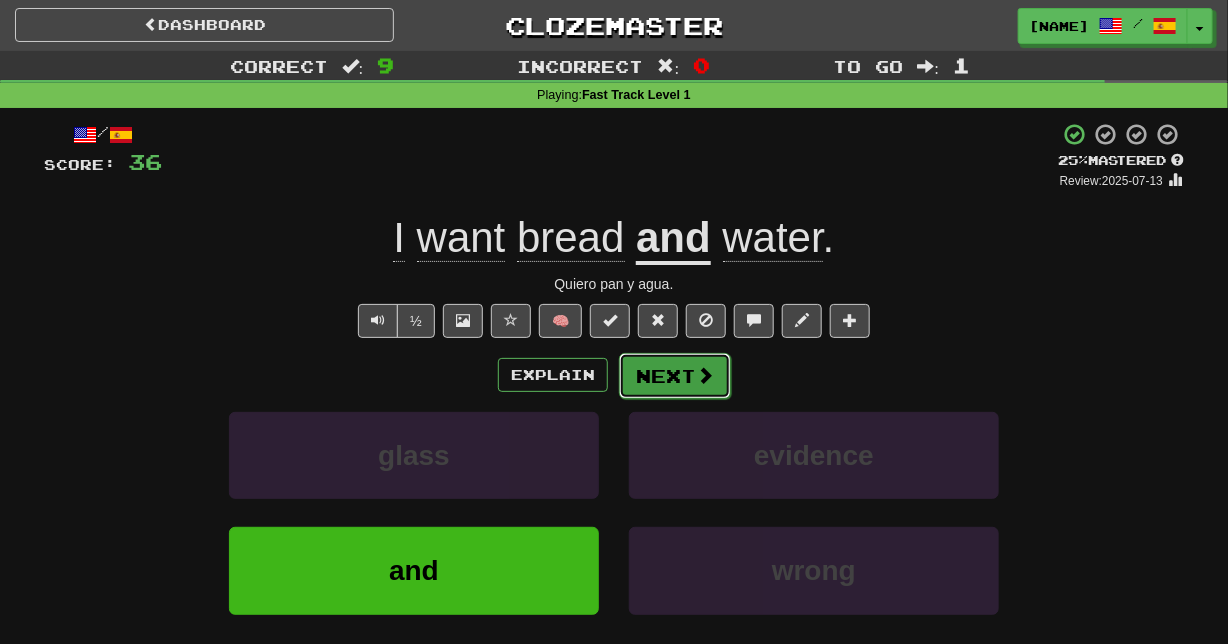 click at bounding box center (705, 375) 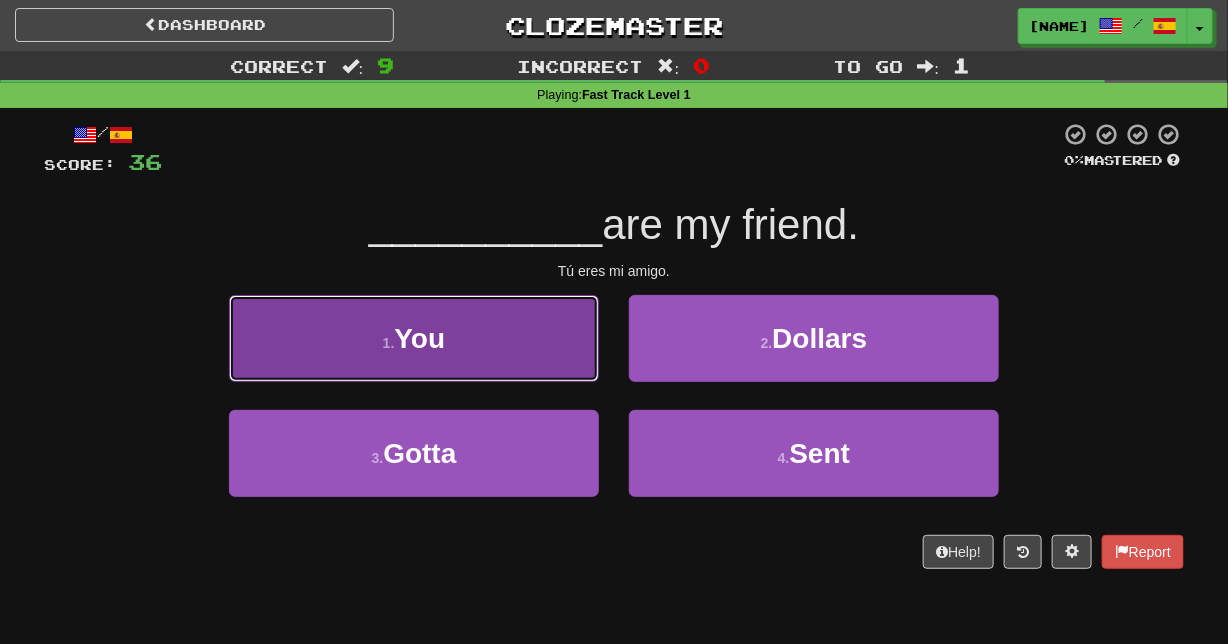 click on "1 .  You" at bounding box center [414, 338] 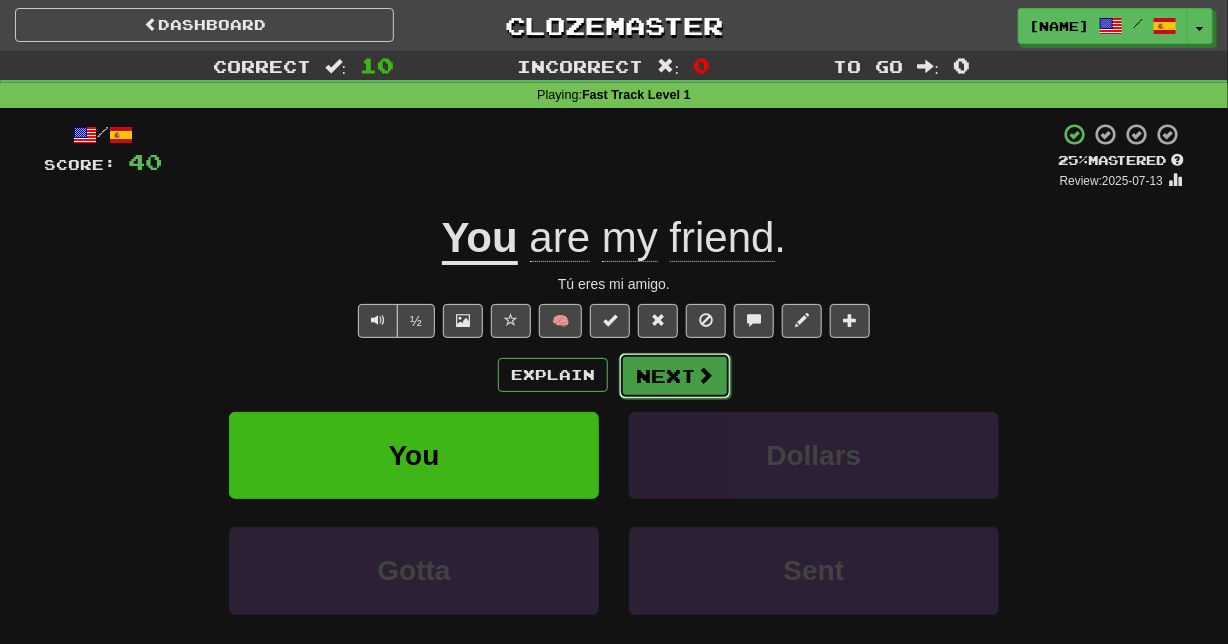 click on "Next" at bounding box center [675, 376] 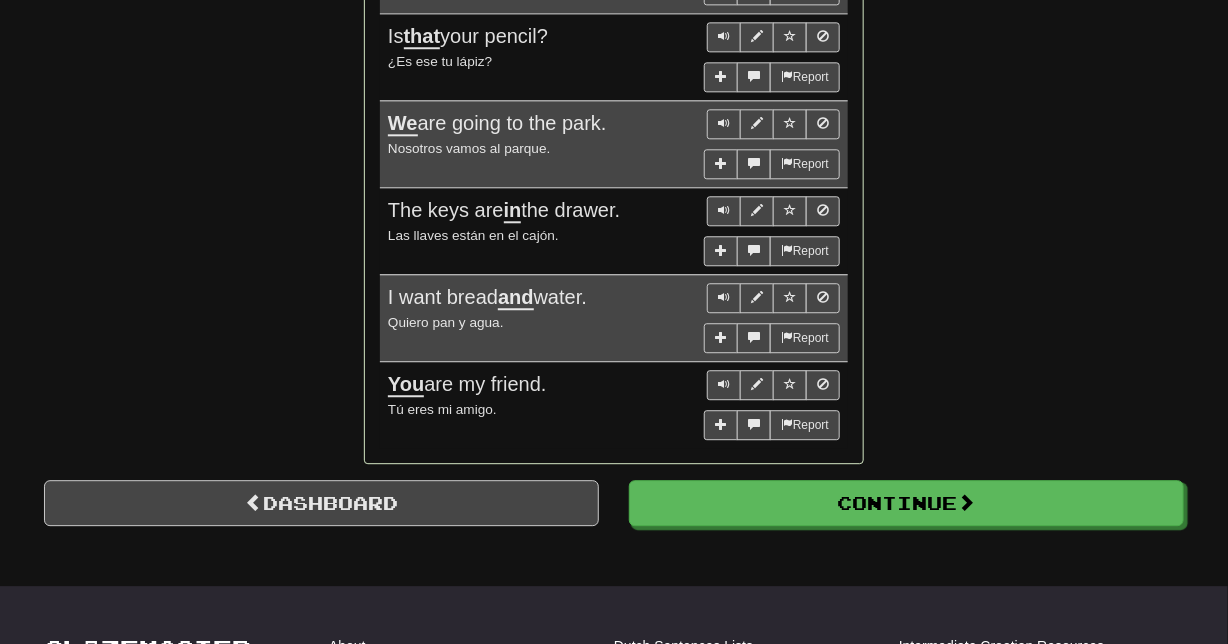 scroll, scrollTop: 1618, scrollLeft: 0, axis: vertical 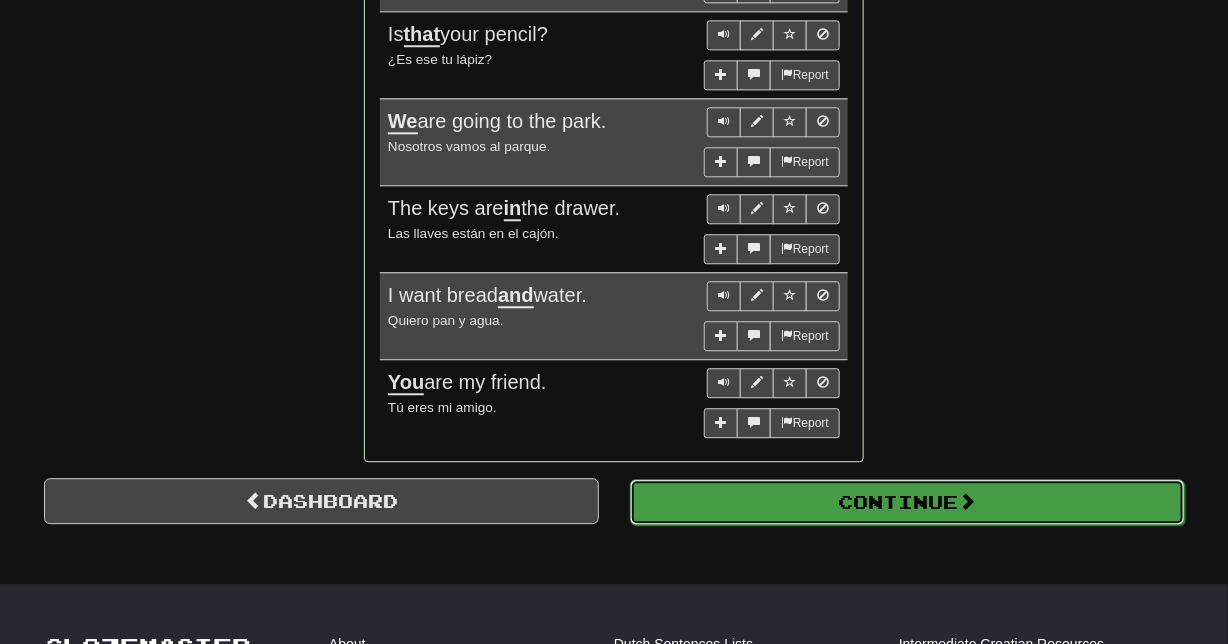 click on "Continue" at bounding box center (907, 502) 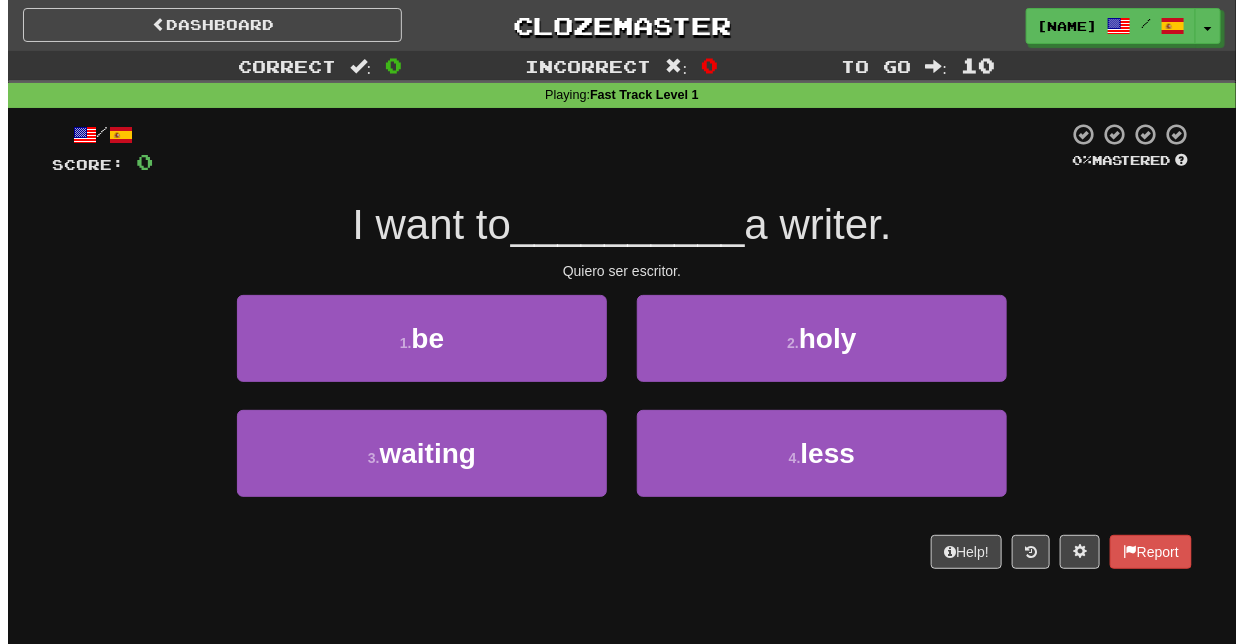 scroll, scrollTop: 0, scrollLeft: 0, axis: both 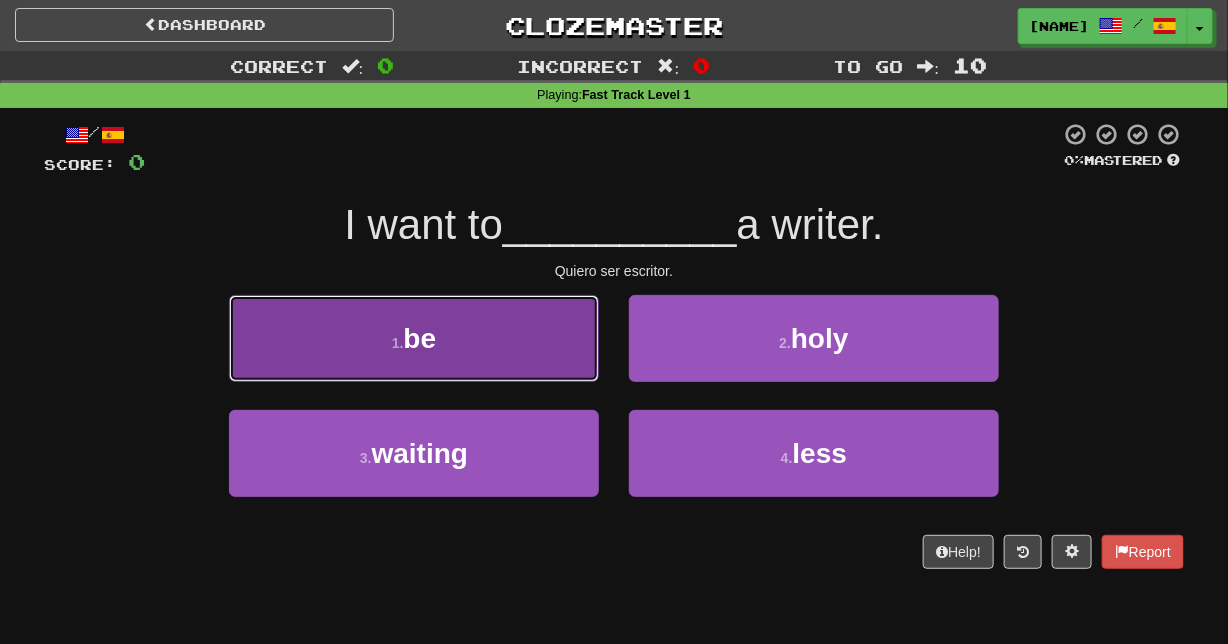 click on "1 .  be" at bounding box center [414, 338] 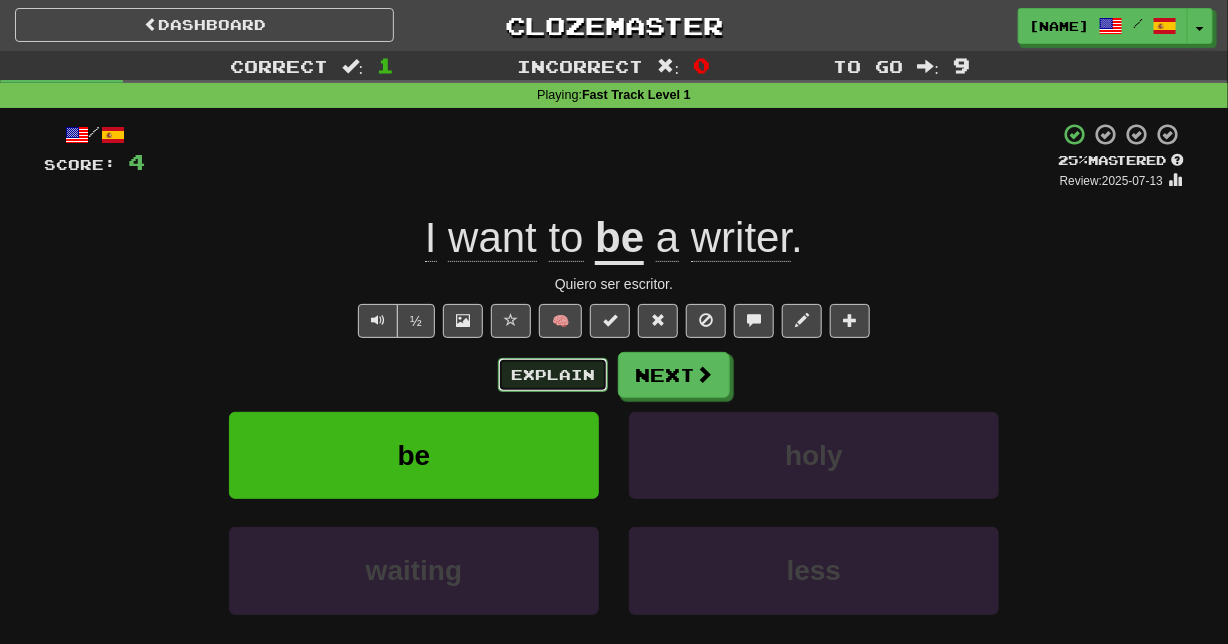 click on "Explain" at bounding box center [553, 375] 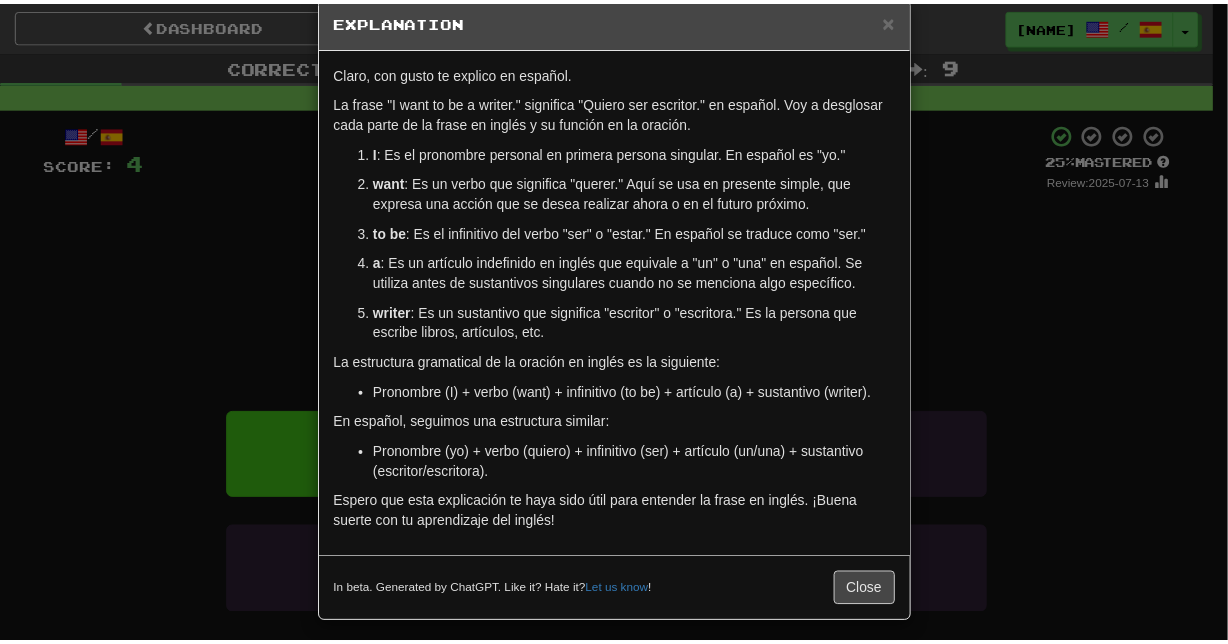 scroll, scrollTop: 41, scrollLeft: 0, axis: vertical 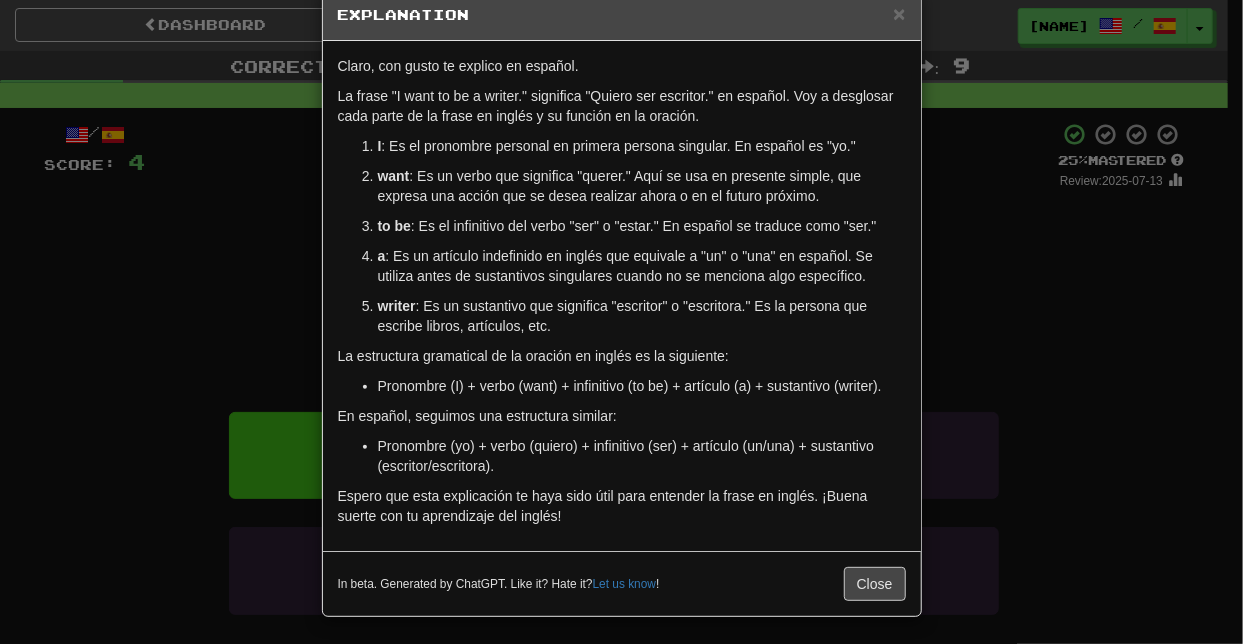click on "× Explanation Claro, con gusto te explico en español.
La frase "I want to be a writer." significa "Quiero ser escritor." en español. Voy a desglosar cada parte de la frase en inglés y su función en la oración.
I : Es el pronombre personal en primera persona singular. En español es "yo."
want : Es un verbo que significa "querer." Aquí se usa en presente simple, que expresa una acción que se desea realizar ahora o en el futuro próximo.
to be : Es el infinitivo del verbo "ser" o "estar." En español se traduce como "ser."
a : Es un artículo indefinido en inglés que equivale a "un" o "una" en español. Se utiliza antes de sustantivos singulares cuando no se menciona algo específico.
writer : Es un sustantivo que significa "escritor" o "escritora." Es la persona que escribe libros, artículos, etc.
La estructura gramatical de la oración en inglés es la siguiente:
Pronombre (I) + verbo (want) + infinitivo (to be) + artículo (a) + sustantivo (writer)." at bounding box center (621, 322) 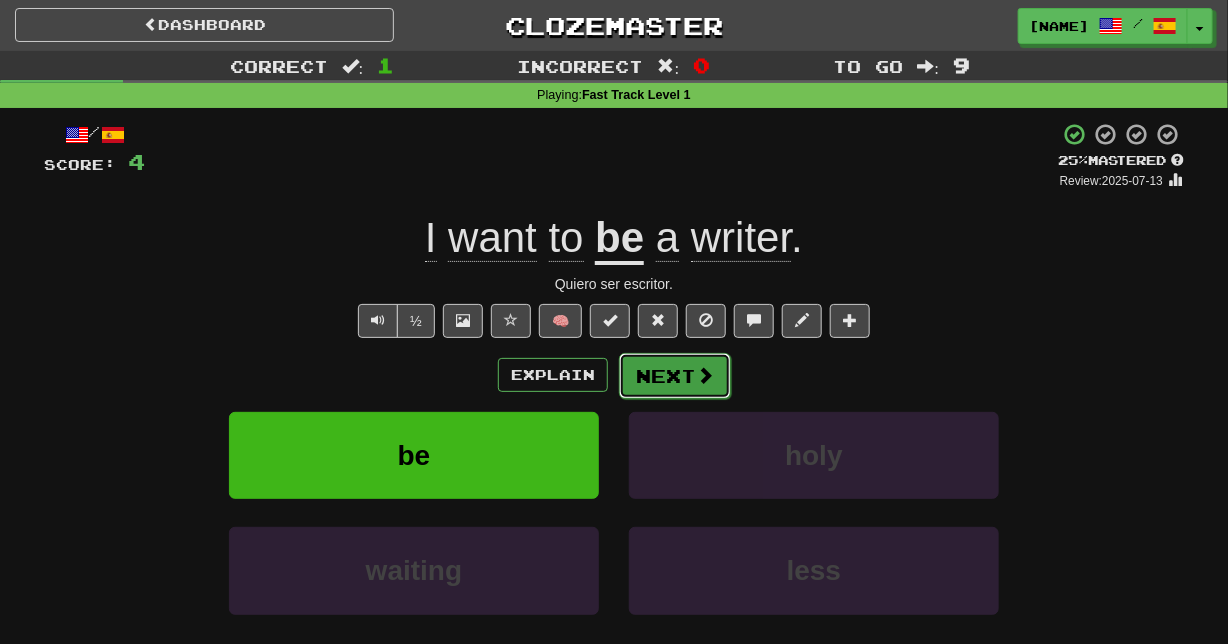 click on "Next" at bounding box center [675, 376] 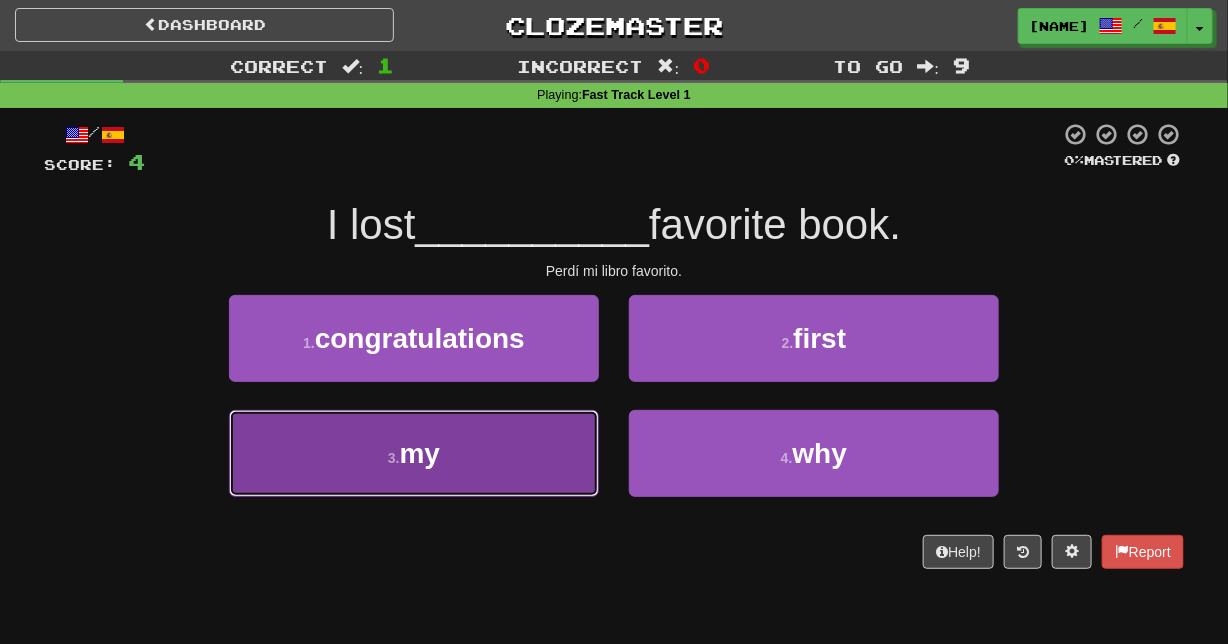 click on "3 .  my" at bounding box center [414, 453] 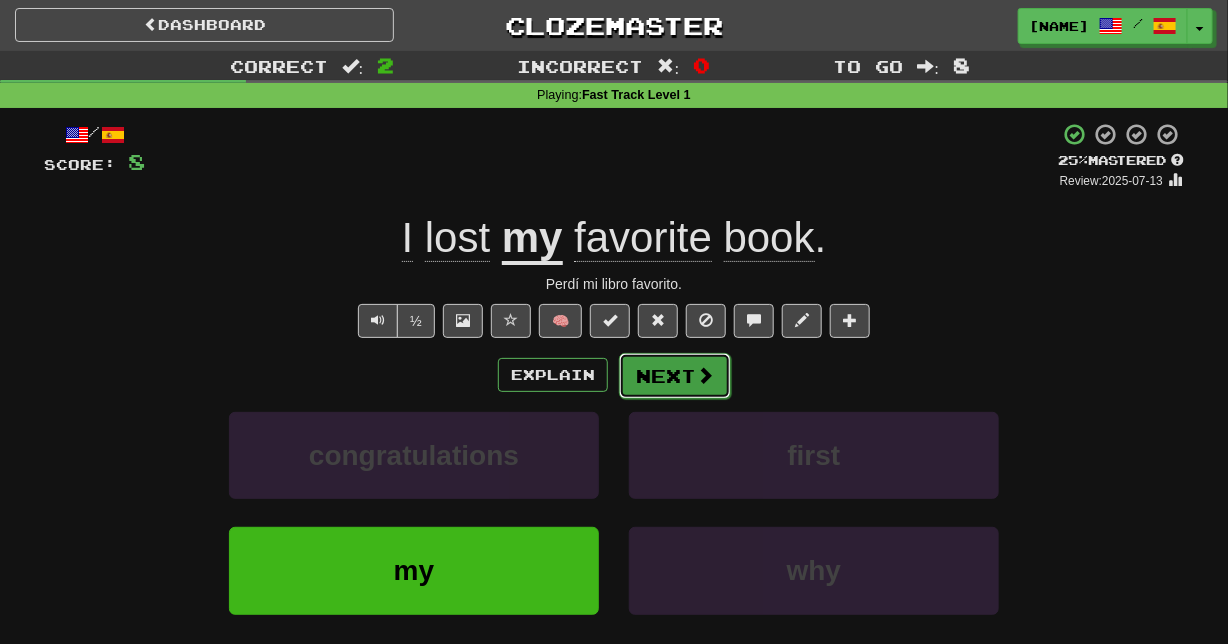 click on "Next" at bounding box center [675, 376] 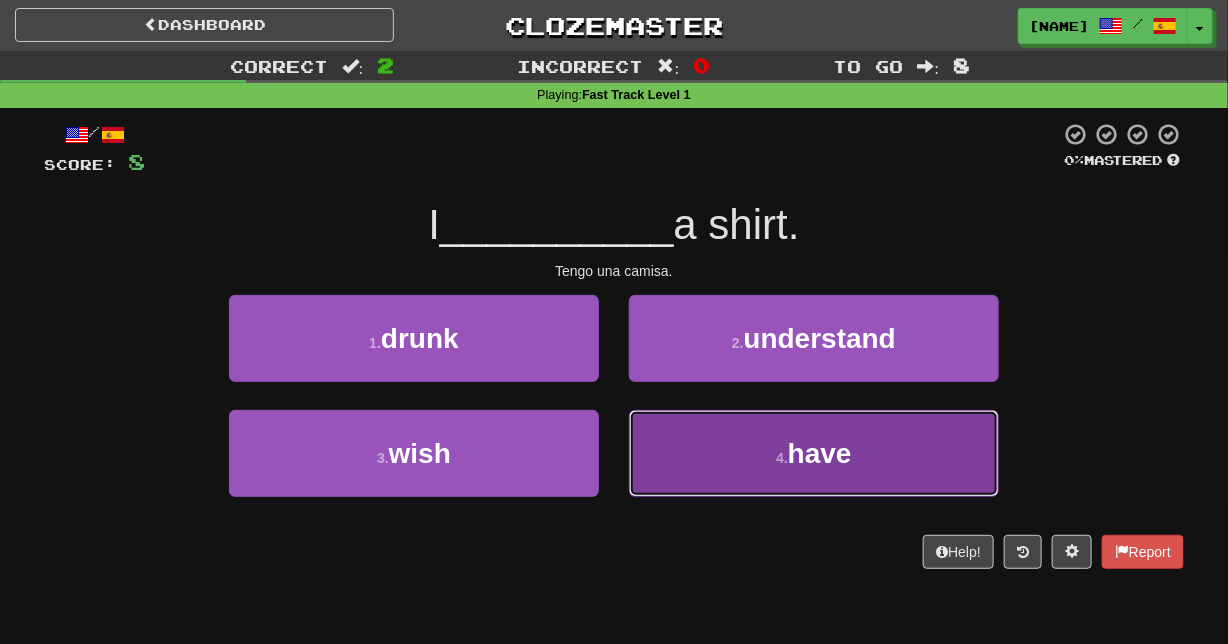 click on "4 .  have" at bounding box center [814, 453] 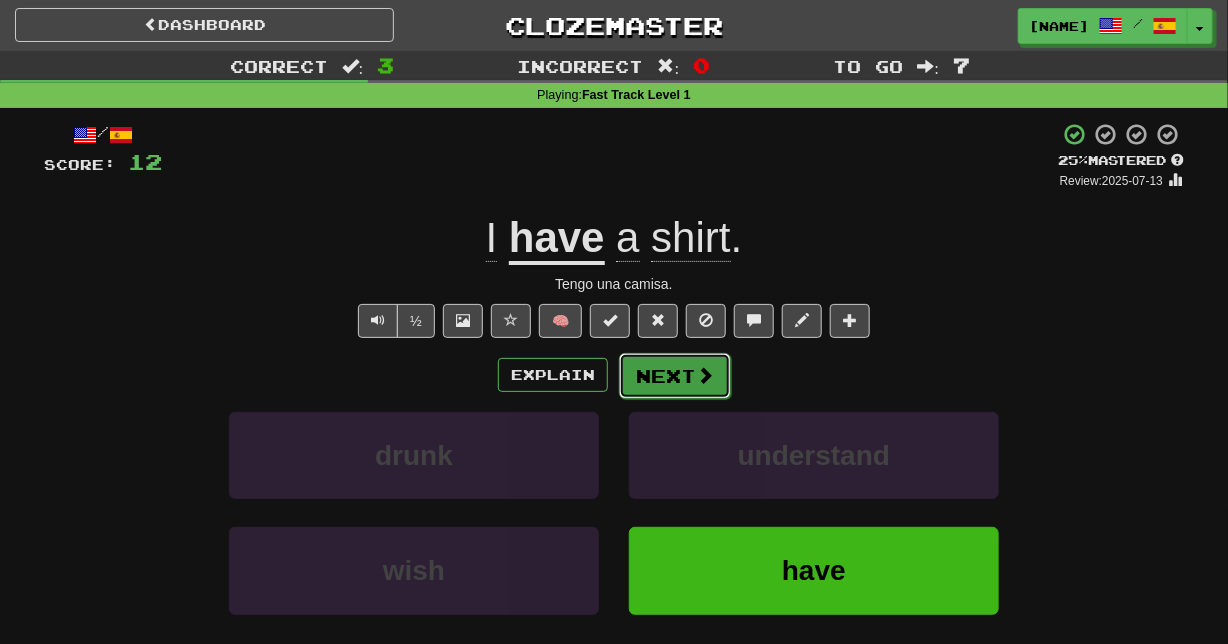 click on "Next" at bounding box center (675, 376) 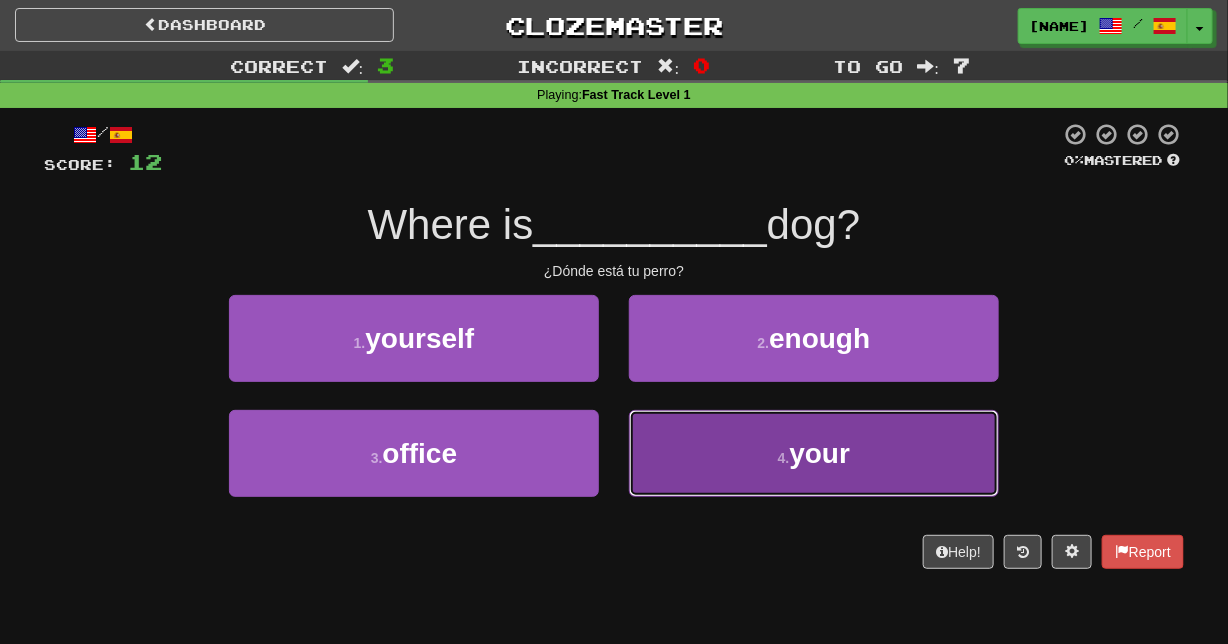 click on "4 .  your" at bounding box center (814, 453) 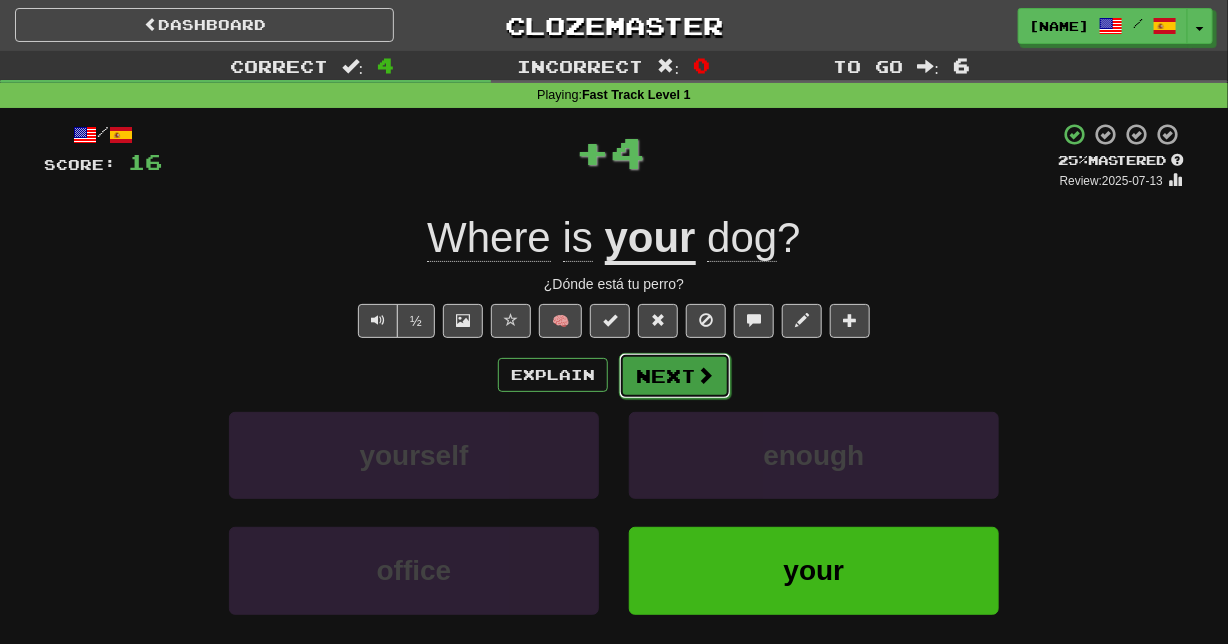 click on "Next" at bounding box center (675, 376) 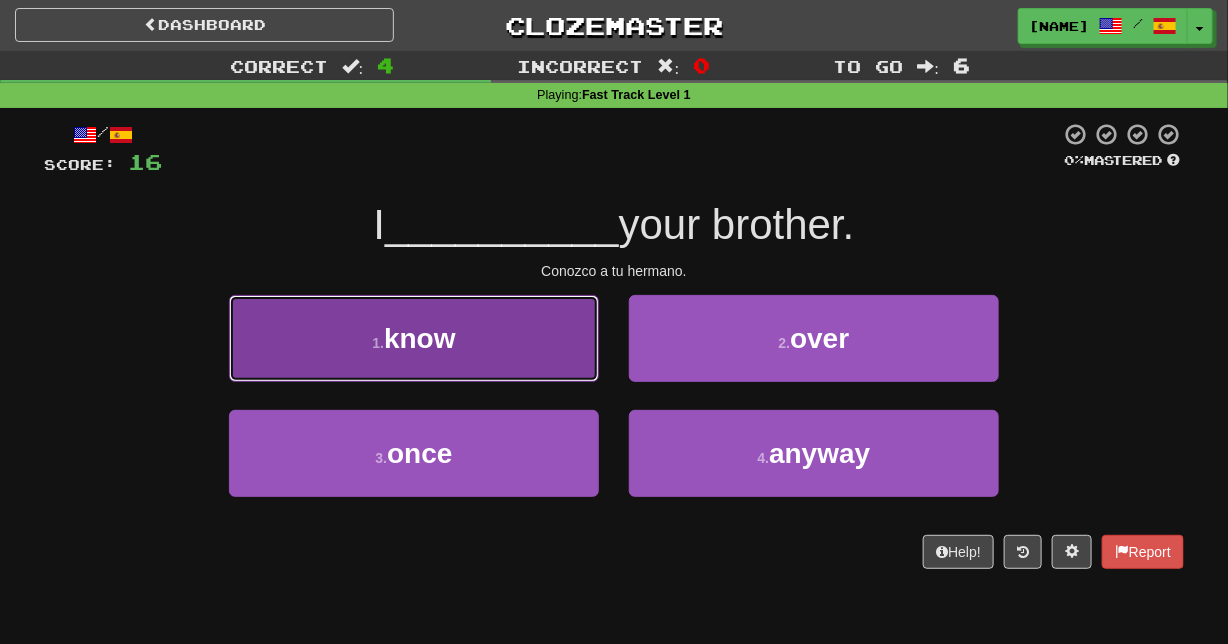 click on "1 .  know" at bounding box center (414, 338) 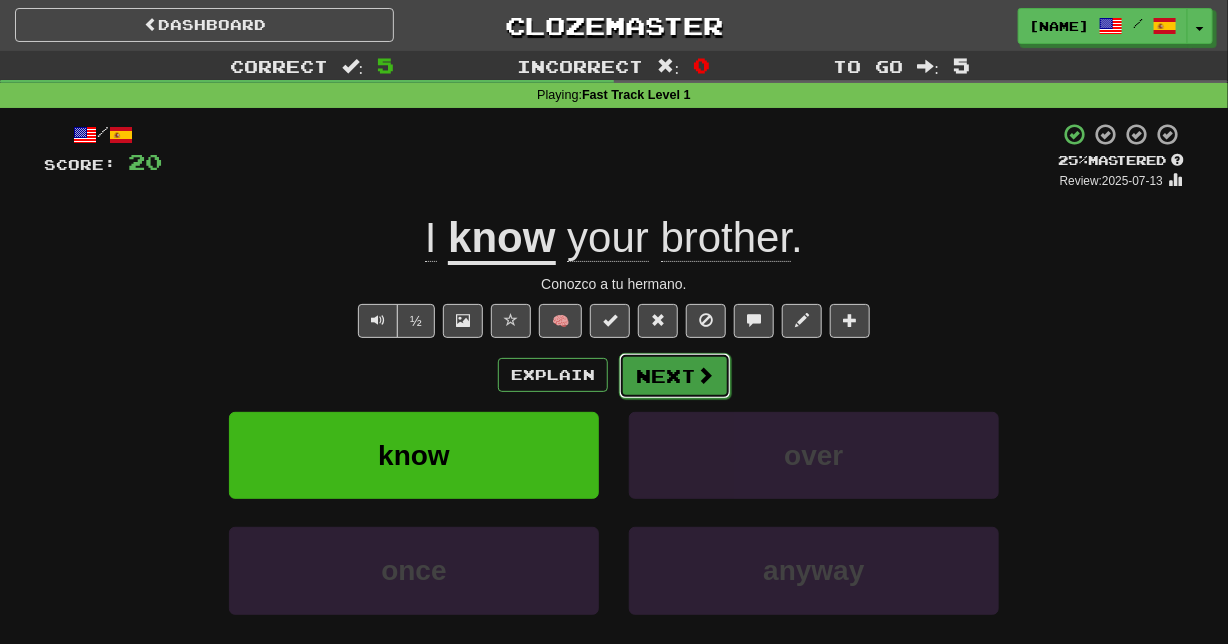 click on "Next" at bounding box center (675, 376) 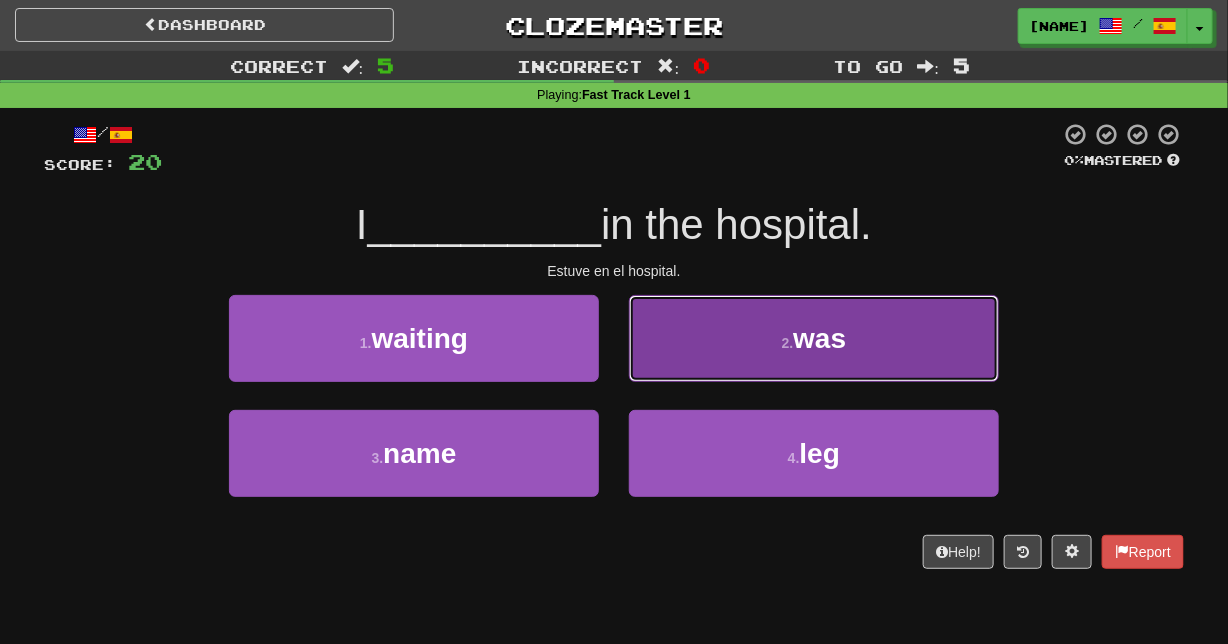 click on "2 .  was" at bounding box center (814, 338) 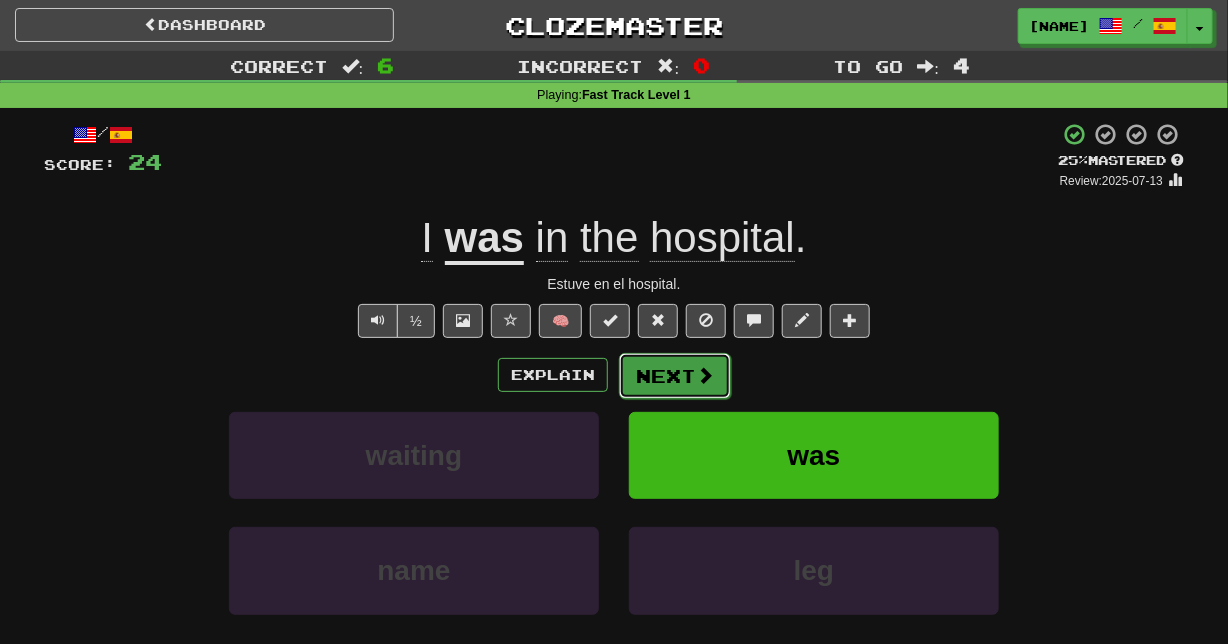 click at bounding box center (705, 375) 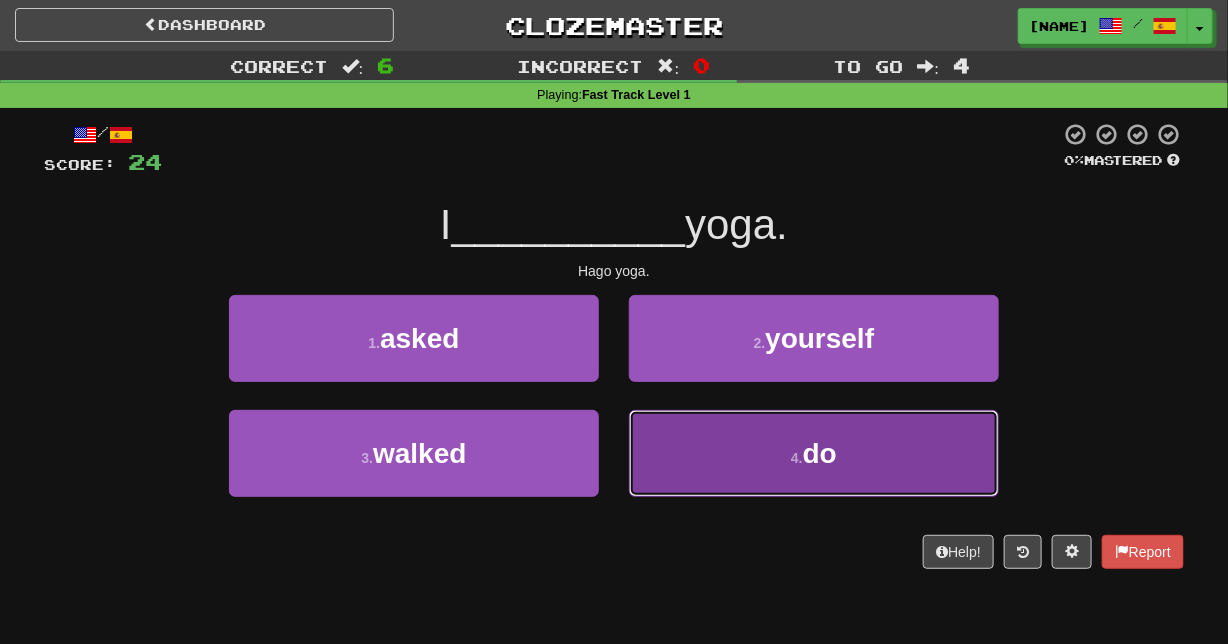 click on "4 .  do" at bounding box center (814, 453) 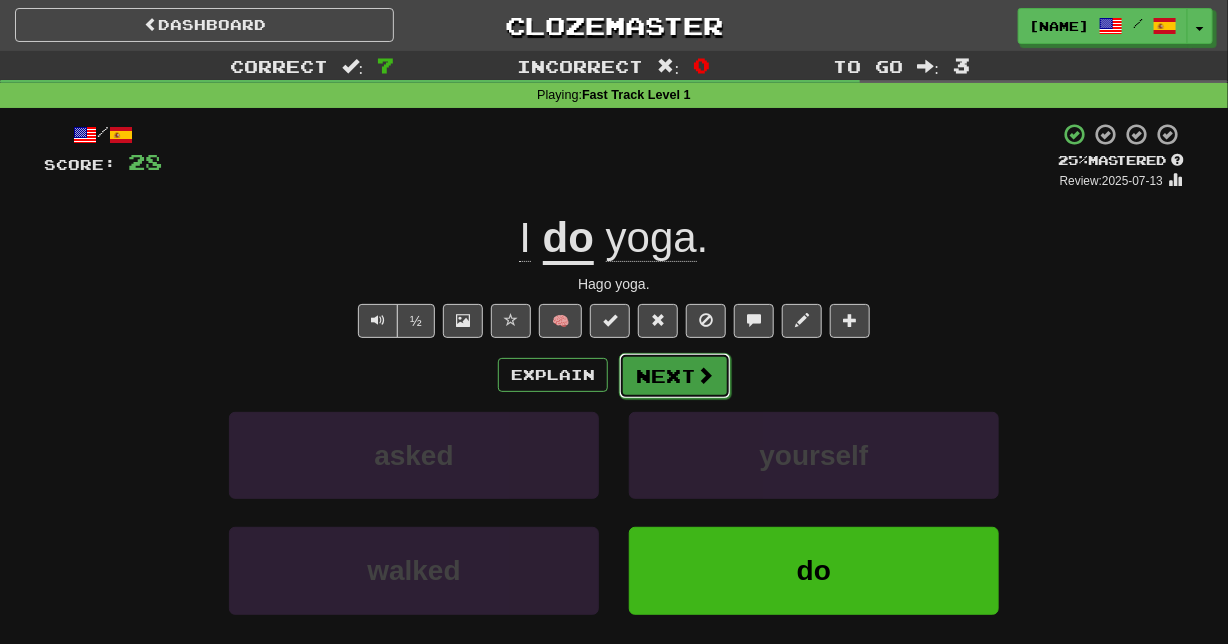 click on "Next" at bounding box center (675, 376) 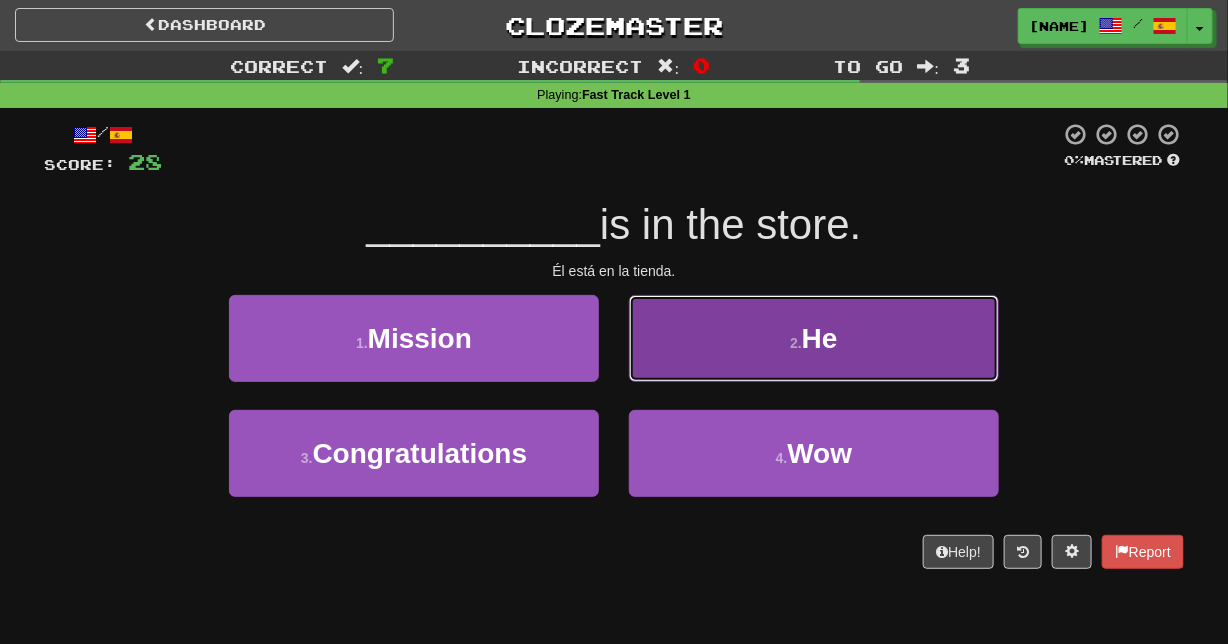 click on "2 .  He" at bounding box center (814, 338) 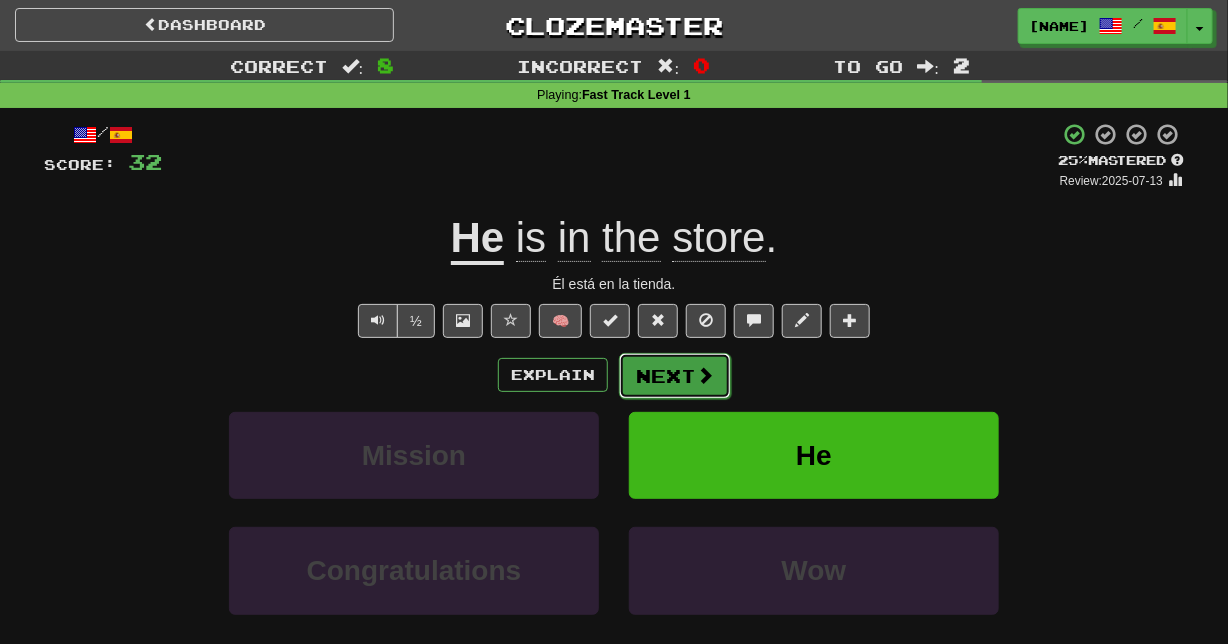 click on "Next" at bounding box center (675, 376) 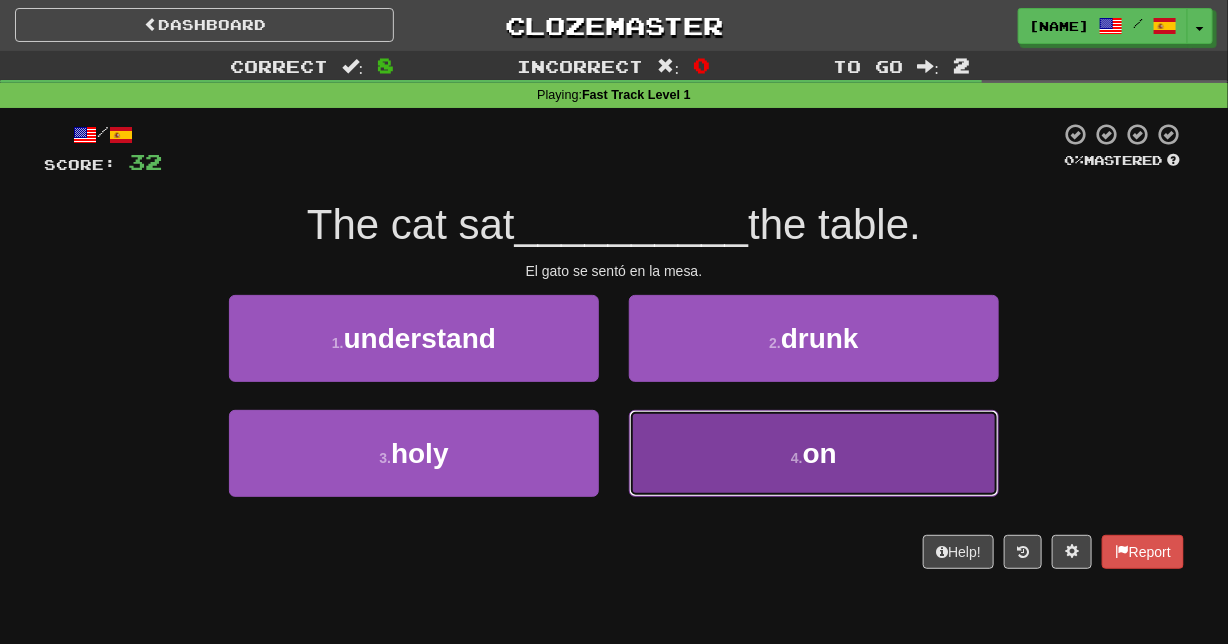 click on "4 .  on" at bounding box center [814, 453] 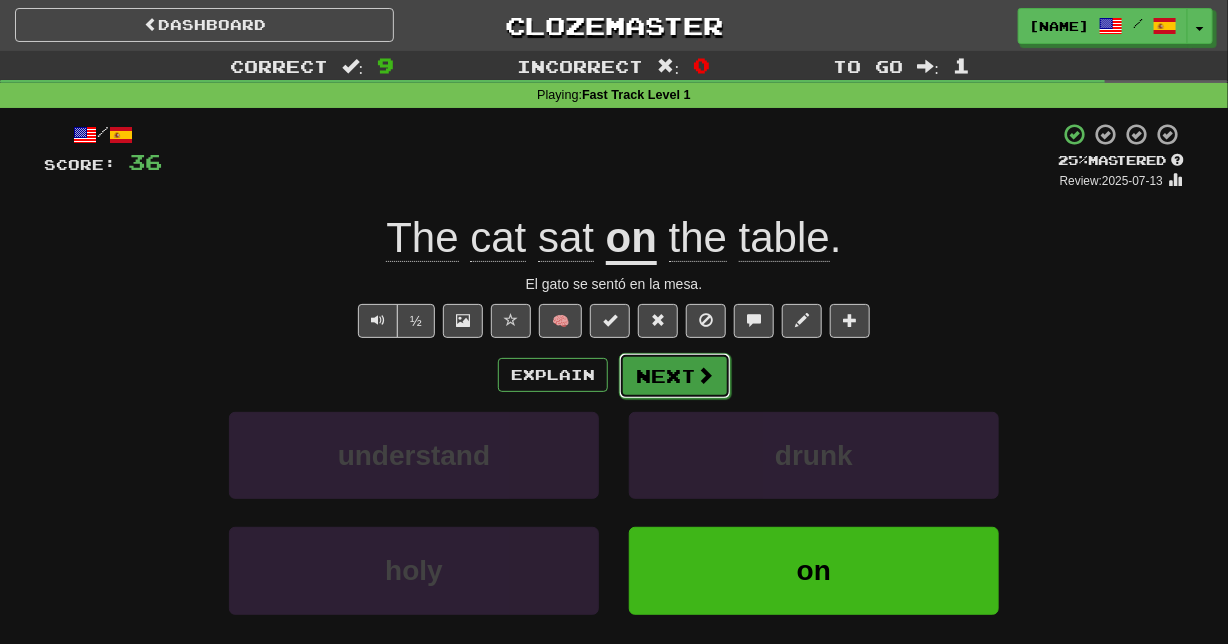 click on "Next" at bounding box center (675, 376) 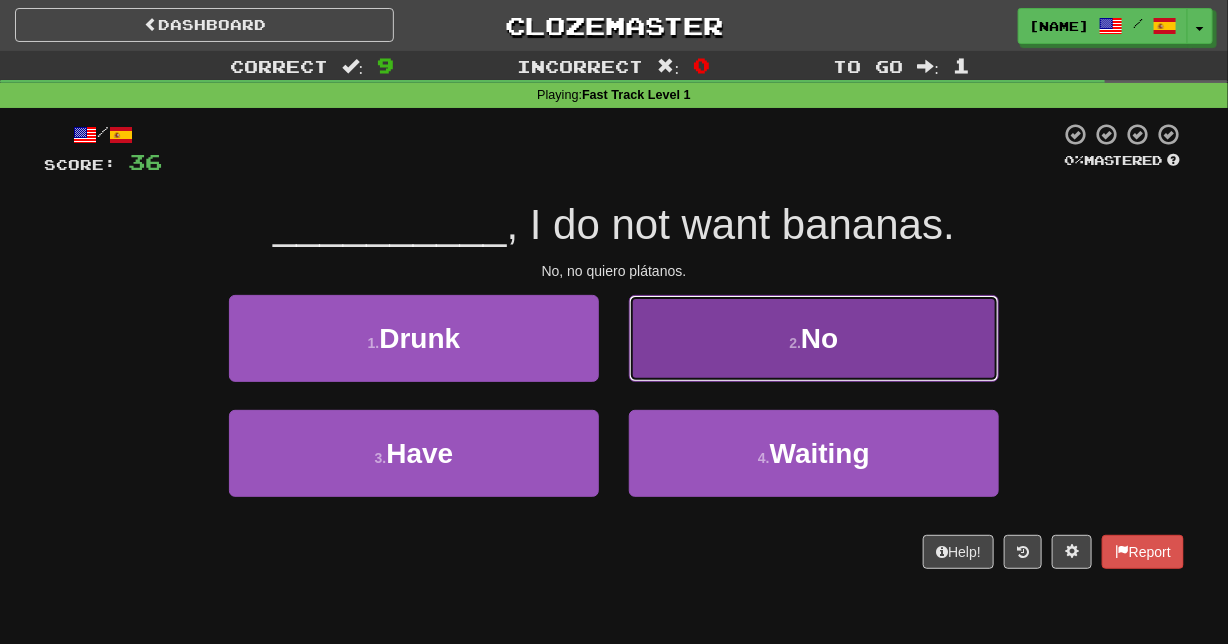 click on "2 .  No" at bounding box center (814, 338) 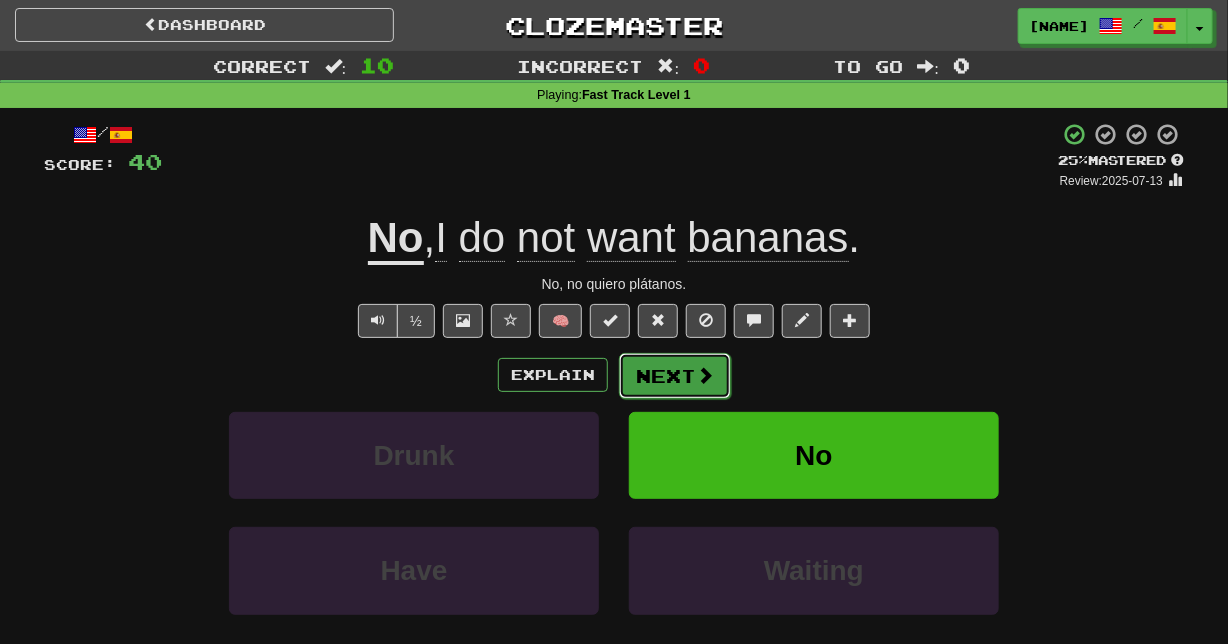 click at bounding box center [705, 375] 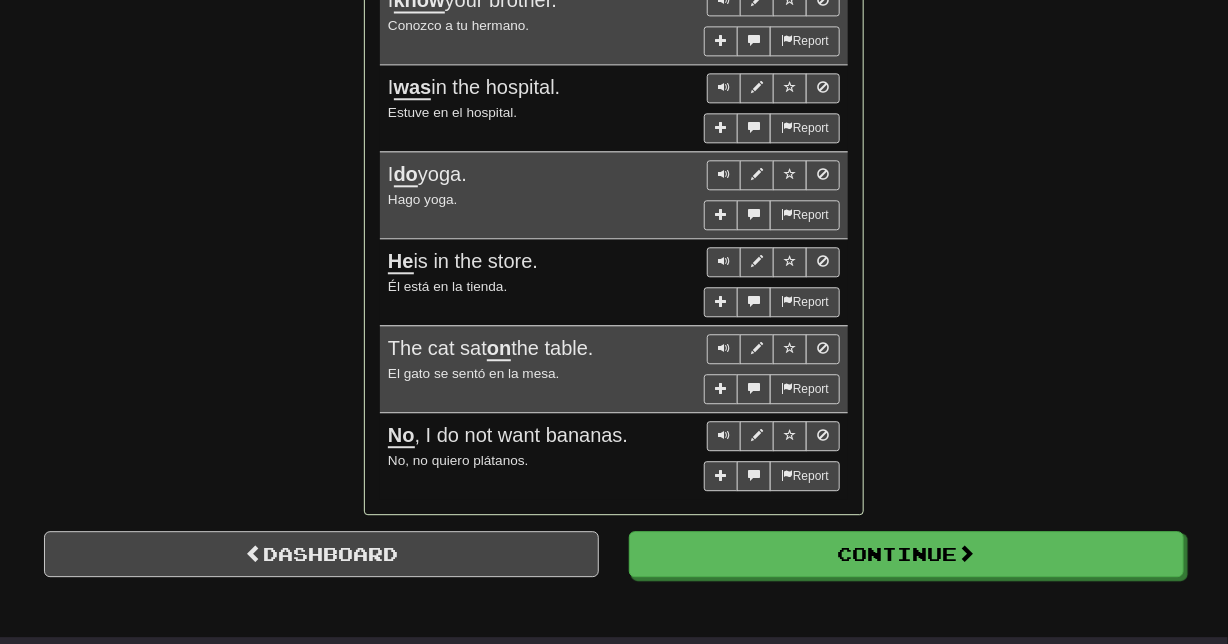 scroll, scrollTop: 1568, scrollLeft: 0, axis: vertical 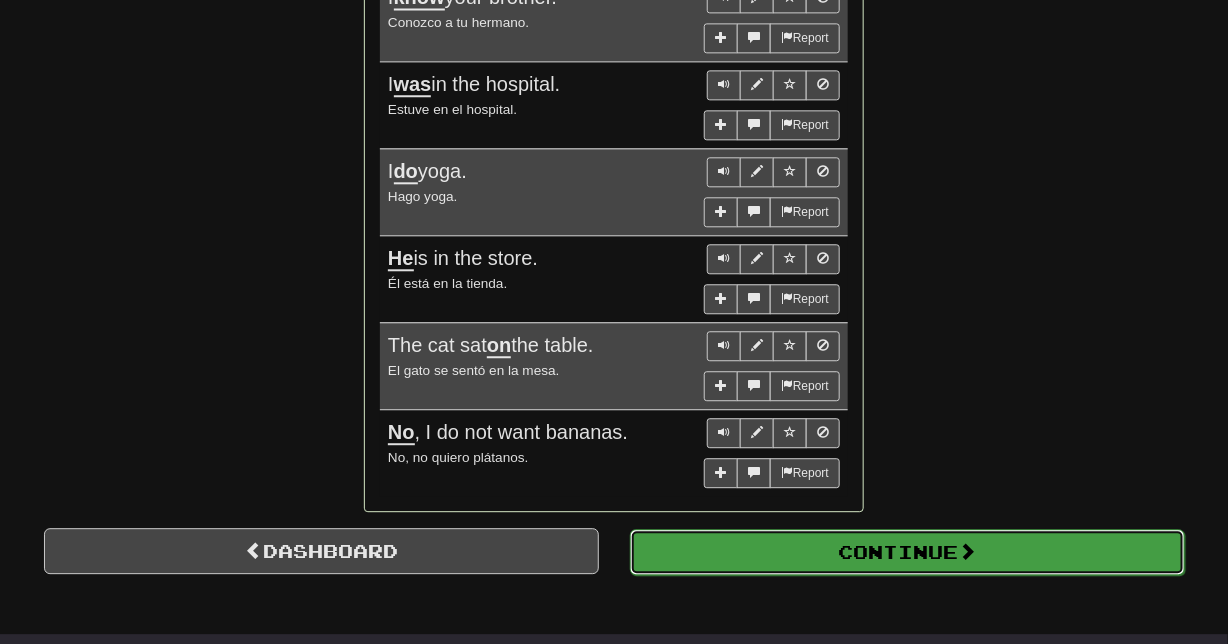 click on "Continue" at bounding box center [907, 552] 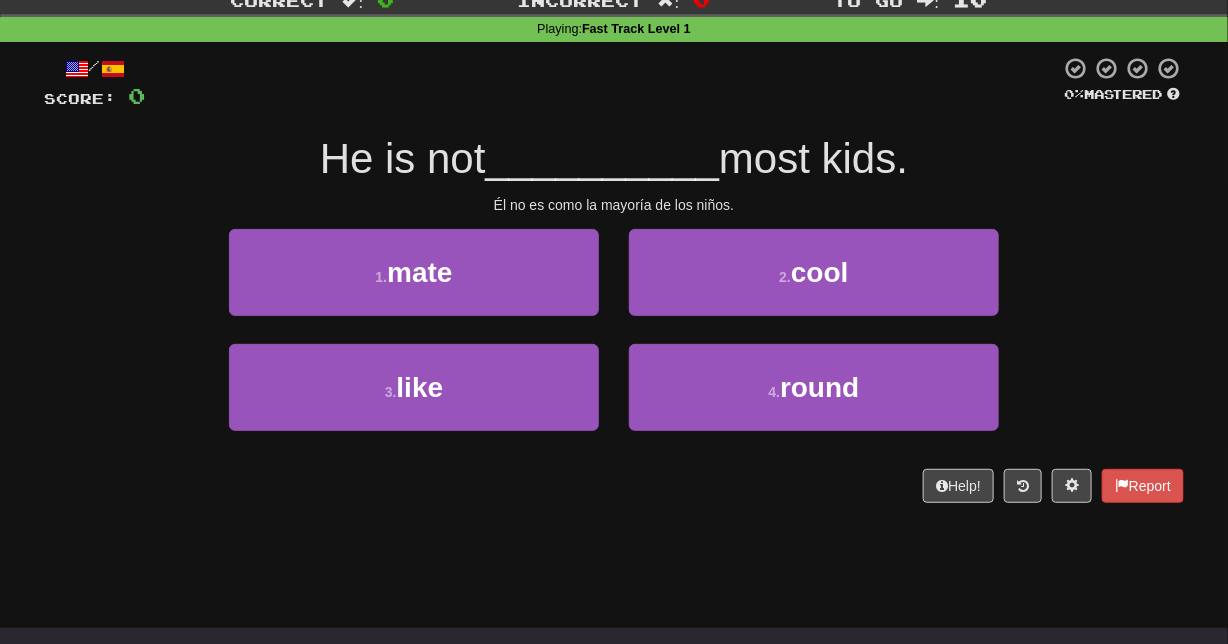 scroll, scrollTop: 64, scrollLeft: 0, axis: vertical 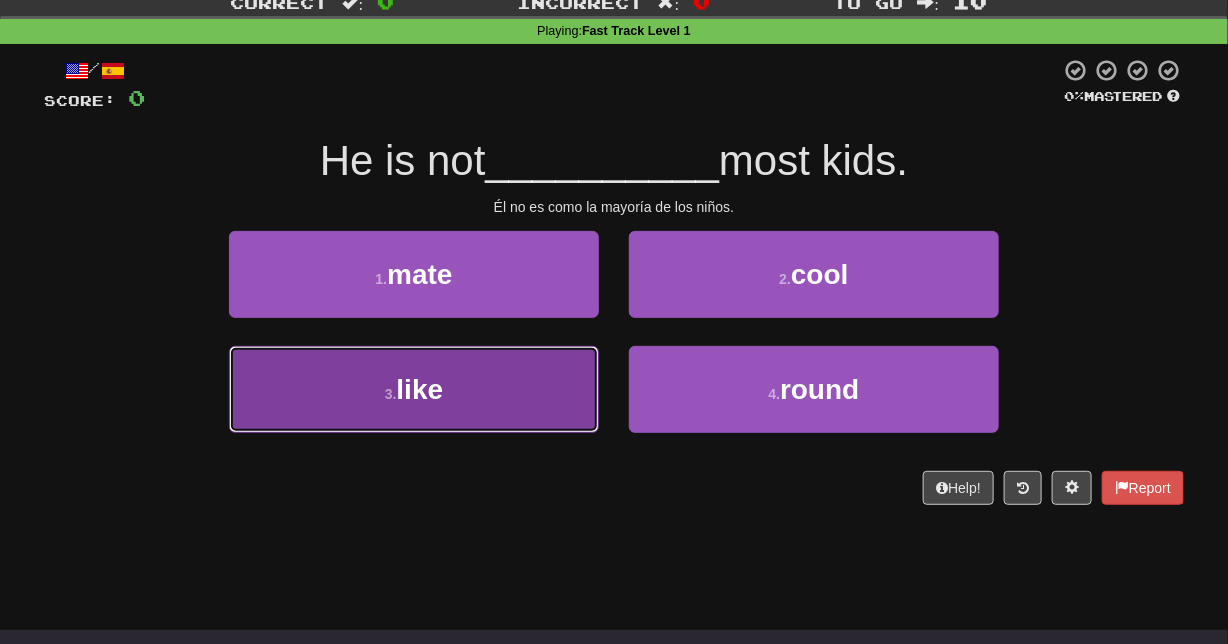 click on "3 .  like" at bounding box center [414, 389] 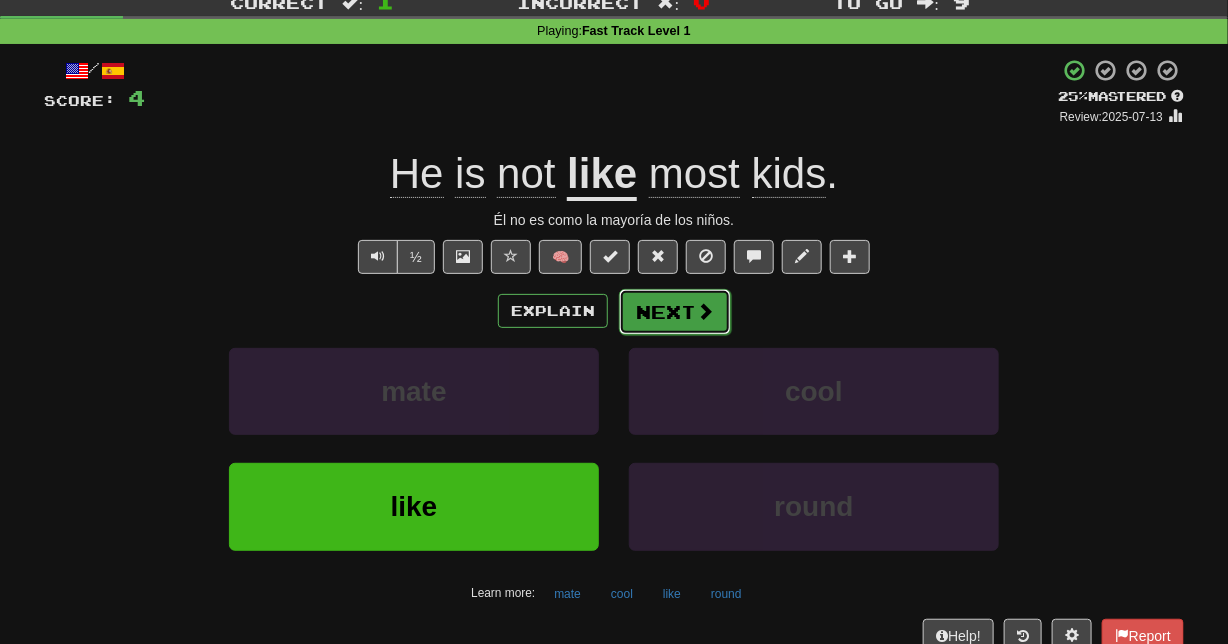 click on "Next" at bounding box center [675, 312] 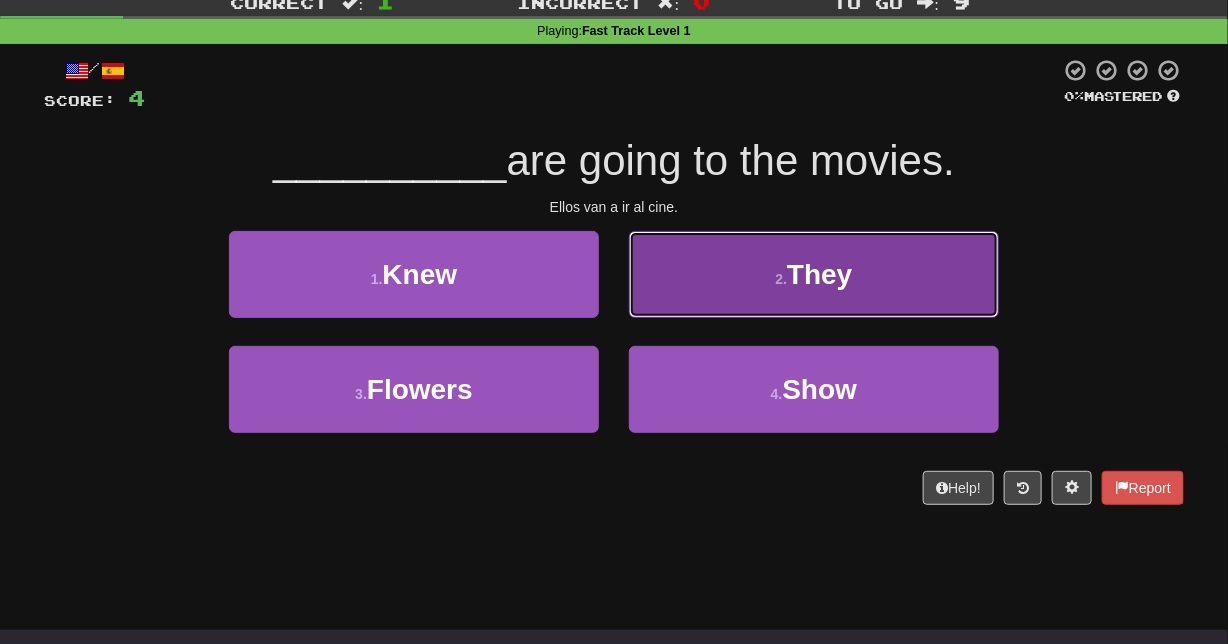click on "2 .  They" at bounding box center (814, 274) 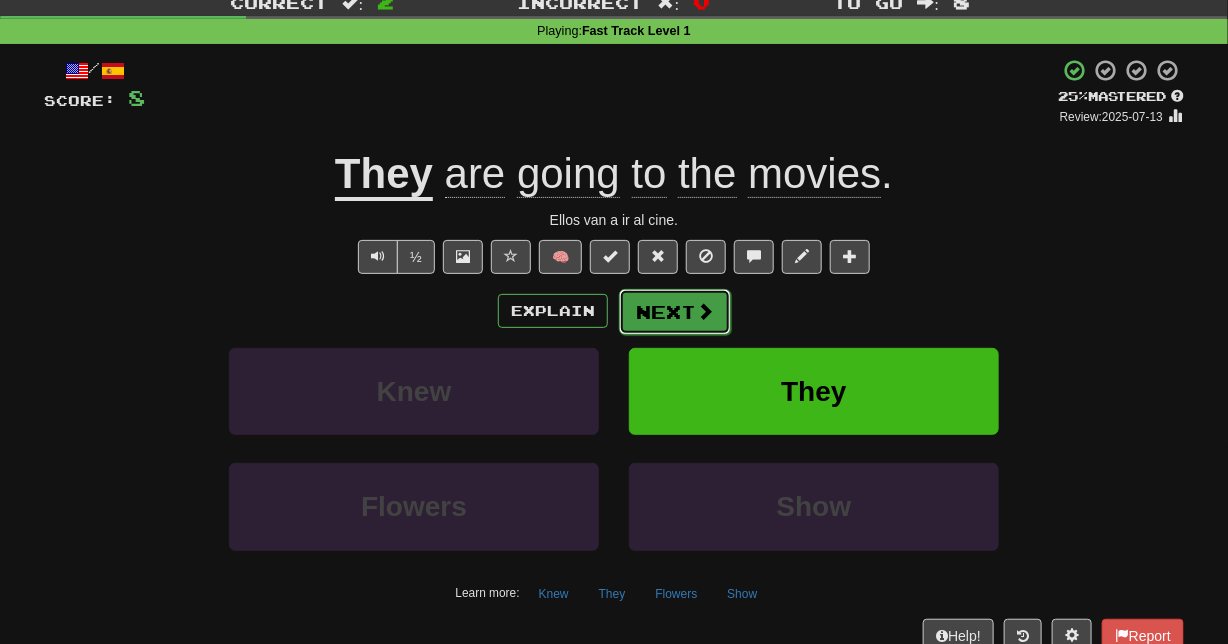 click at bounding box center (705, 311) 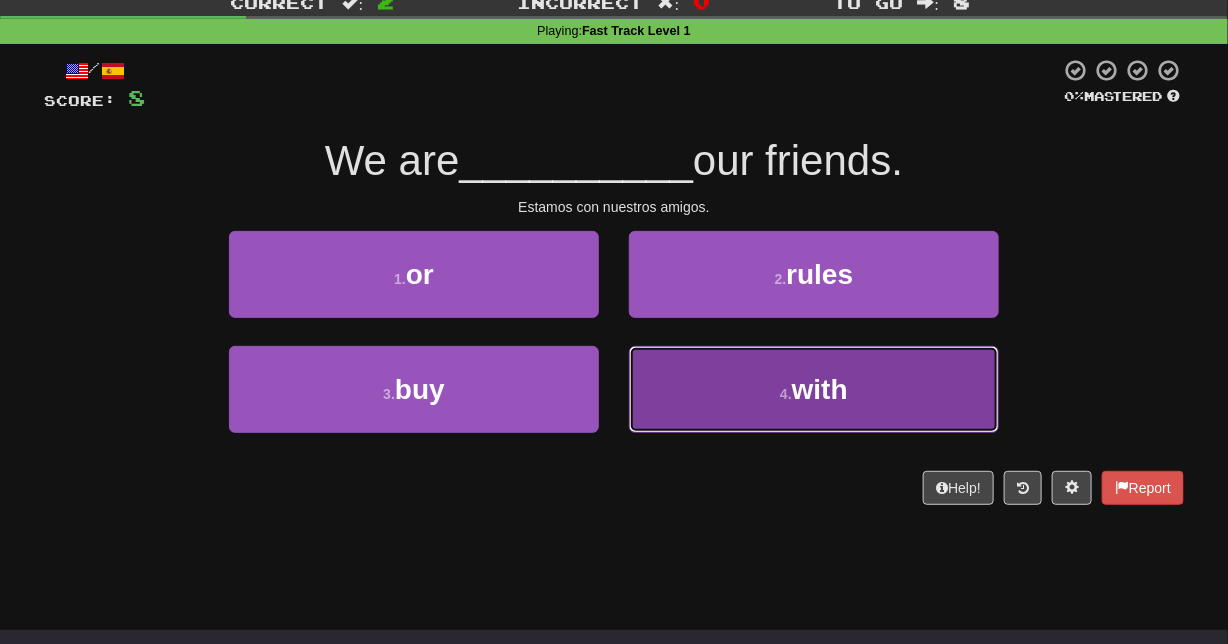 click on "4 .  with" at bounding box center [814, 389] 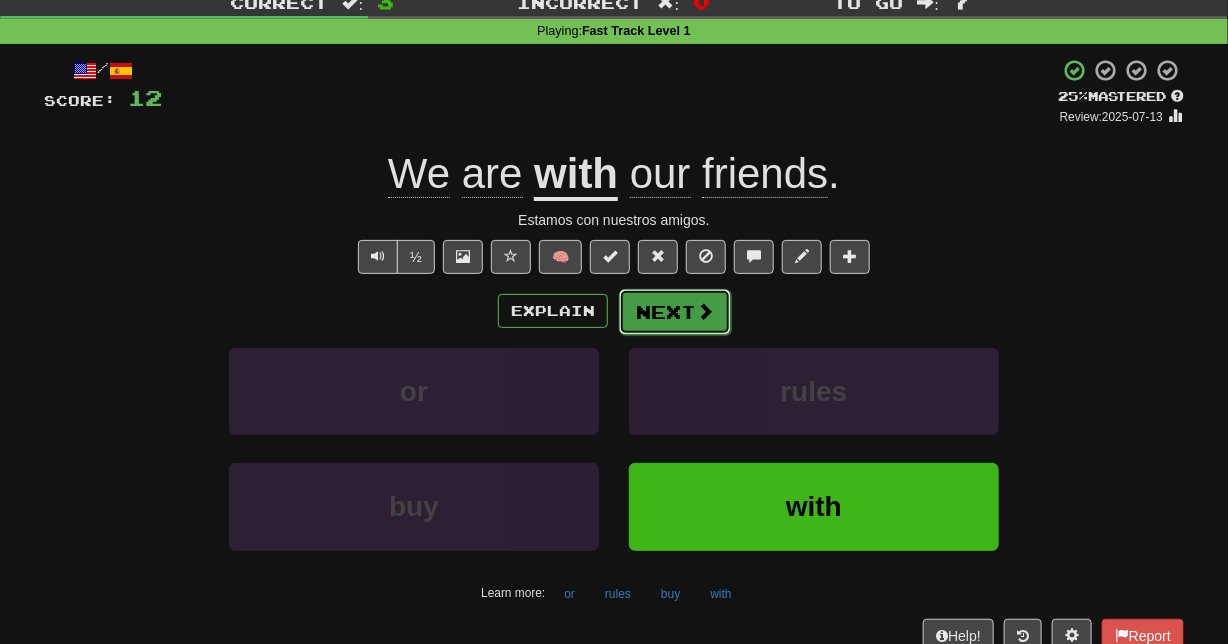 click on "Next" at bounding box center (675, 312) 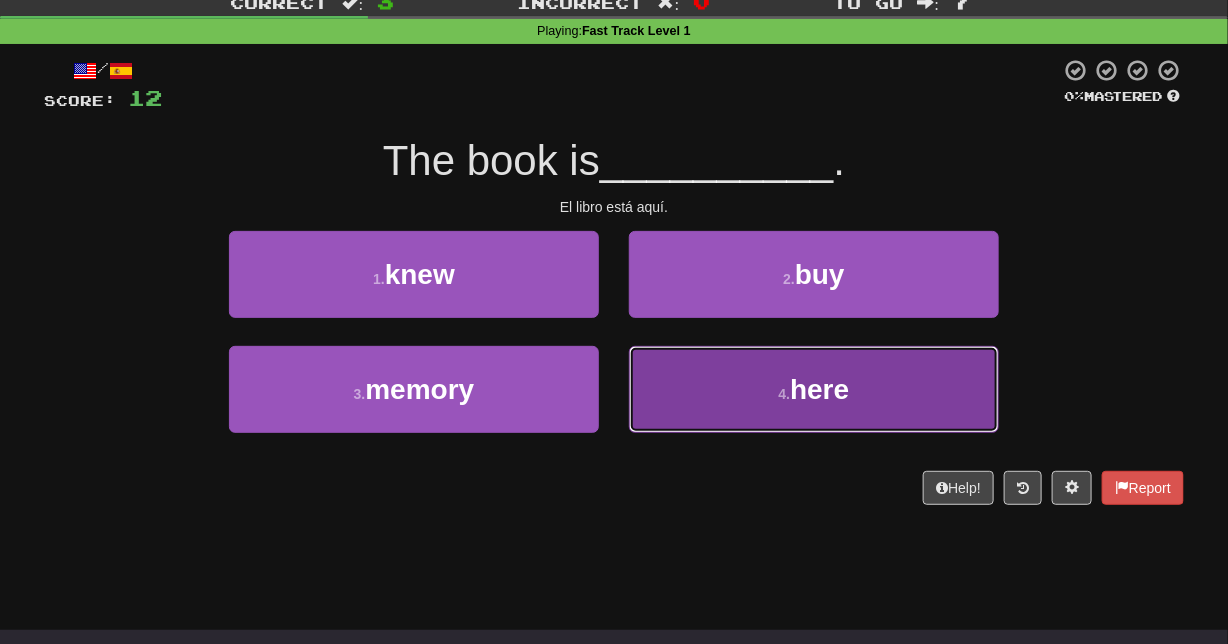 click on "4 .  here" at bounding box center (814, 389) 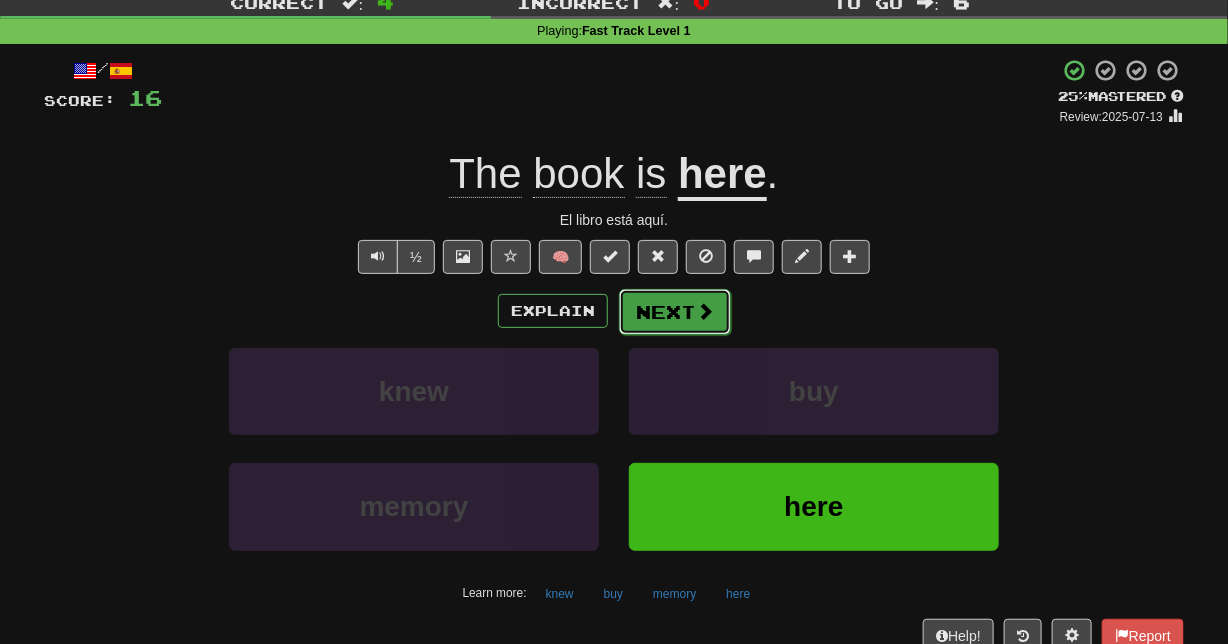 click on "Next" at bounding box center (675, 312) 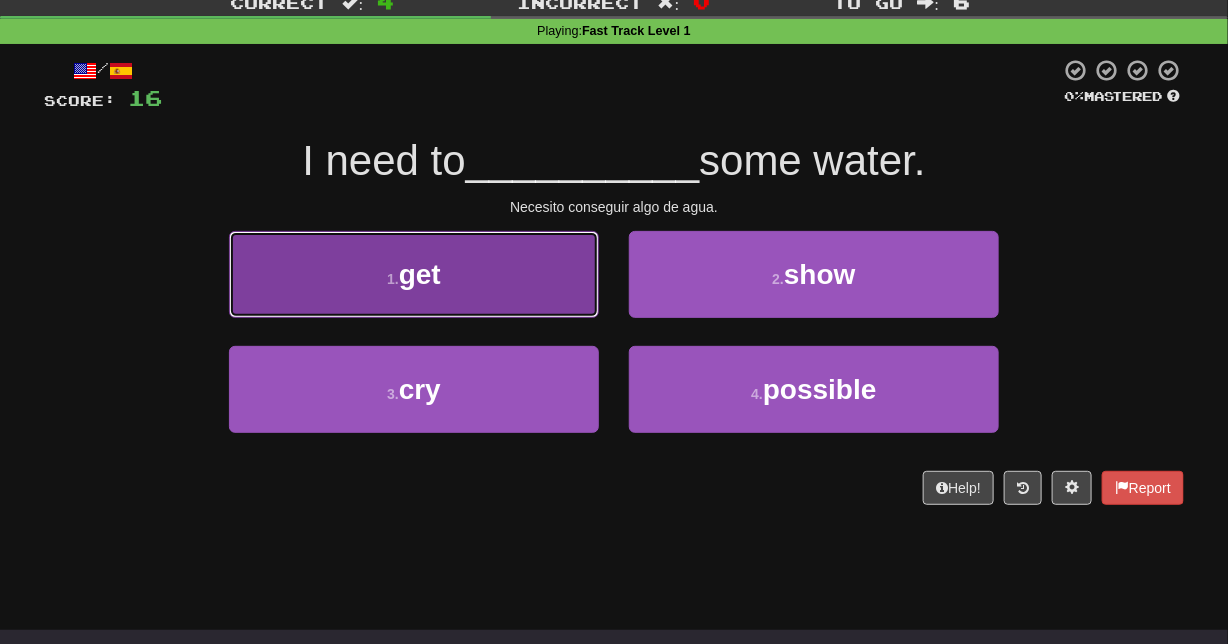 click on "1 .  get" at bounding box center (414, 274) 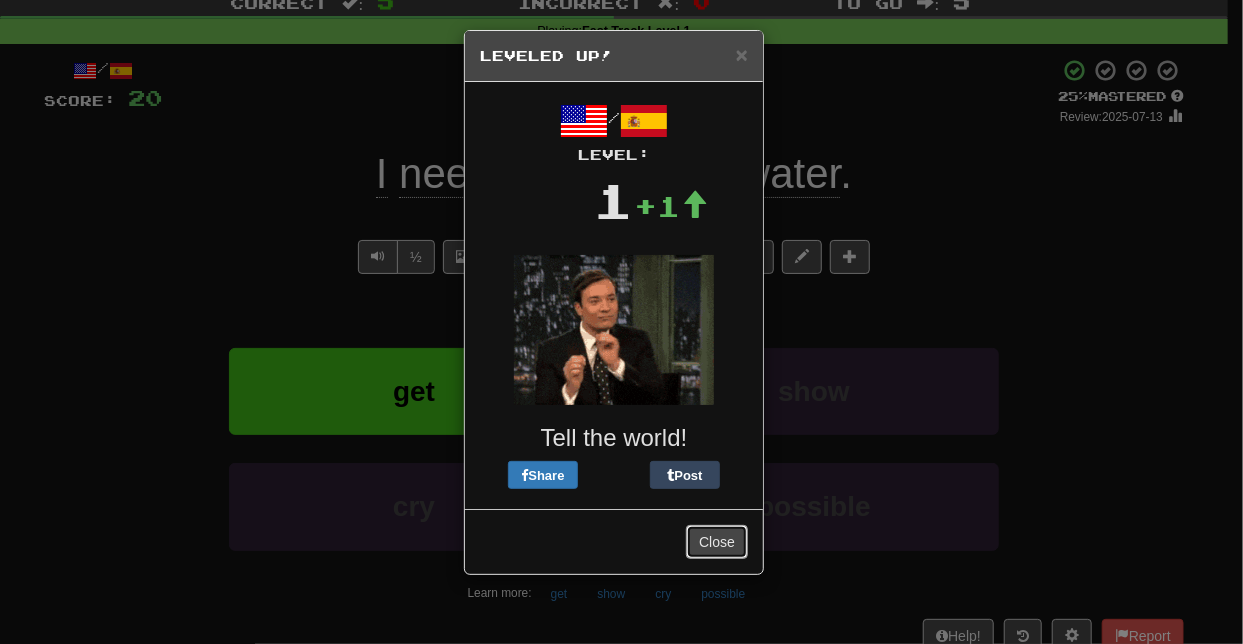 click on "Close" at bounding box center [717, 542] 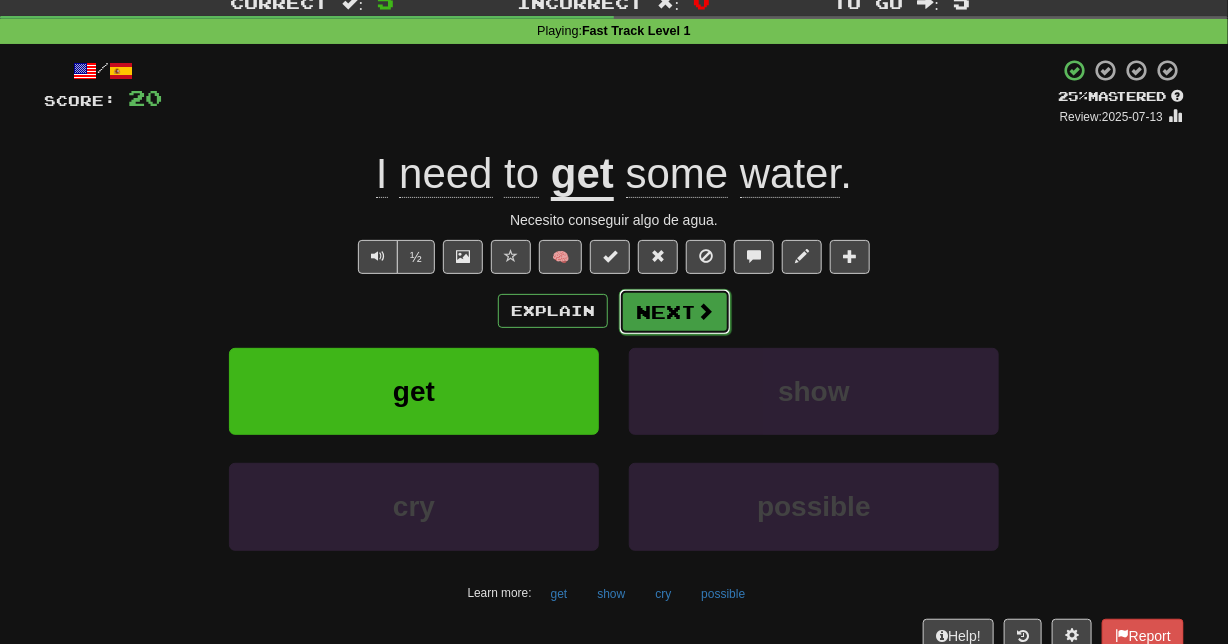 click on "Next" at bounding box center [675, 312] 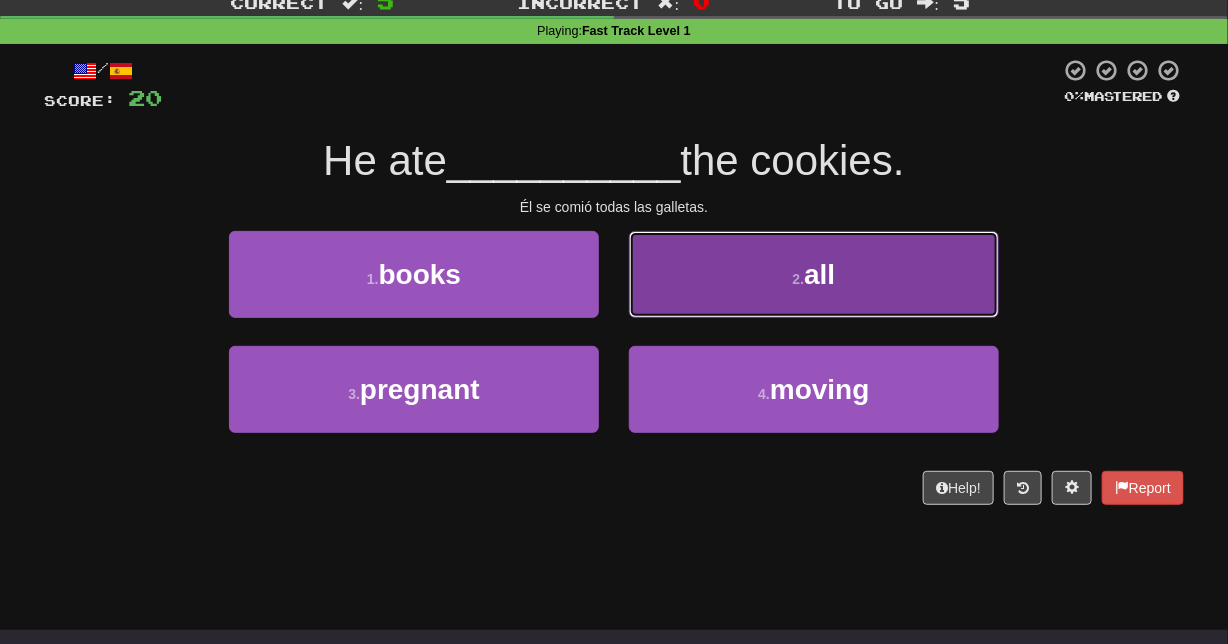 click on "2 .  all" at bounding box center (814, 274) 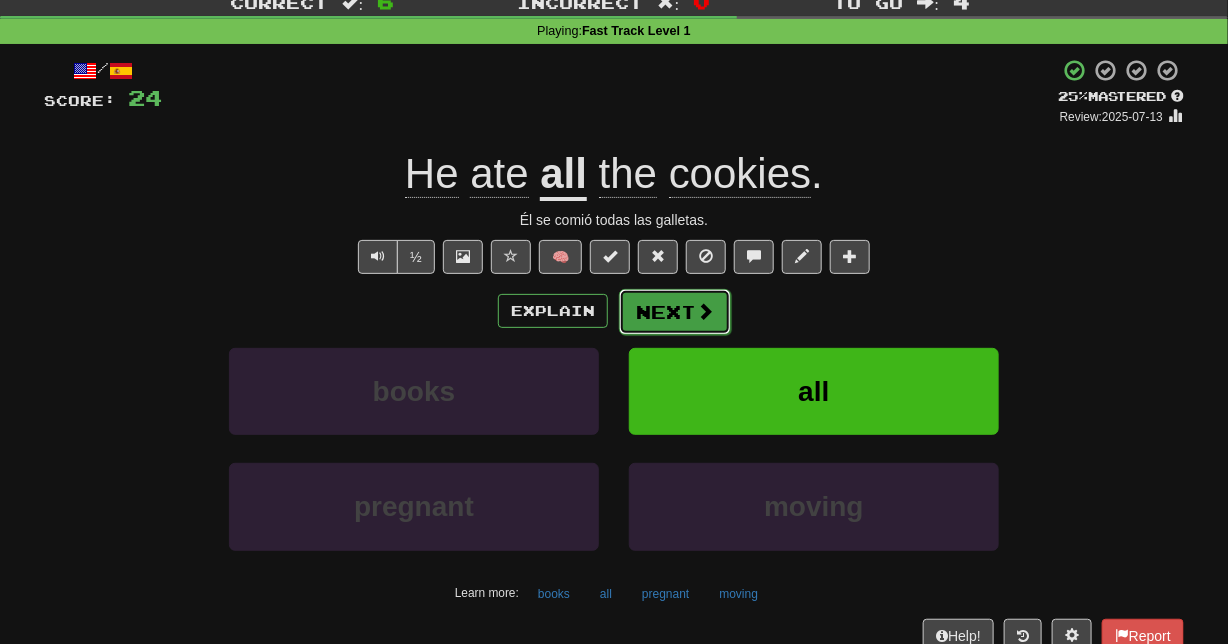 click on "Next" at bounding box center [675, 312] 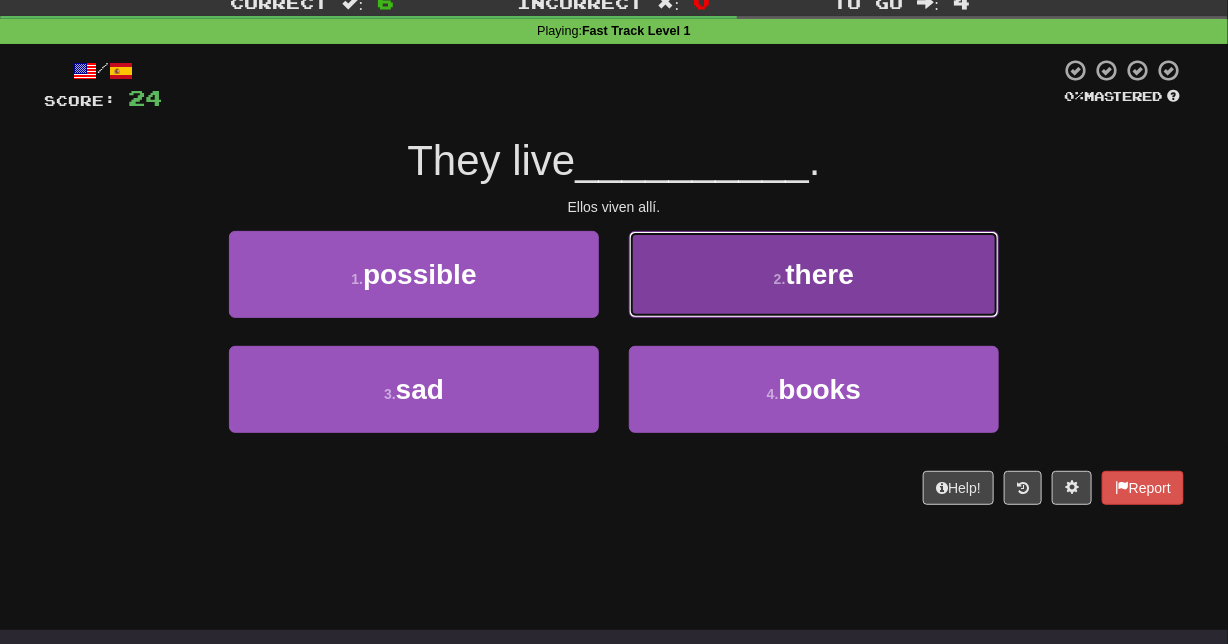 click on "2 .  there" at bounding box center (814, 274) 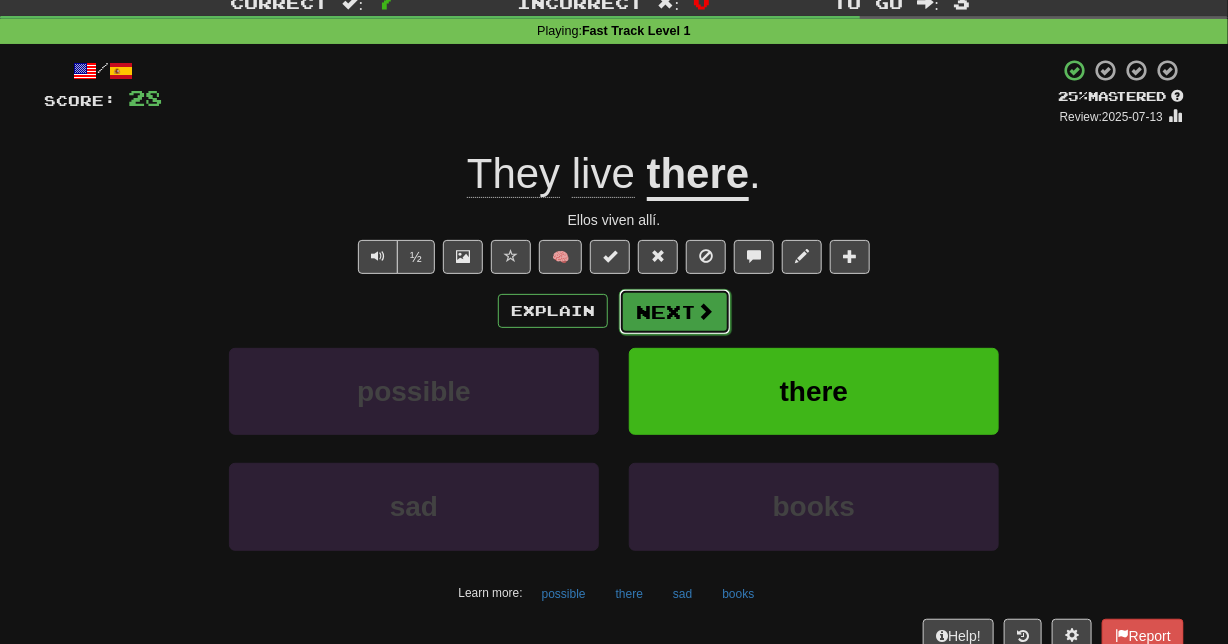click at bounding box center (705, 311) 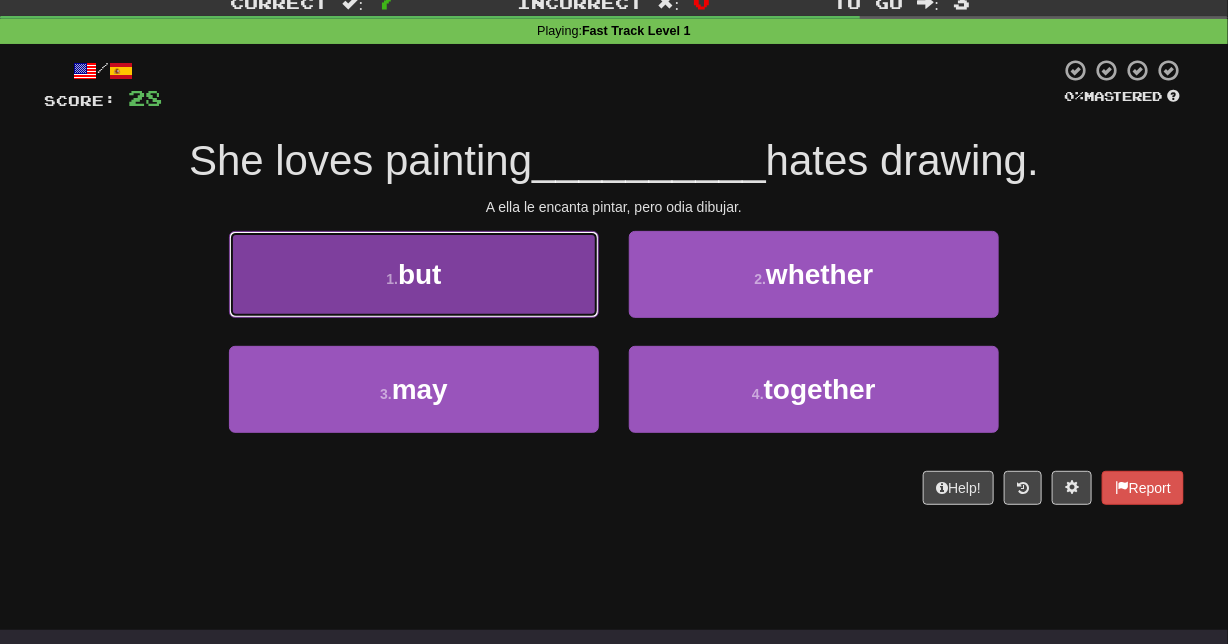 click on "1 .  but" at bounding box center [414, 274] 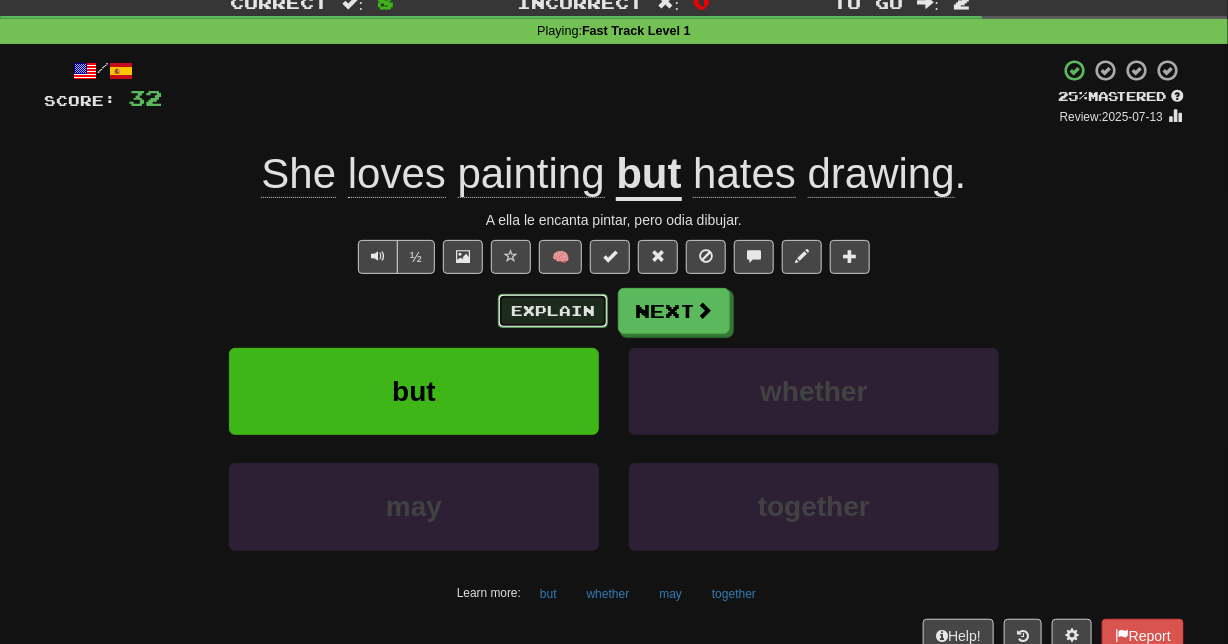 click on "Explain" at bounding box center (553, 311) 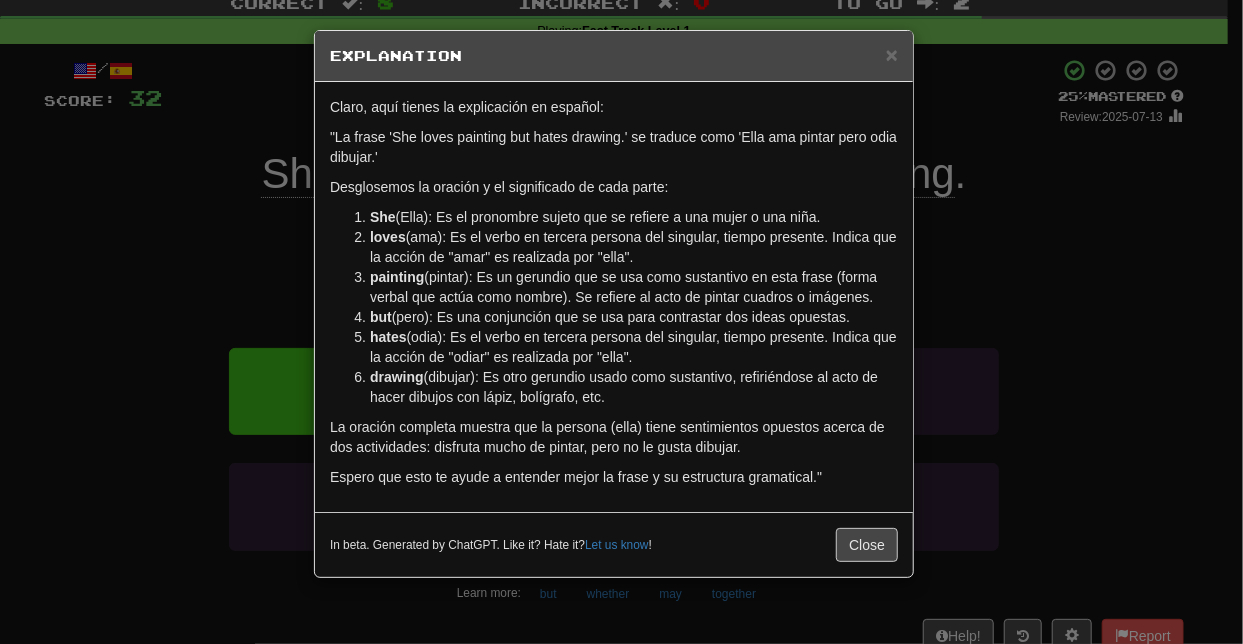 drag, startPoint x: 913, startPoint y: 330, endPoint x: 941, endPoint y: 310, distance: 34.4093 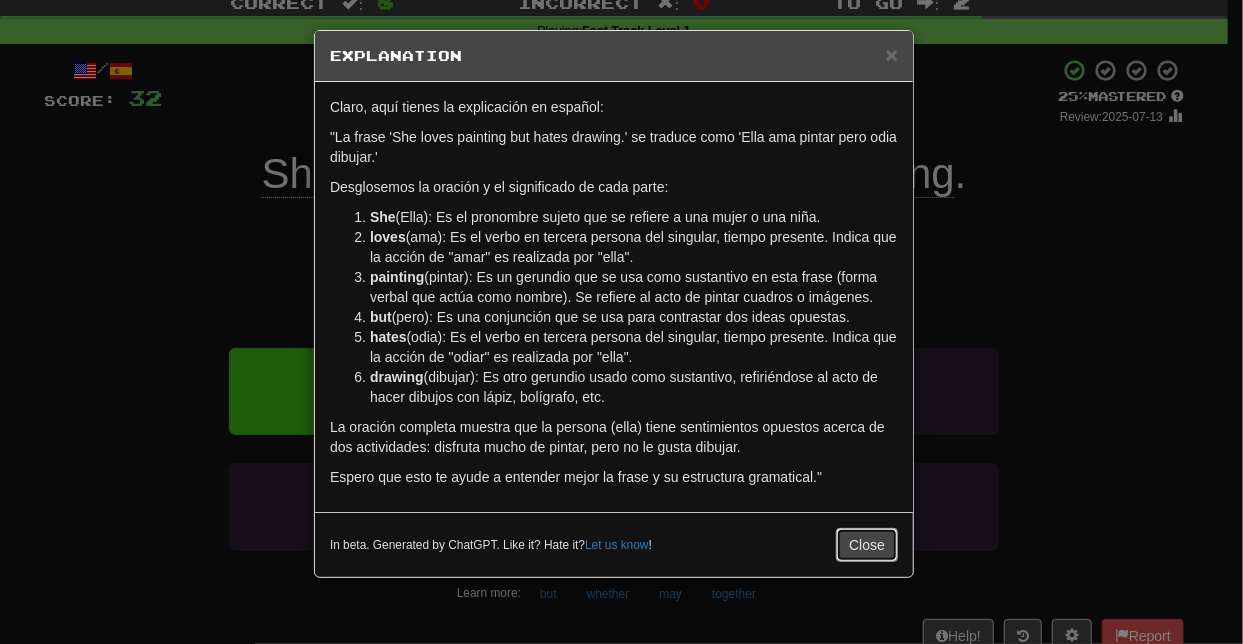 click on "Close" at bounding box center [867, 545] 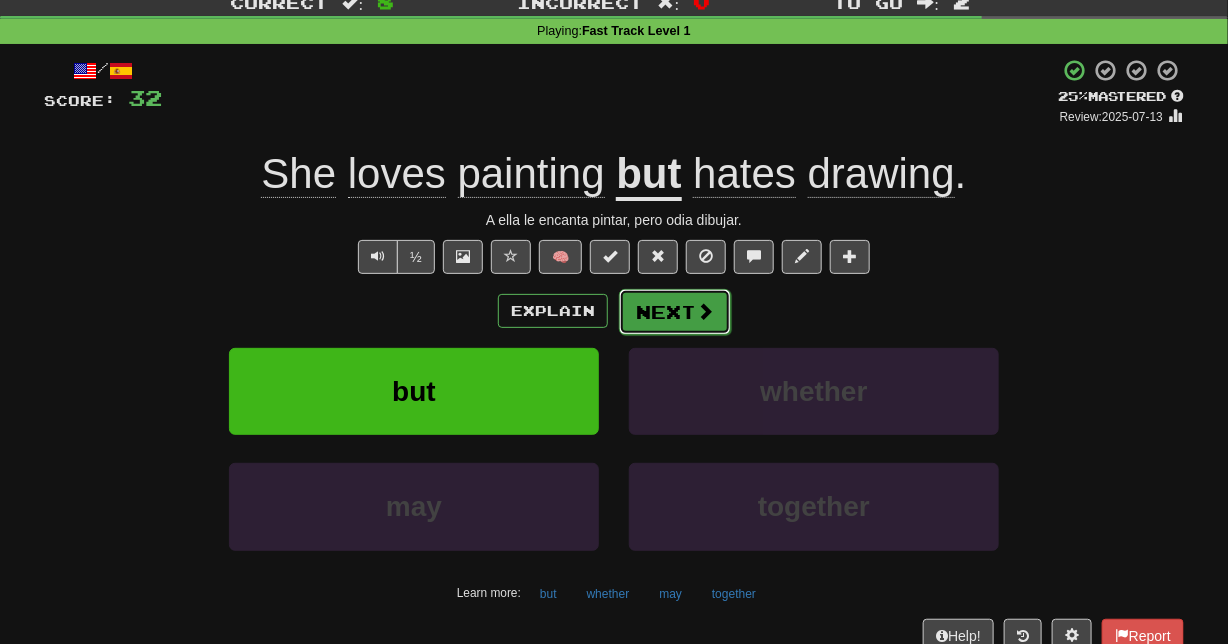click at bounding box center [705, 311] 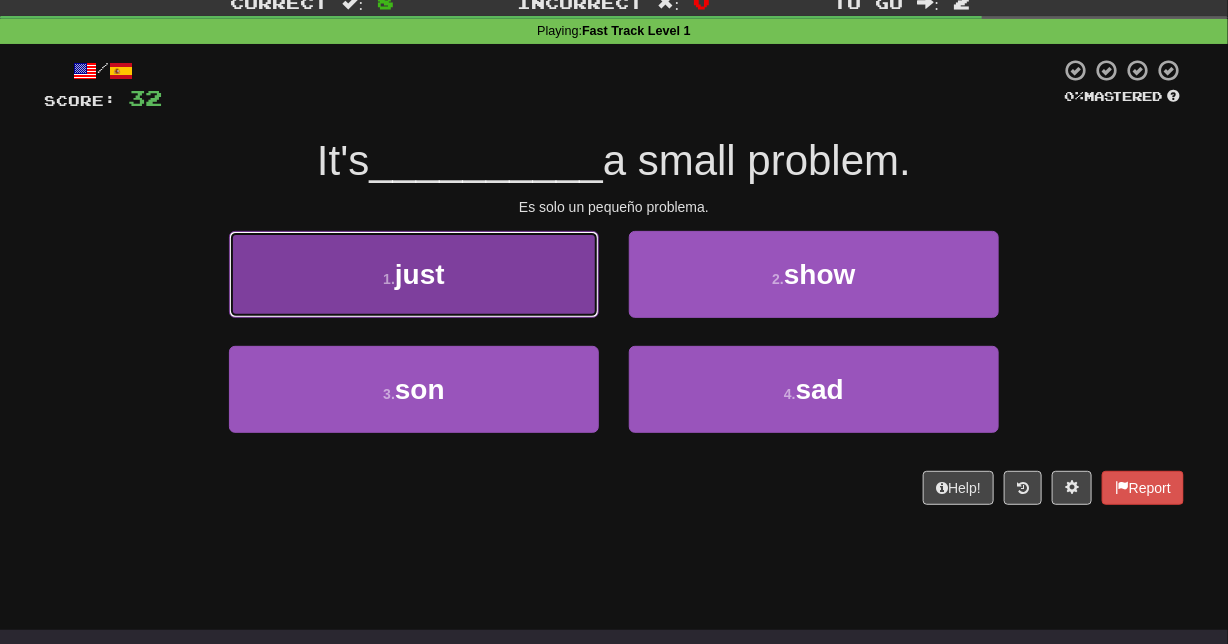click on "1 .  just" at bounding box center [414, 274] 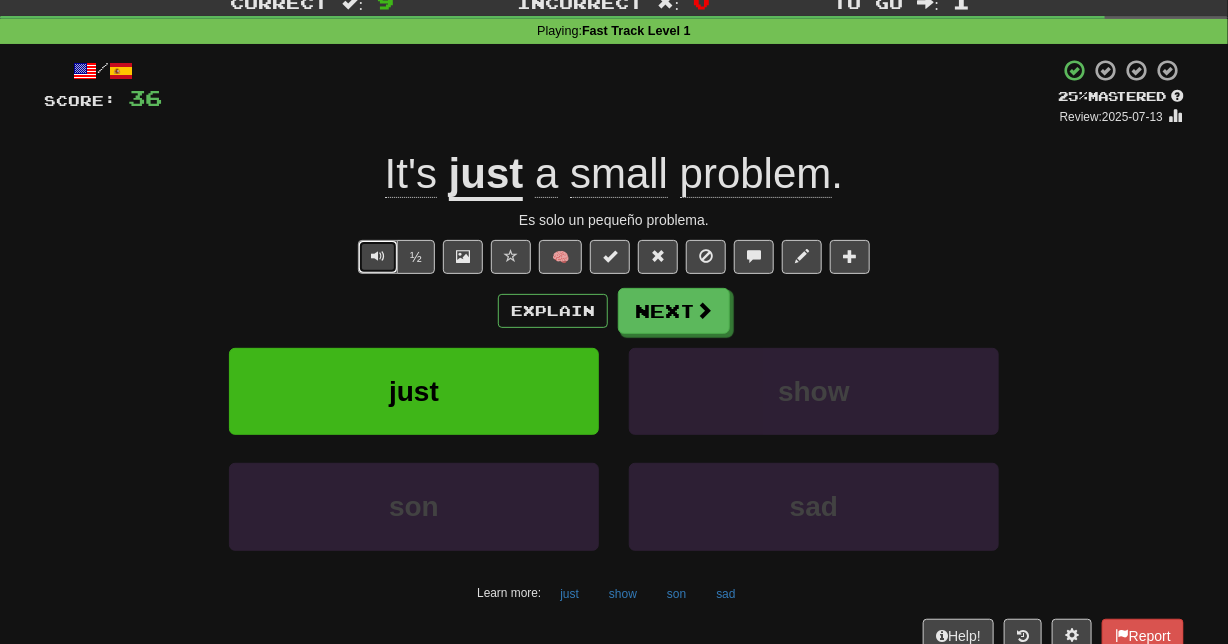 click at bounding box center (378, 257) 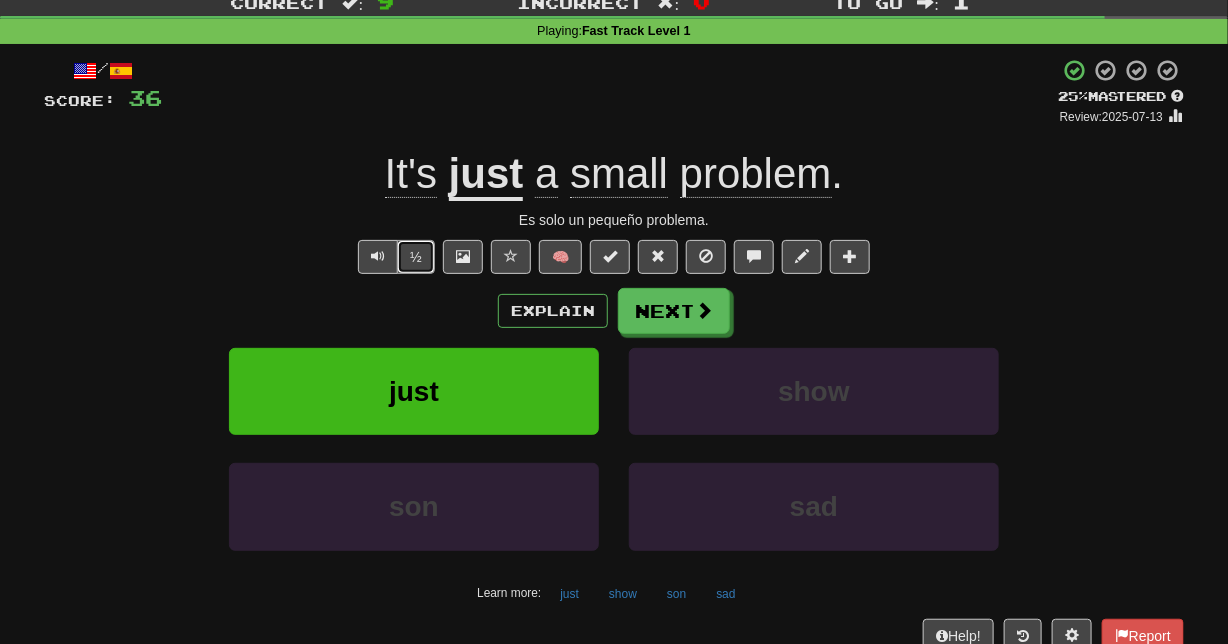 click on "½" at bounding box center [416, 257] 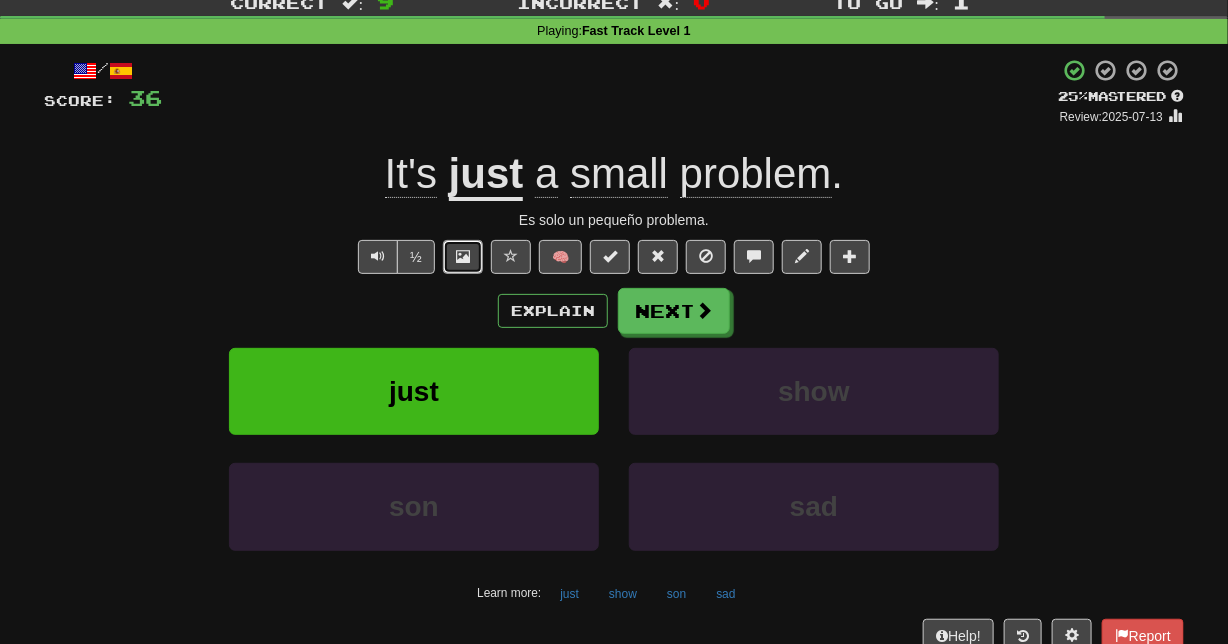 click at bounding box center (463, 257) 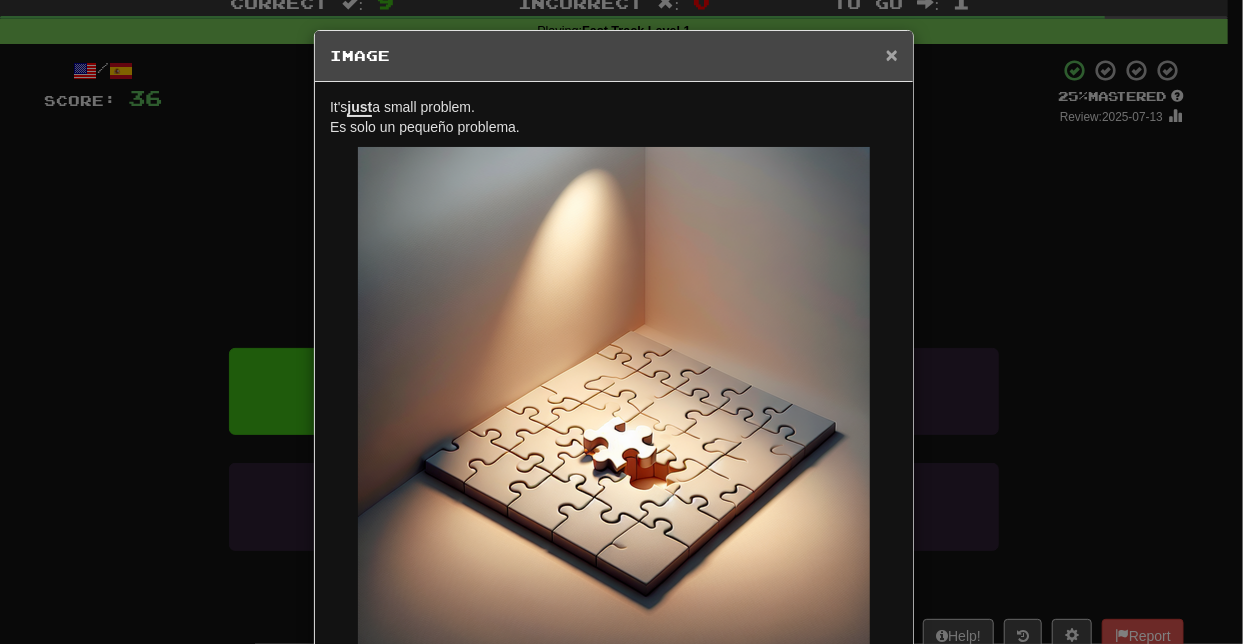 click on "×" at bounding box center (892, 54) 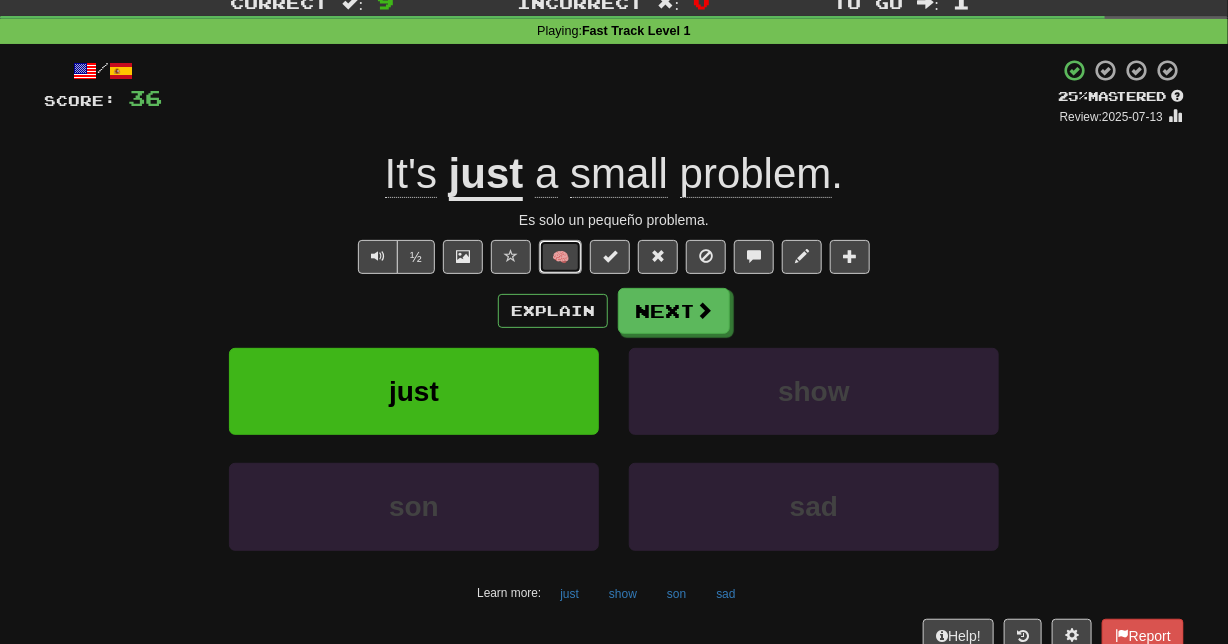 click on "🧠" at bounding box center [560, 257] 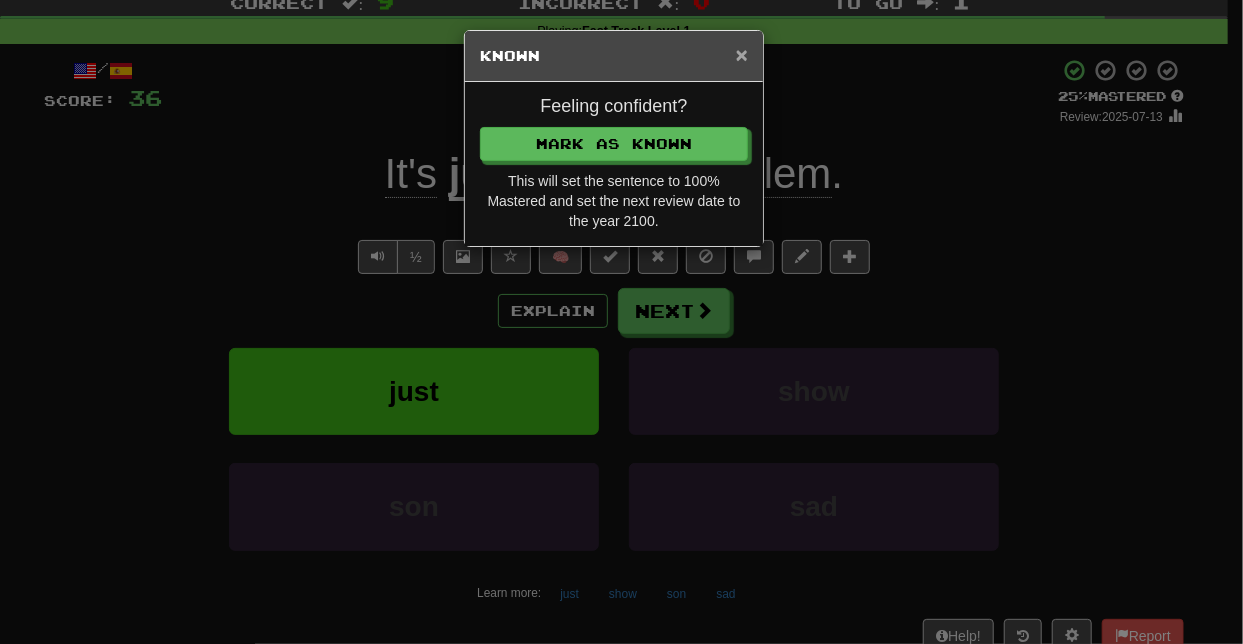 click on "×" at bounding box center (742, 54) 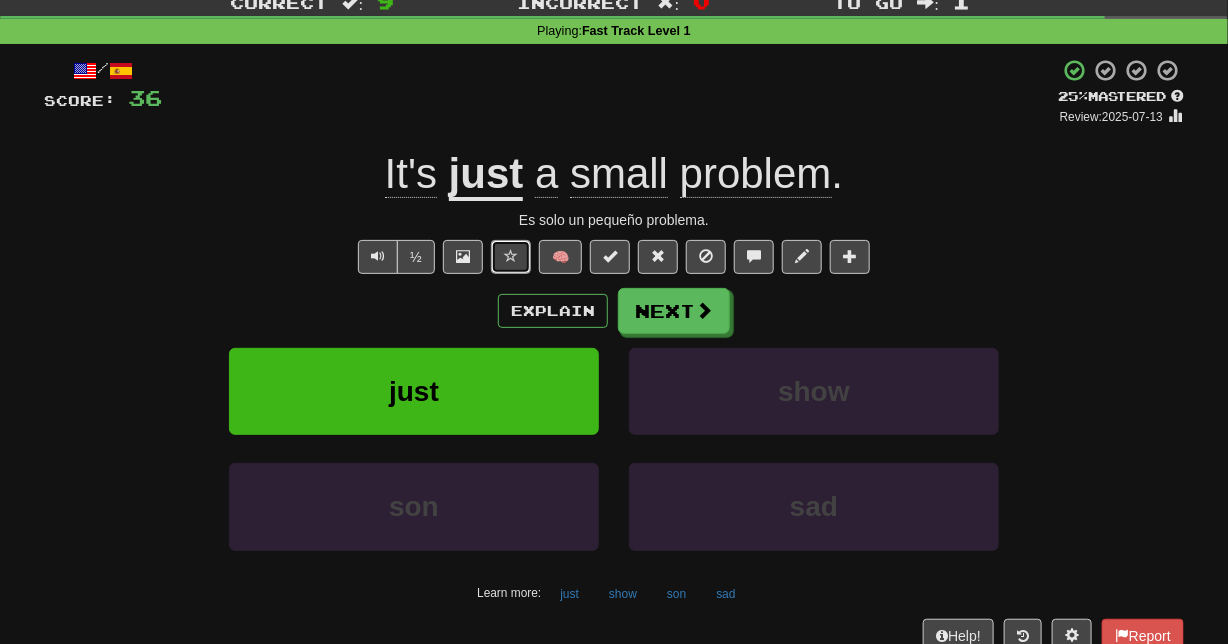 click at bounding box center [511, 256] 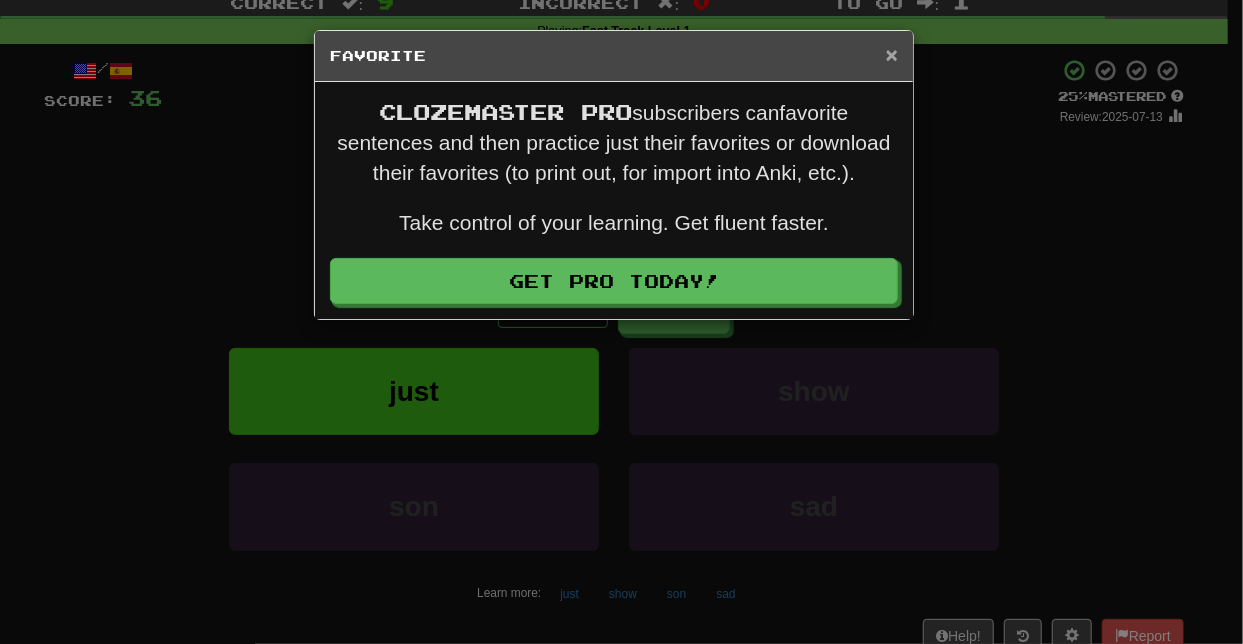 click on "×" at bounding box center (892, 54) 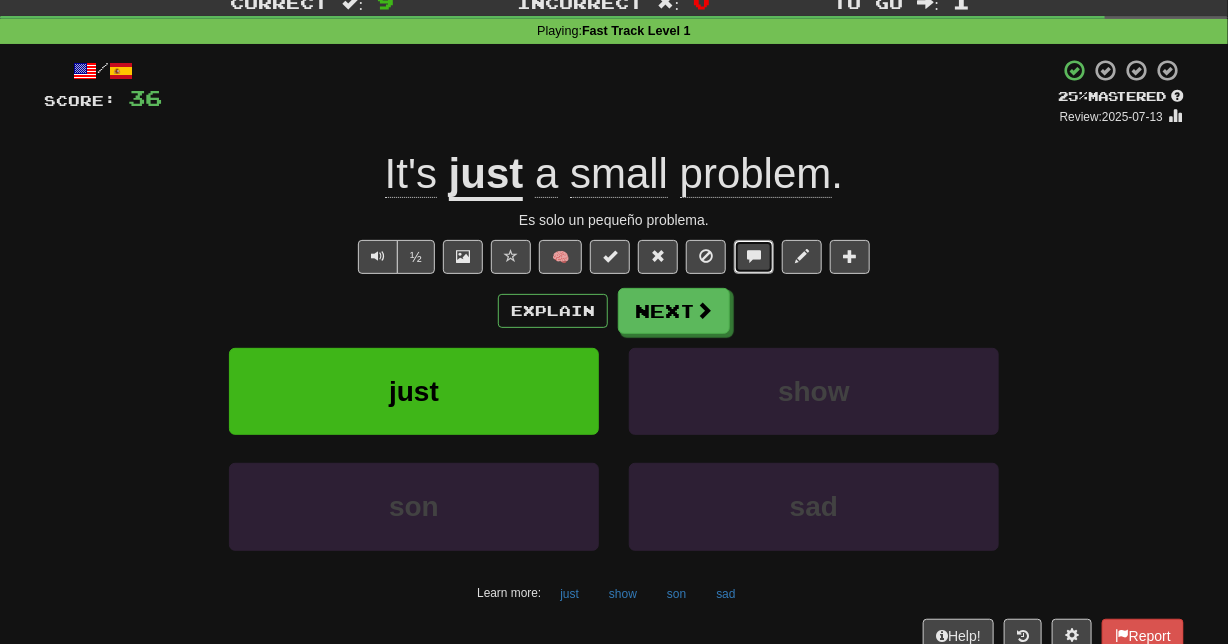 click at bounding box center [754, 256] 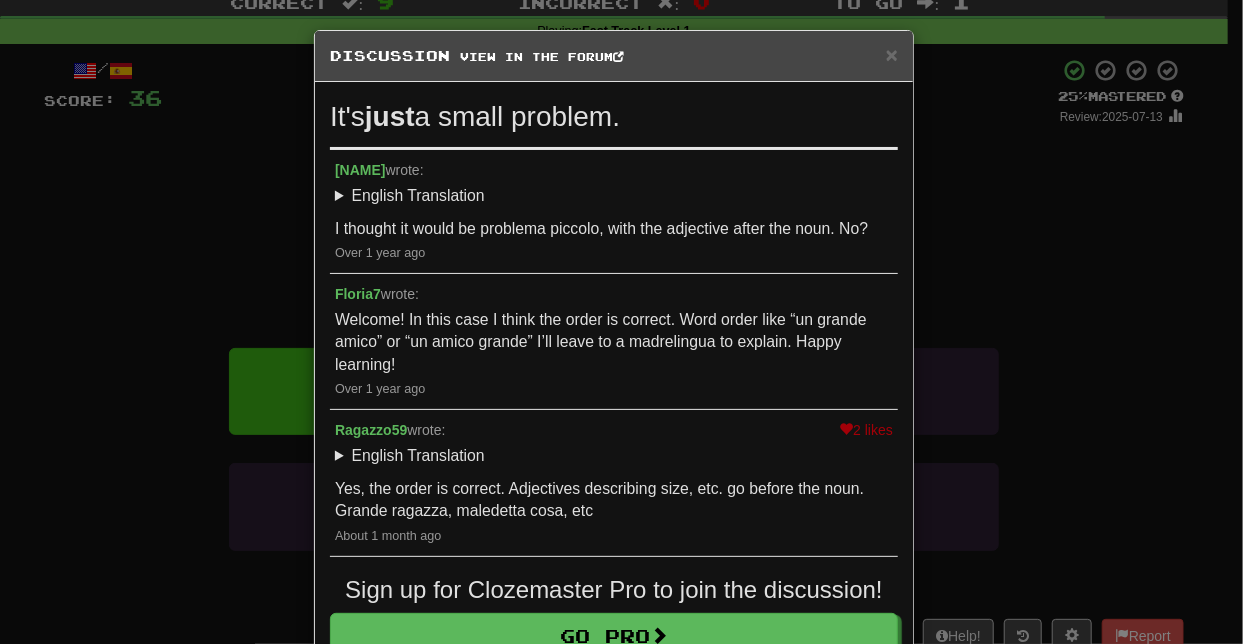 click on "Loading ..." at bounding box center [614, 385] 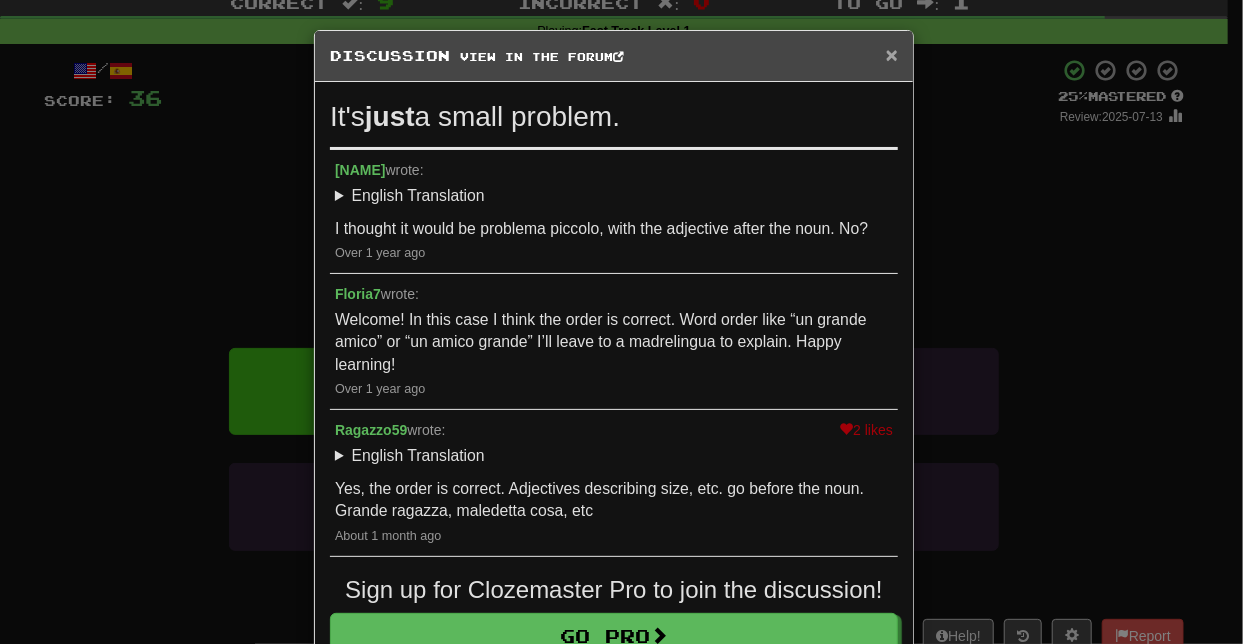 click on "×" at bounding box center [892, 54] 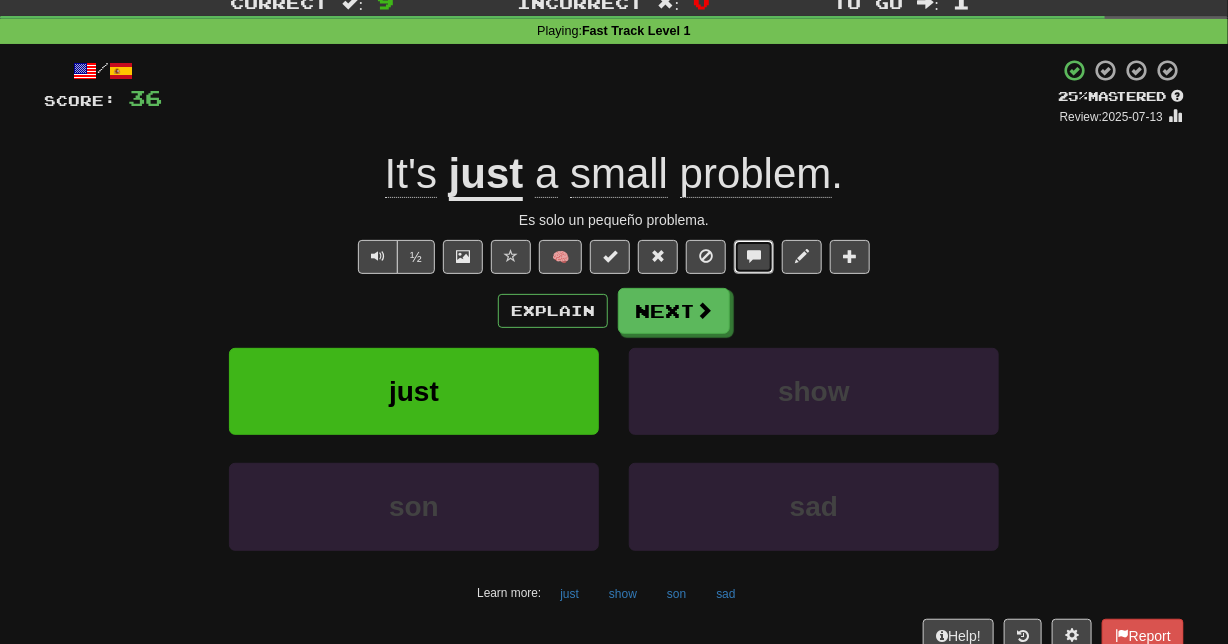 click at bounding box center [754, 257] 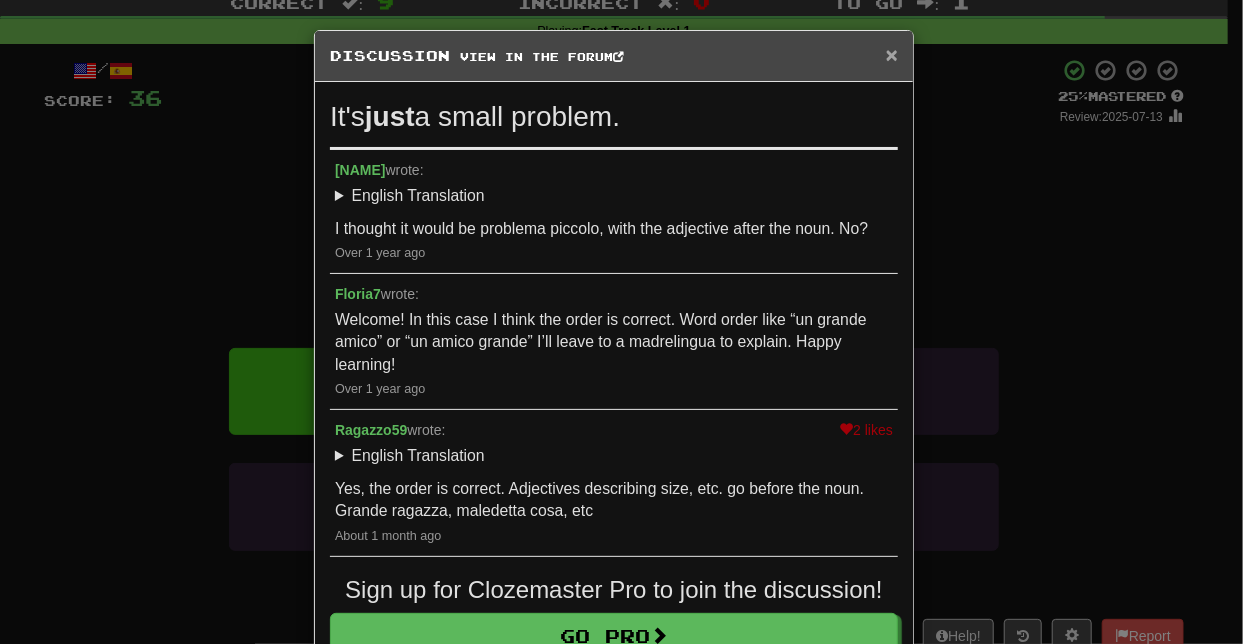 click on "×" at bounding box center (892, 54) 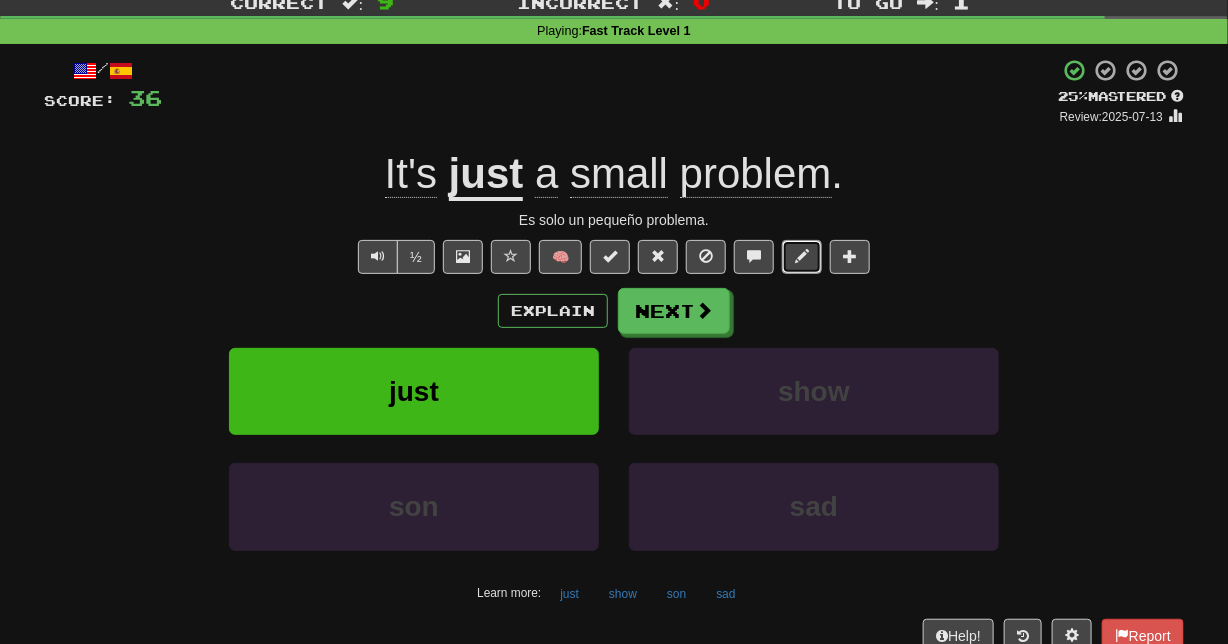 click at bounding box center (802, 257) 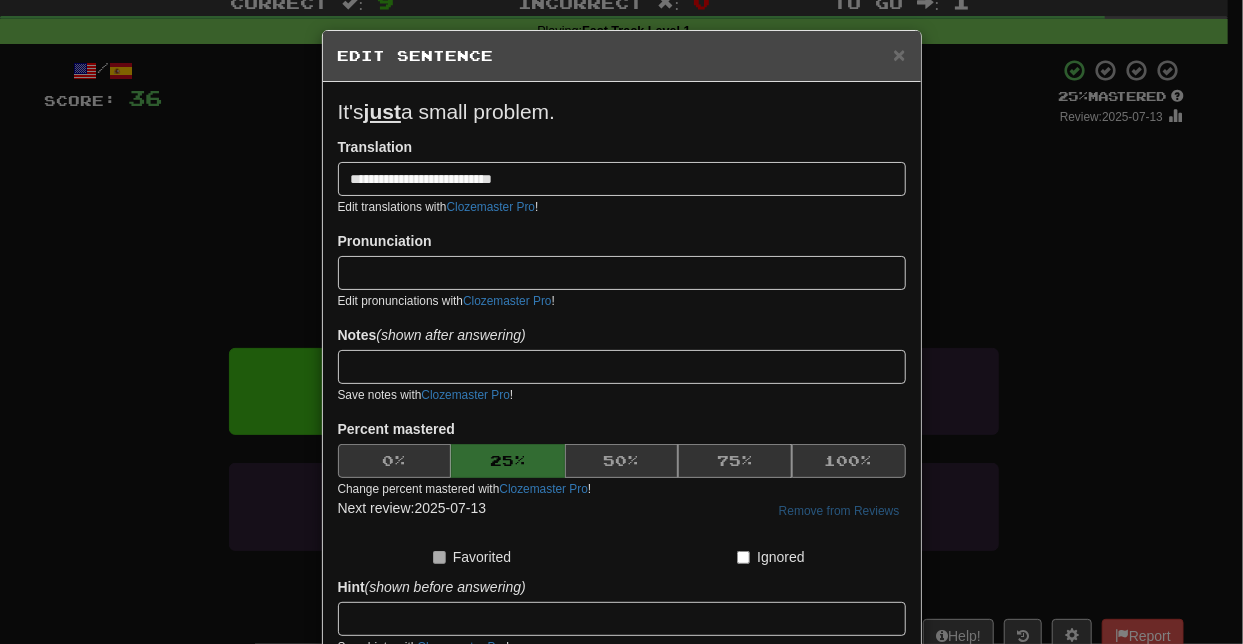 click on "Edit Sentence" at bounding box center (622, 56) 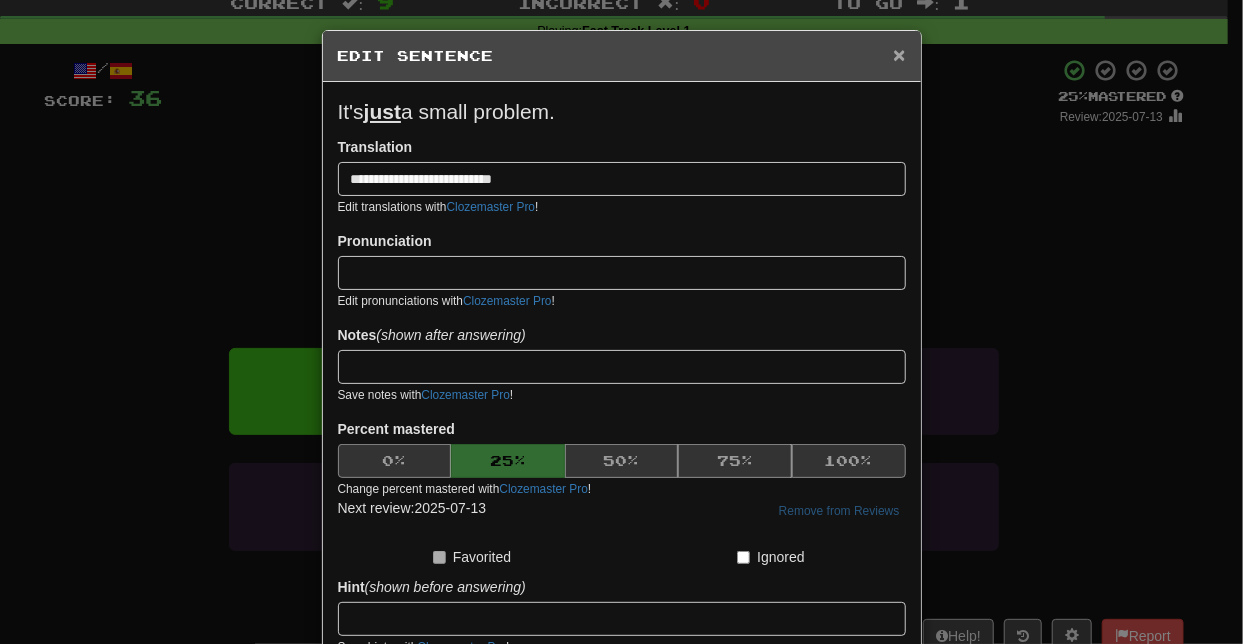 click on "×" at bounding box center (899, 54) 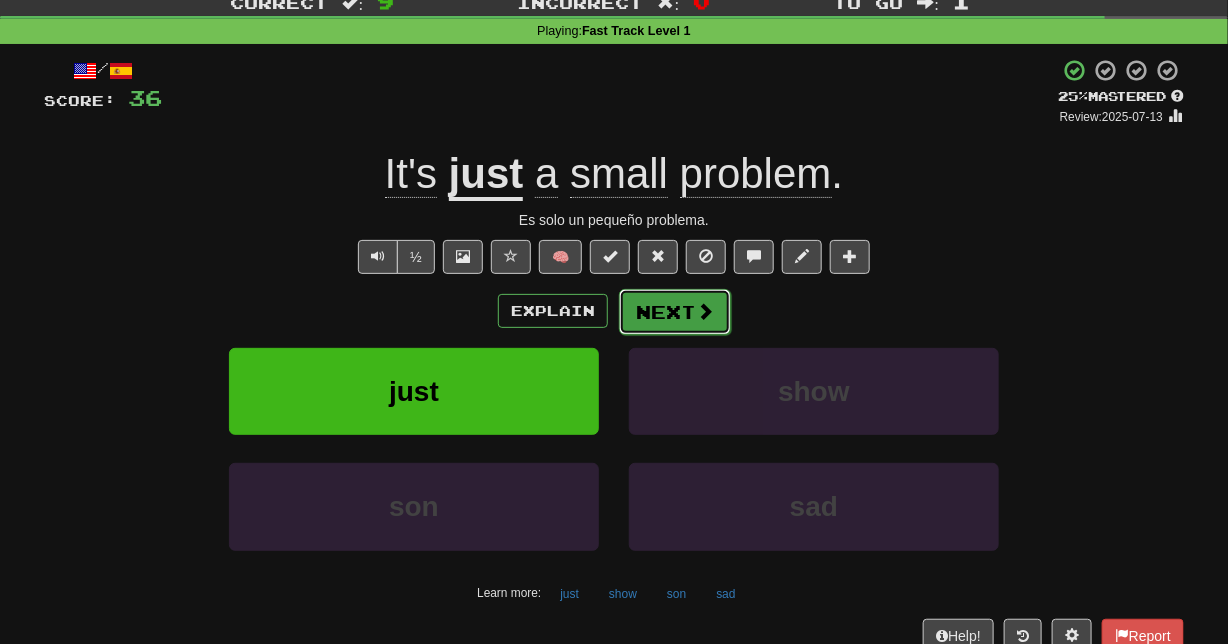 click on "Next" at bounding box center [675, 312] 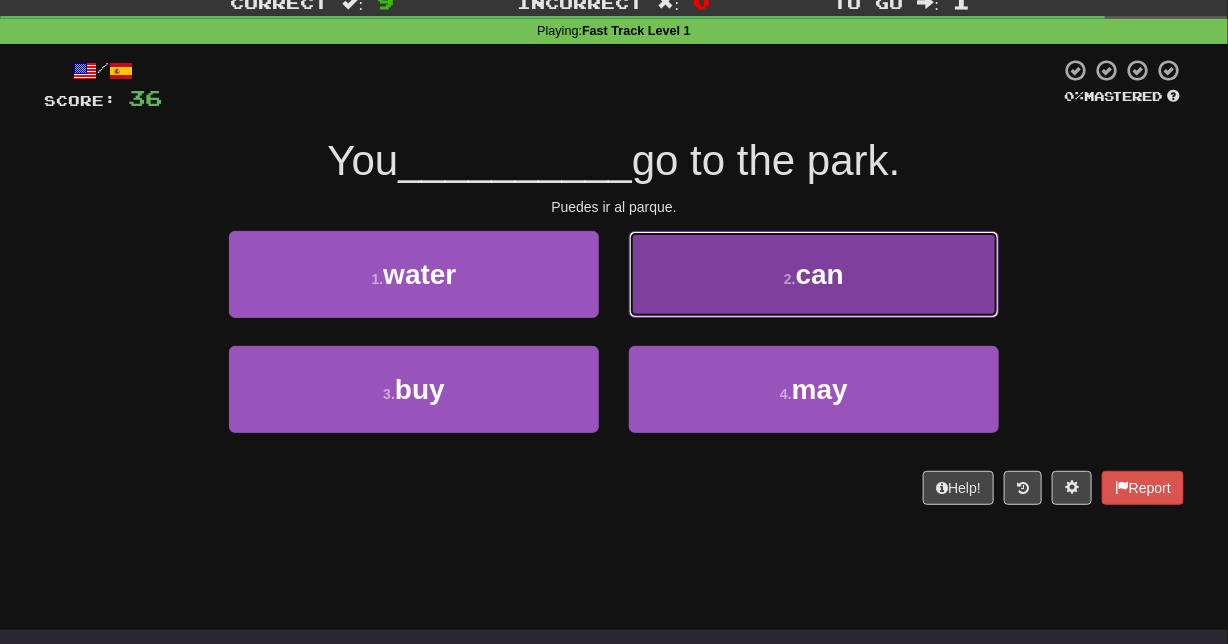 click on "2 .  can" at bounding box center (814, 274) 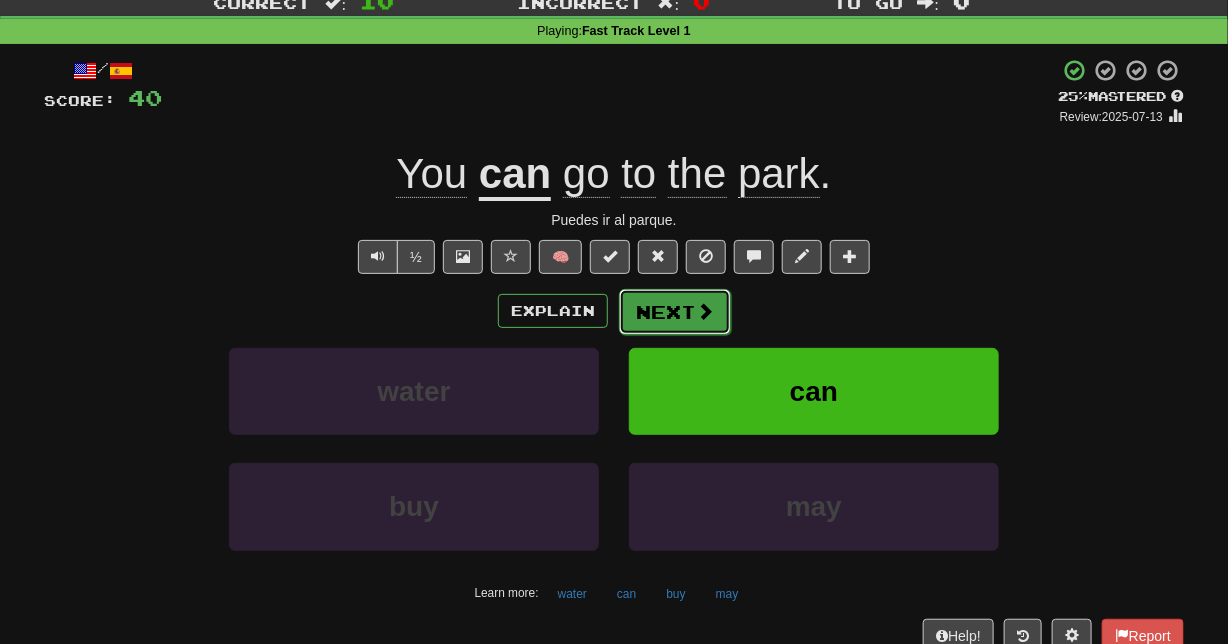 click on "Next" at bounding box center (675, 312) 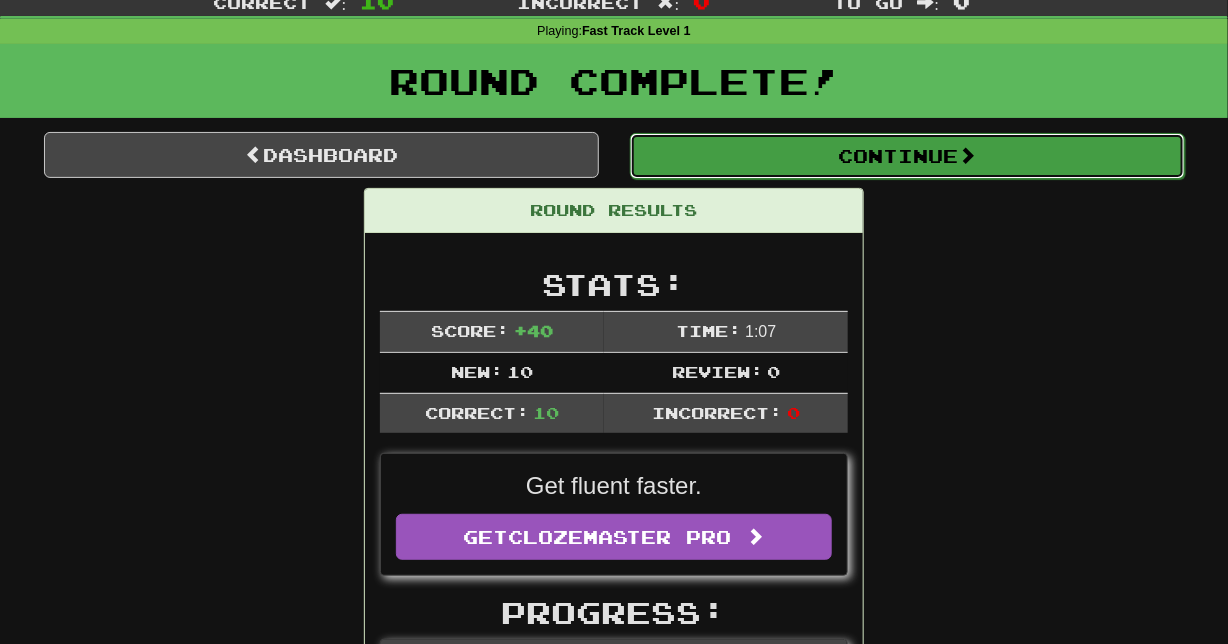 click on "Continue" at bounding box center (907, 156) 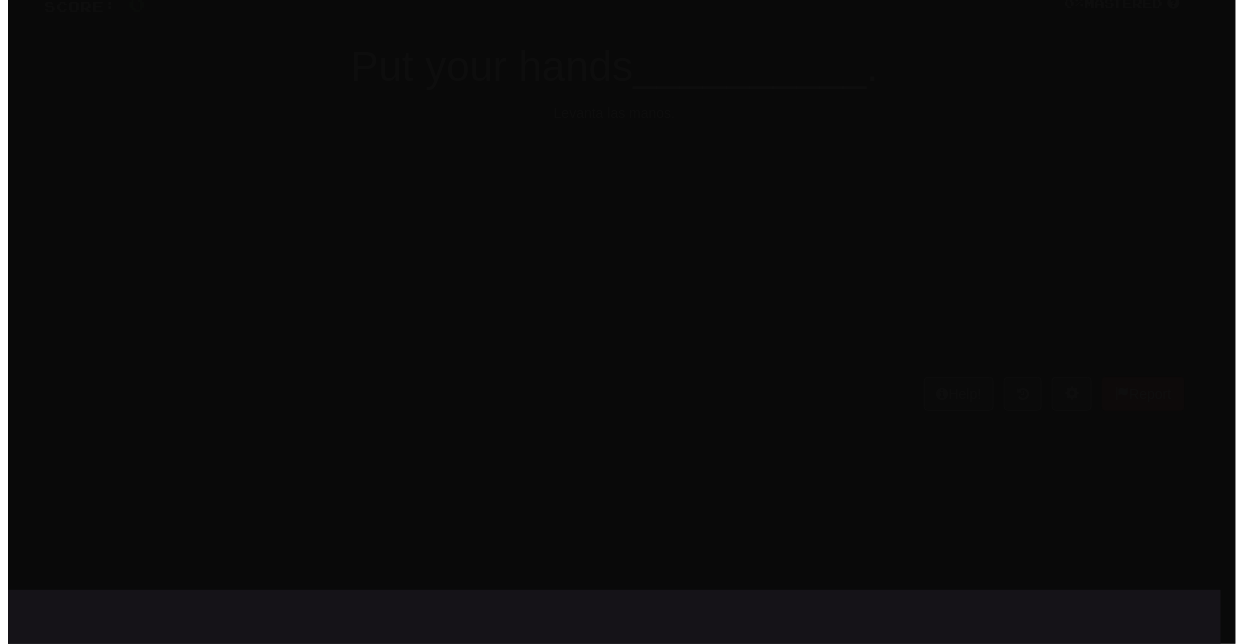 scroll, scrollTop: 64, scrollLeft: 0, axis: vertical 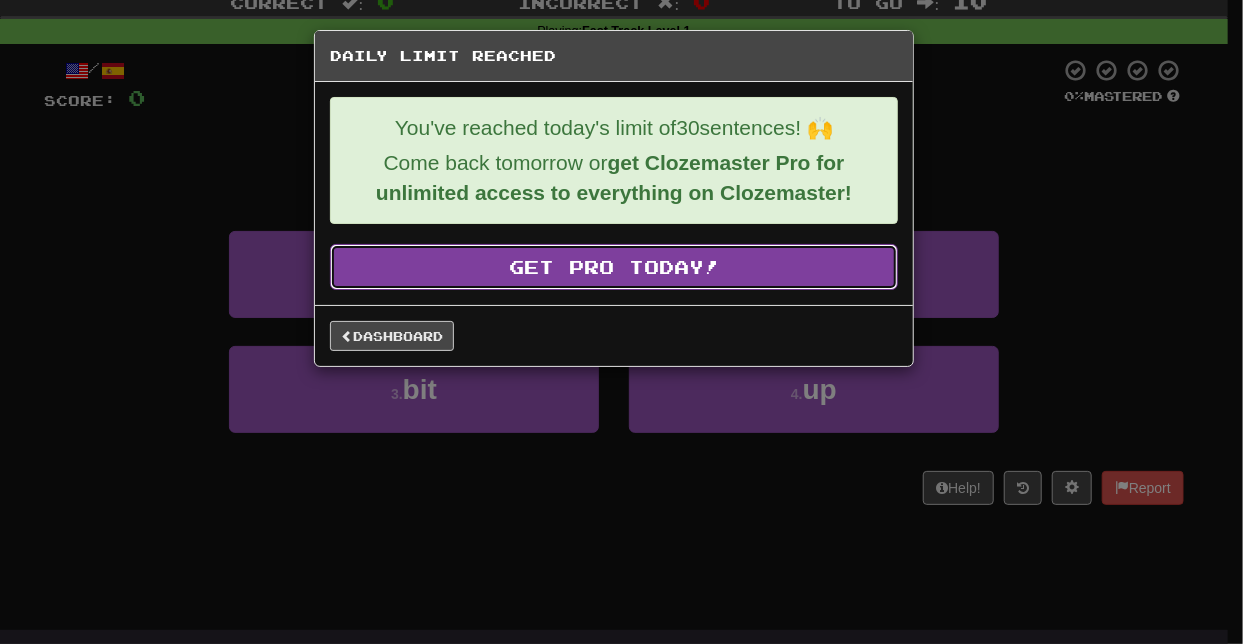 click on "Get Pro Today!" at bounding box center [614, 267] 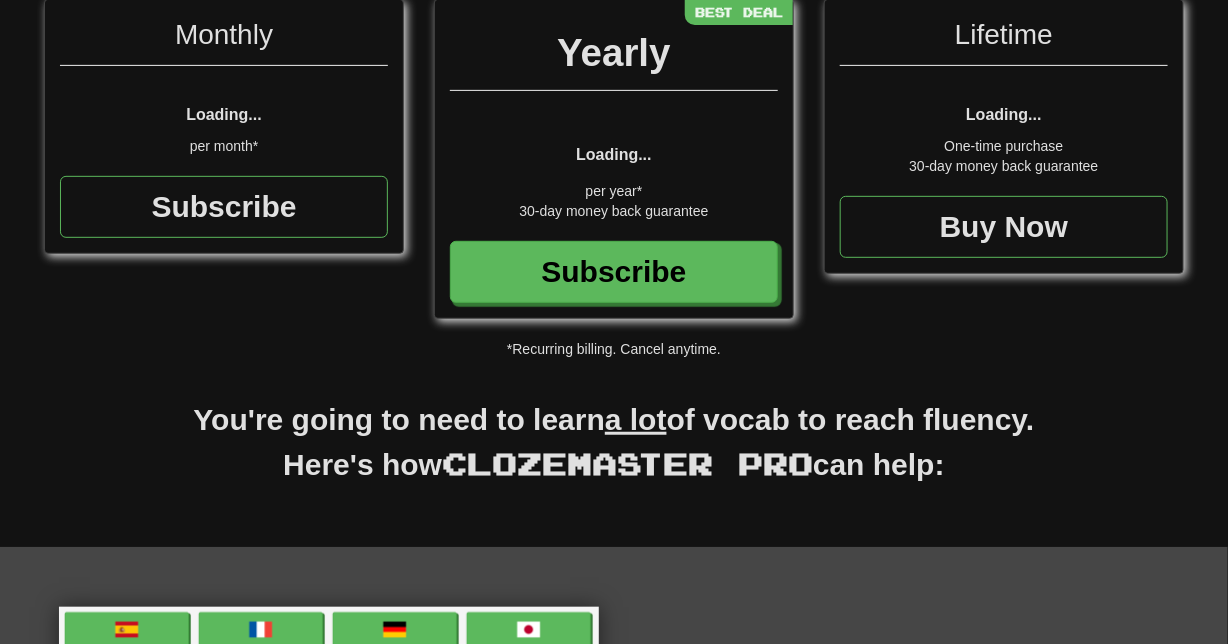 scroll, scrollTop: 282, scrollLeft: 0, axis: vertical 